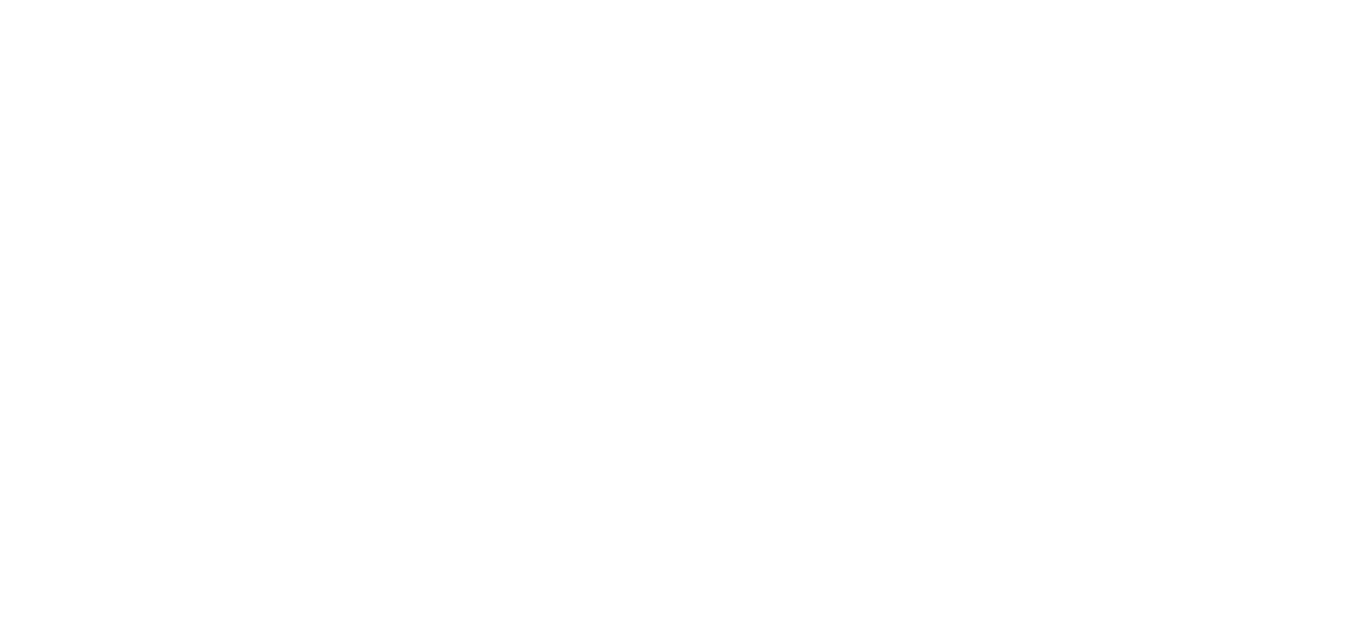 scroll, scrollTop: 0, scrollLeft: 0, axis: both 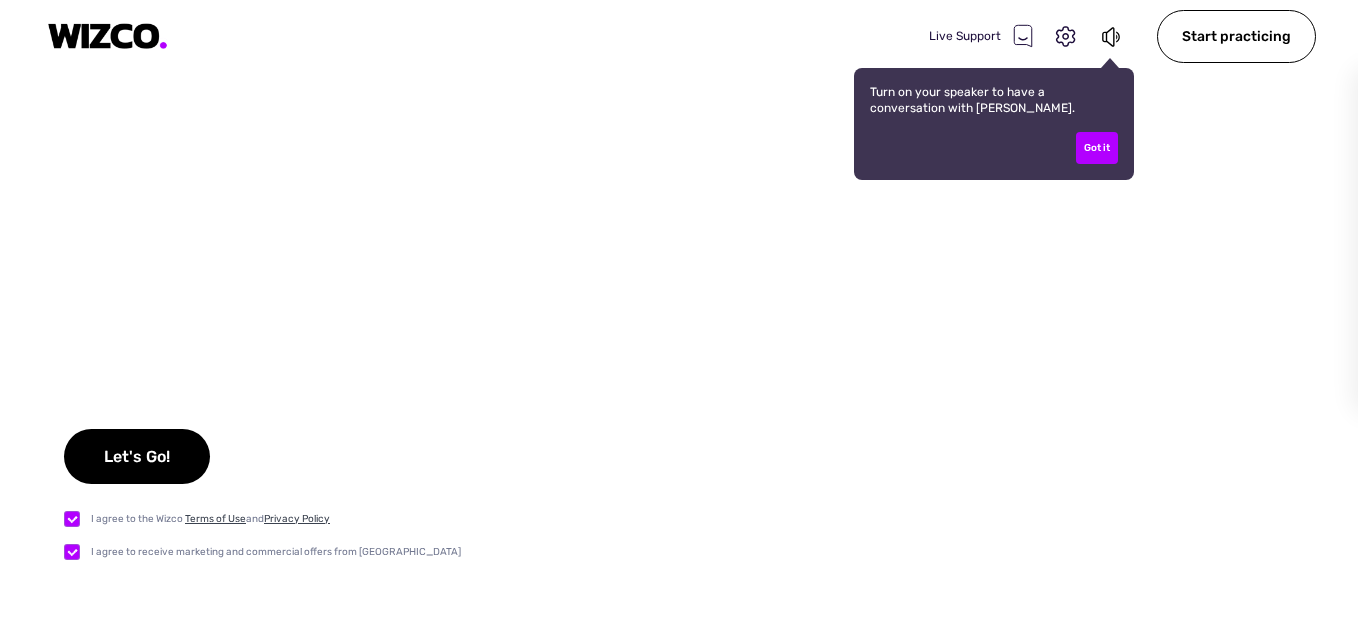 checkbox on "true" 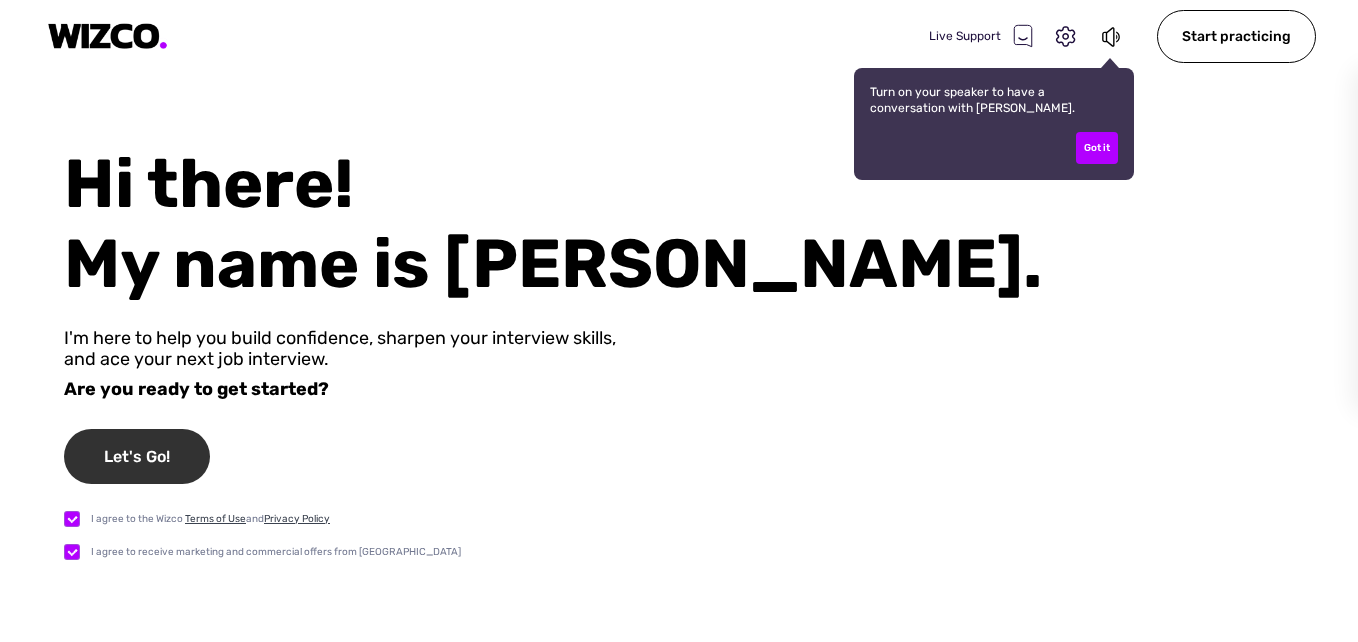 click on "Let's Go!" at bounding box center [137, 456] 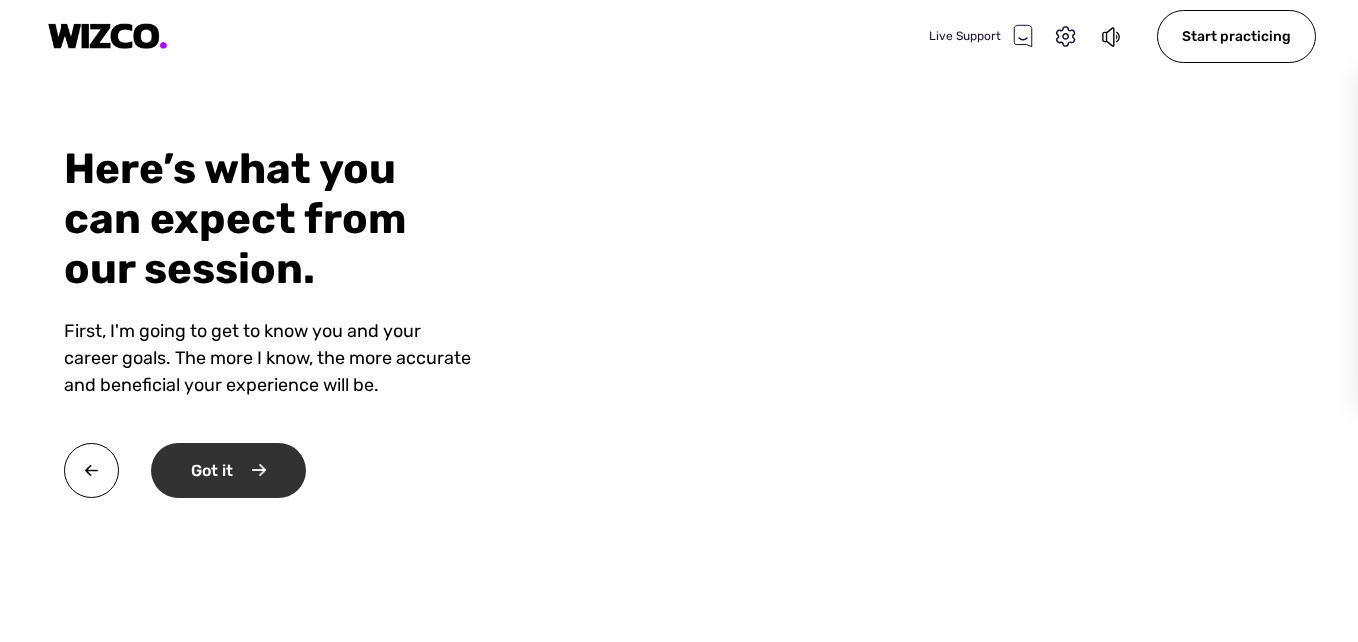 click on "Got it" at bounding box center [228, 470] 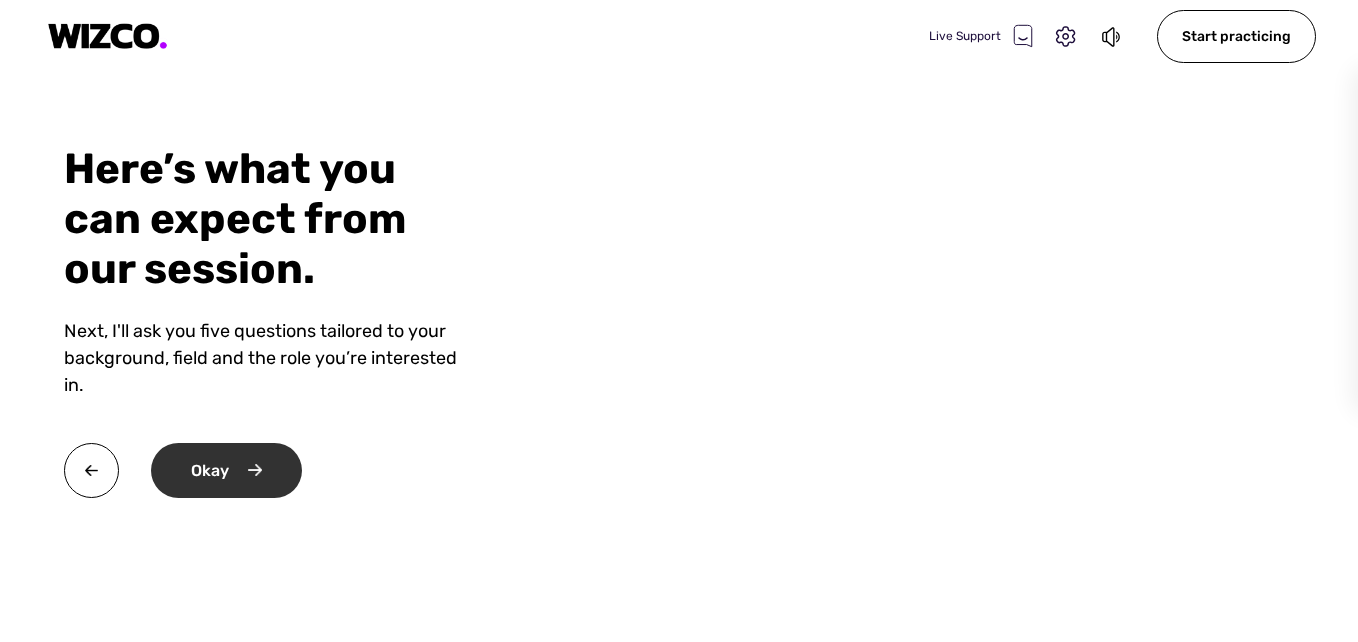 click on "Okay" at bounding box center (226, 470) 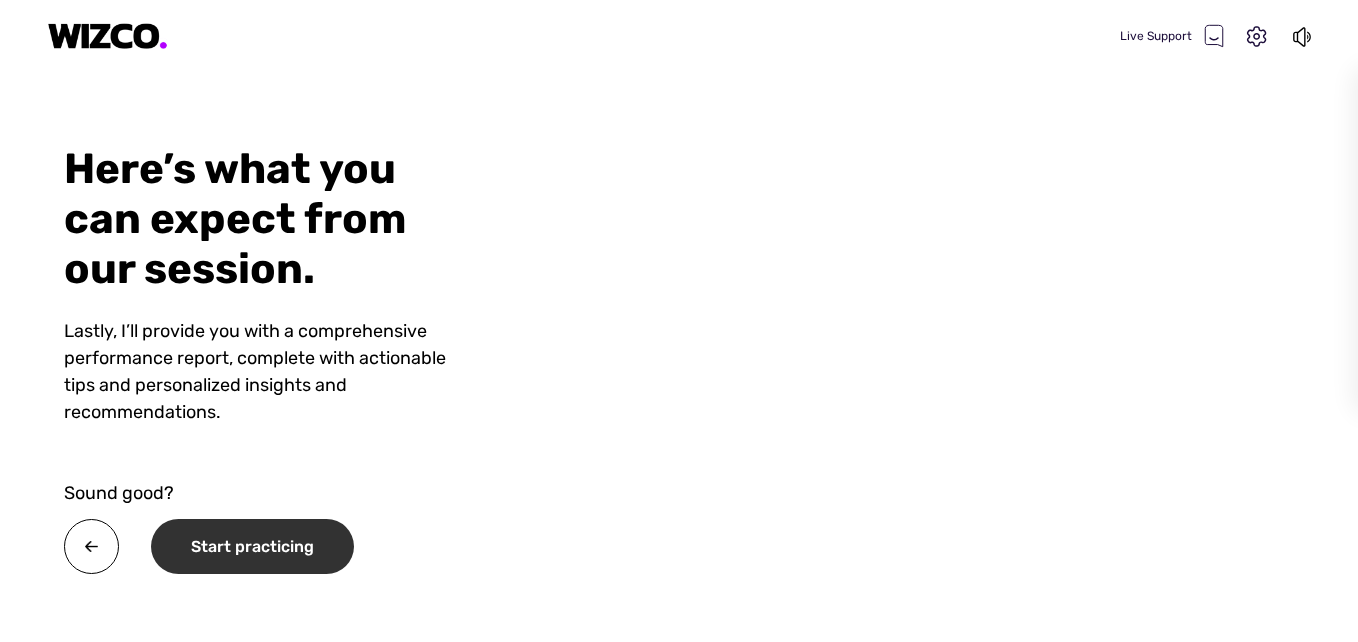 click on "Start practicing" at bounding box center (252, 546) 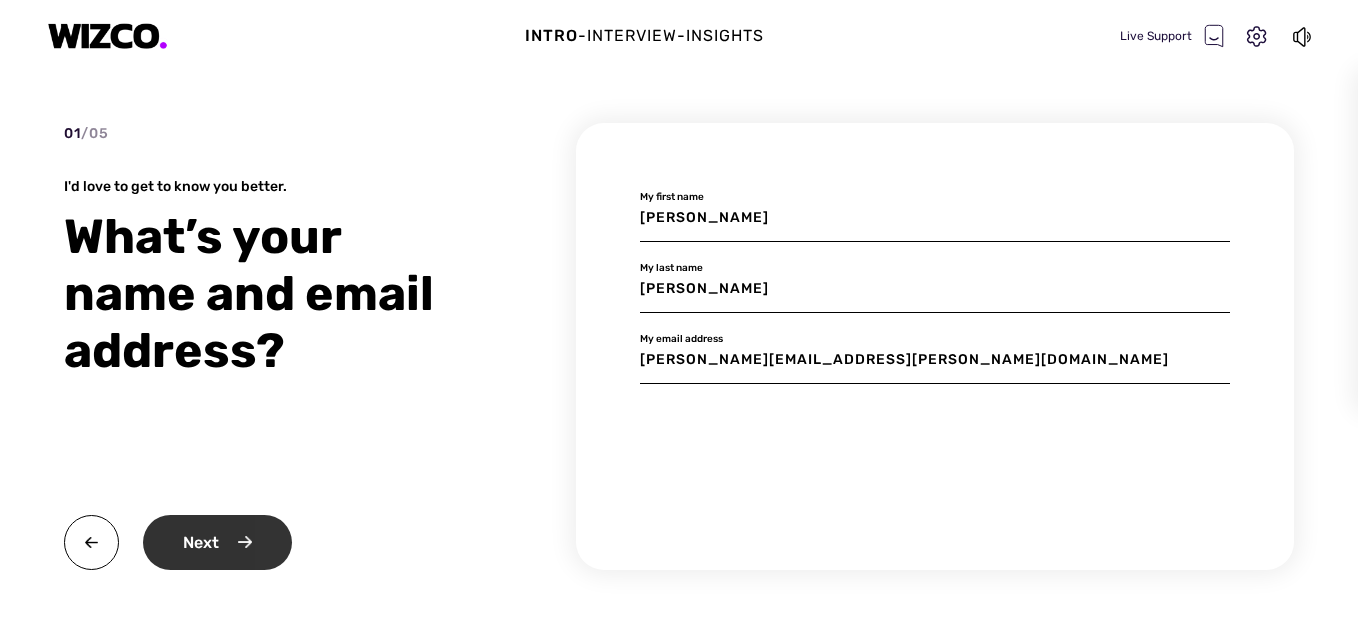 click on "Next" at bounding box center [217, 542] 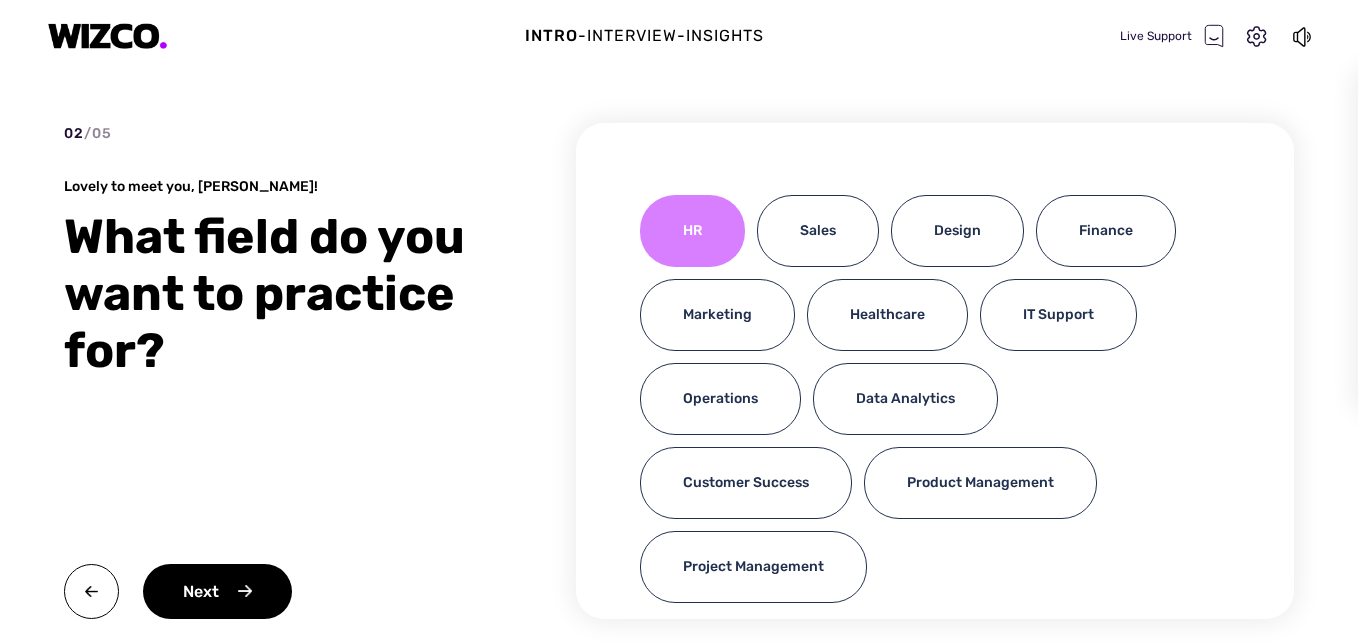 click on "HR" at bounding box center [692, 231] 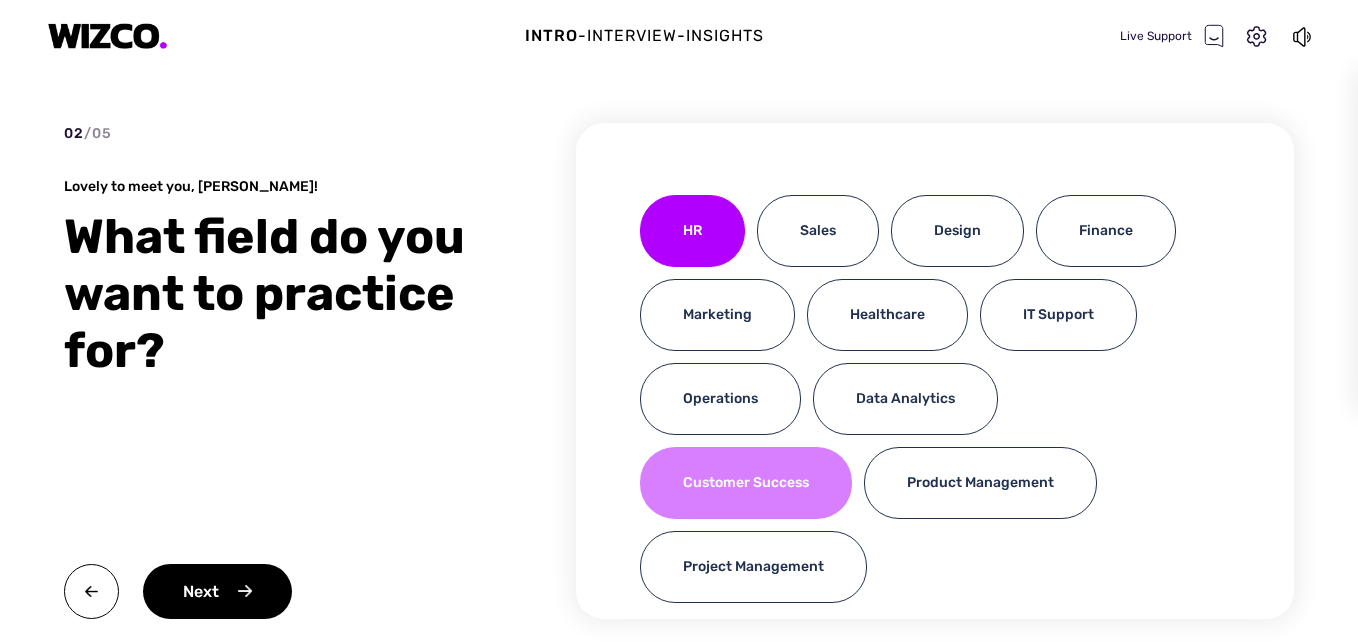 click on "Customer Success" at bounding box center [746, 483] 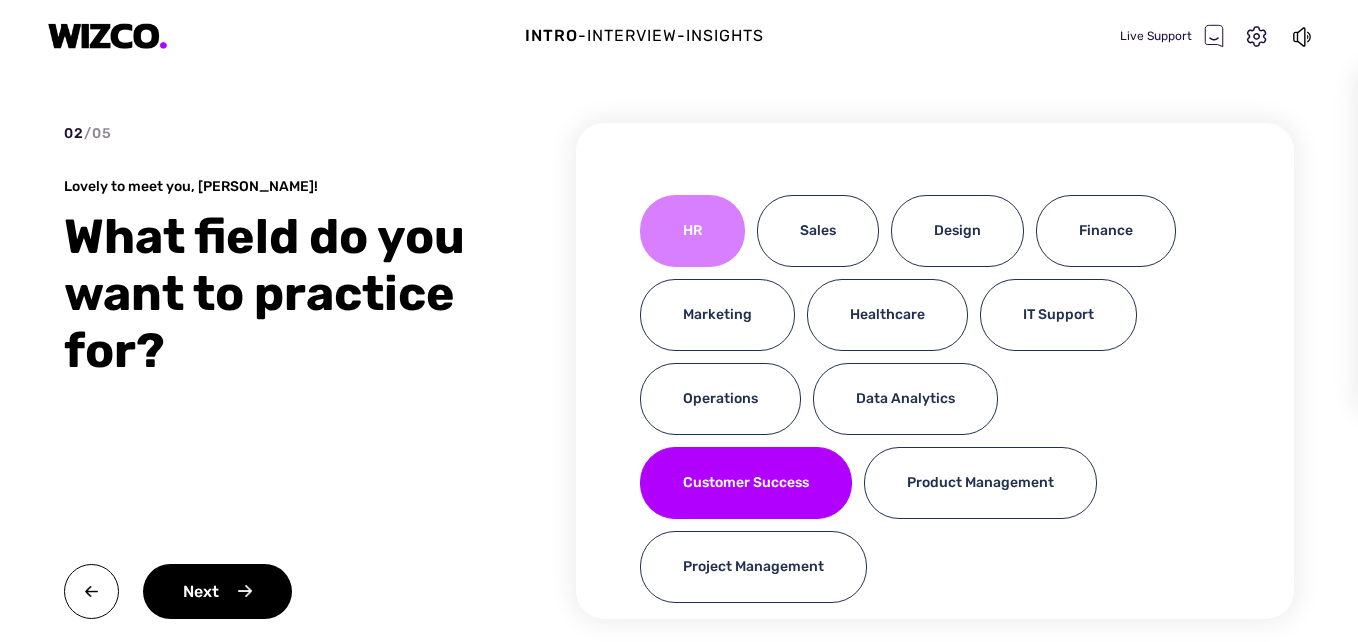 click on "HR" at bounding box center [692, 231] 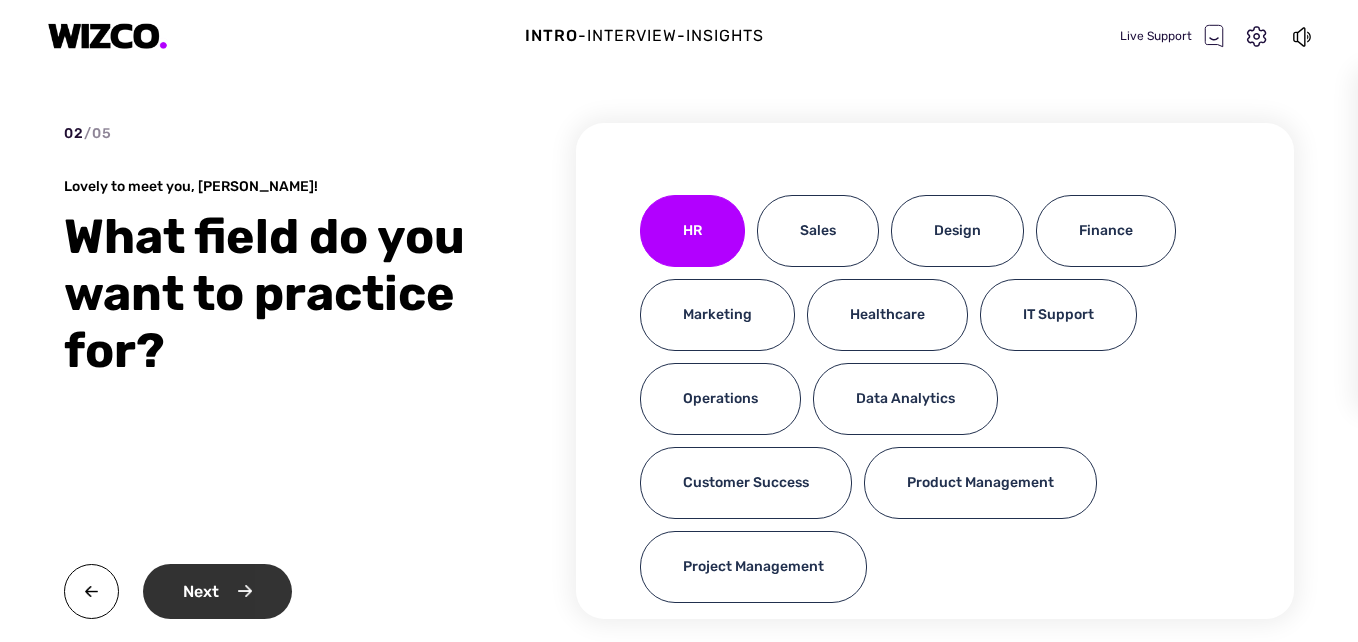 click on "Next" at bounding box center [217, 591] 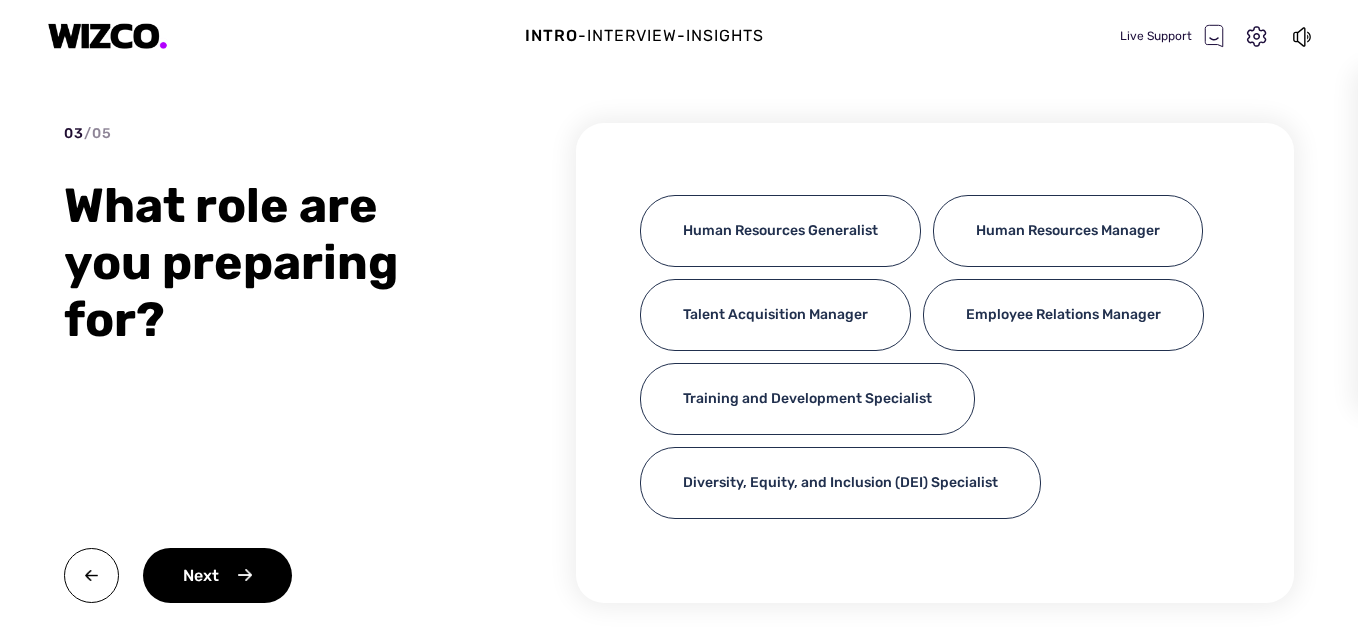scroll, scrollTop: 24, scrollLeft: 0, axis: vertical 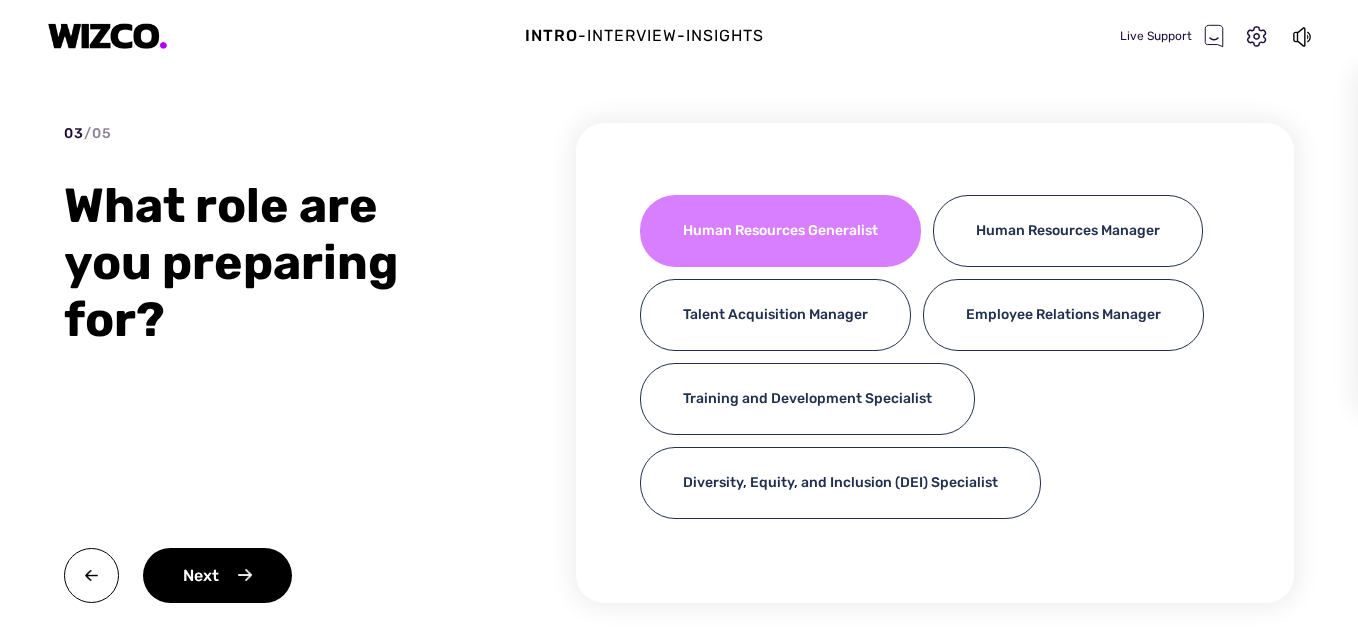 click on "Human Resources Generalist" at bounding box center (780, 231) 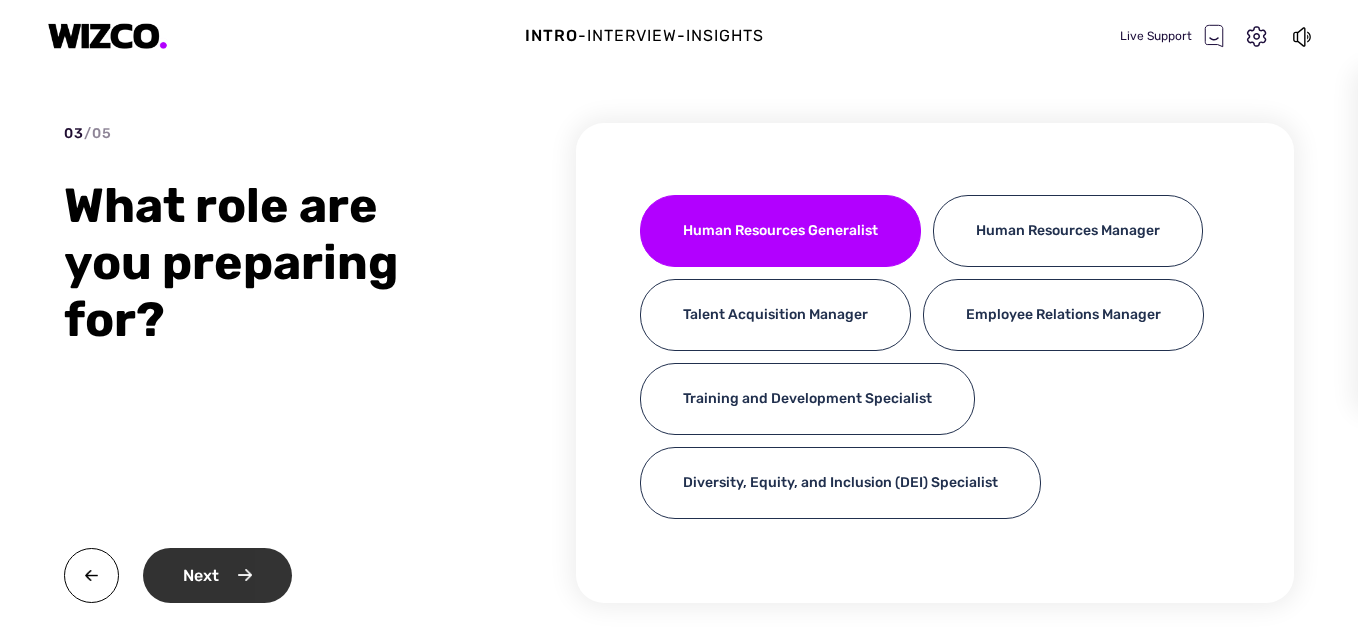 click on "Next" at bounding box center (217, 575) 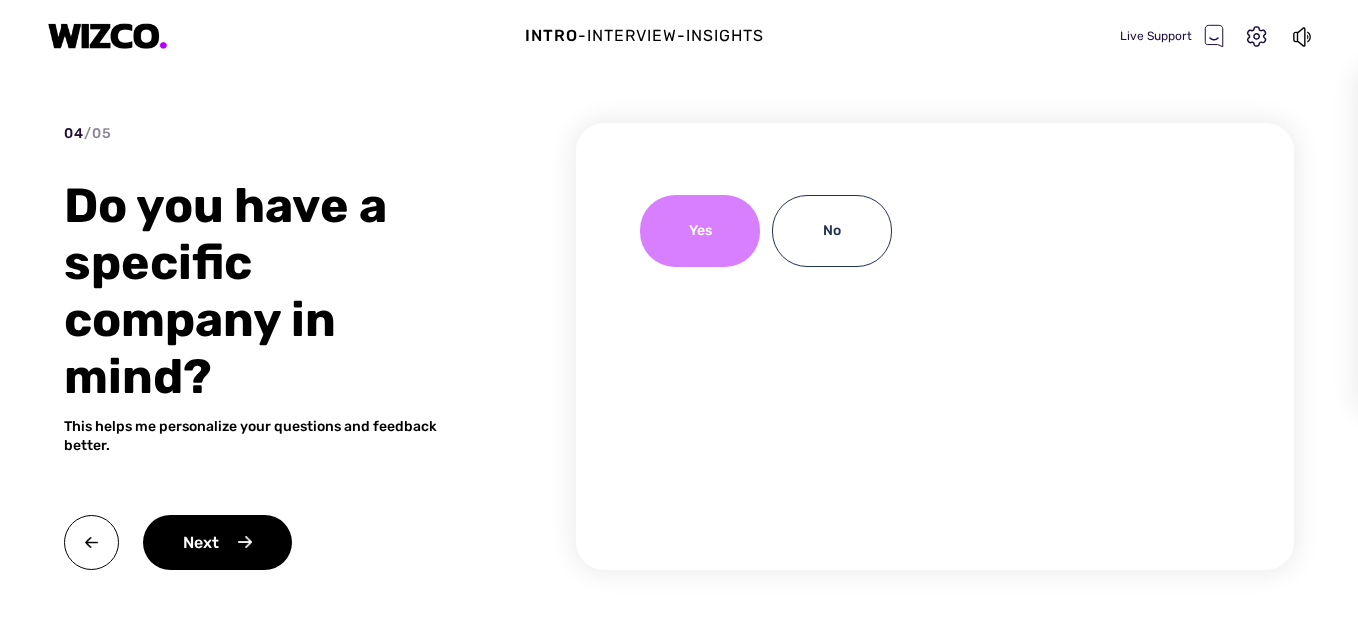 click on "Yes" at bounding box center (700, 231) 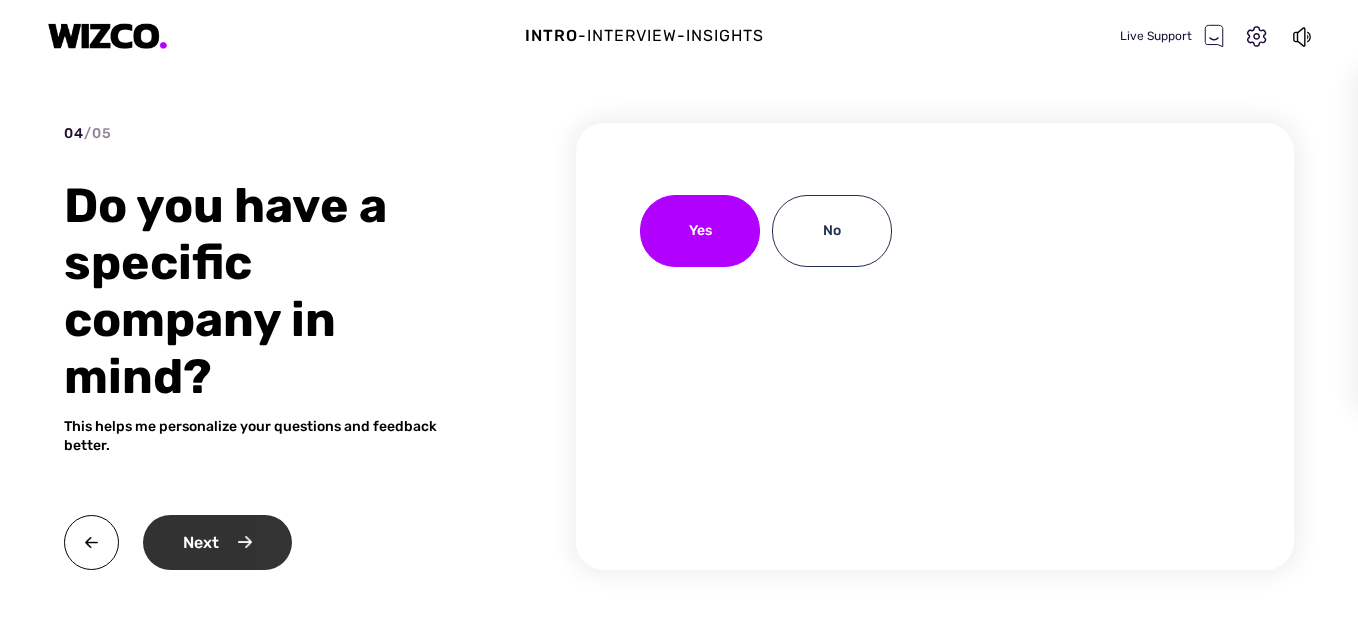 click on "Next" at bounding box center (217, 542) 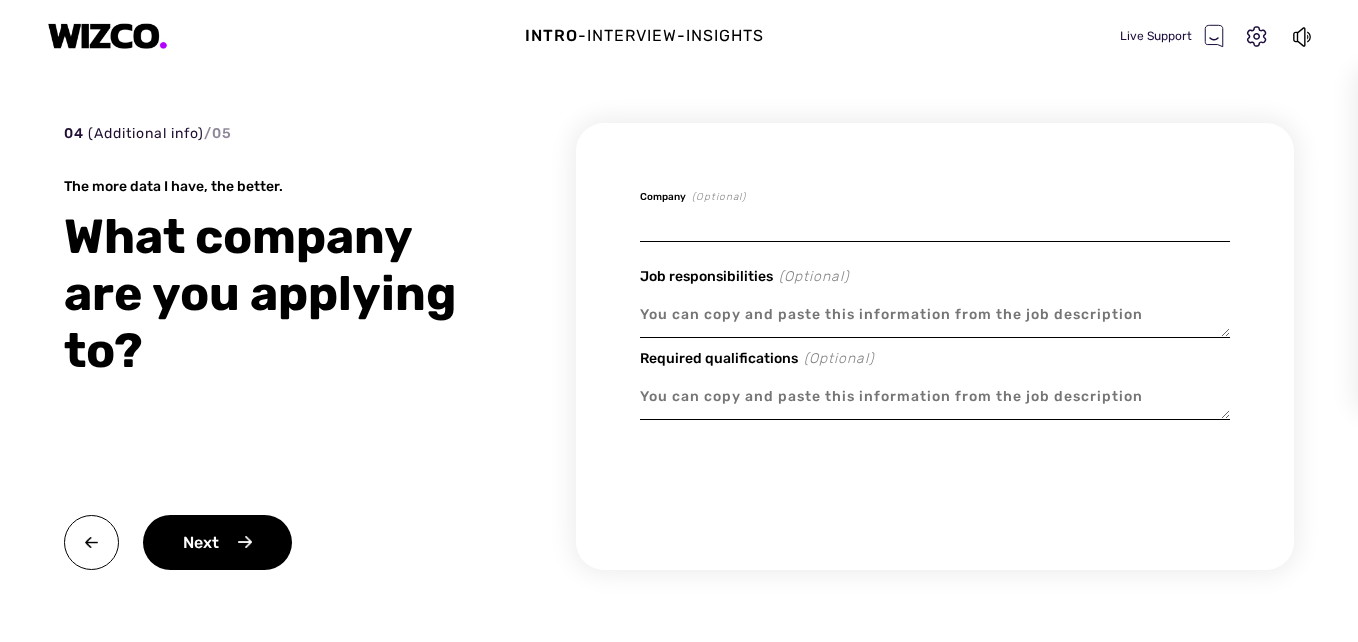 click at bounding box center (935, 218) 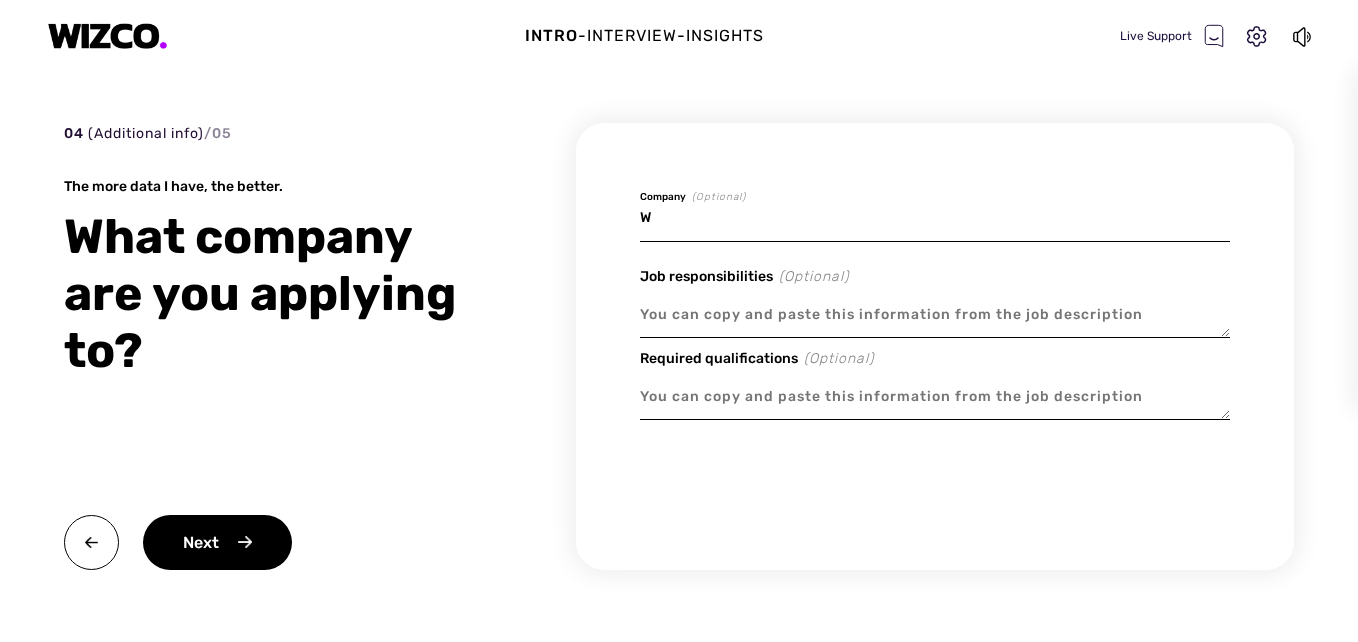 type on "x" 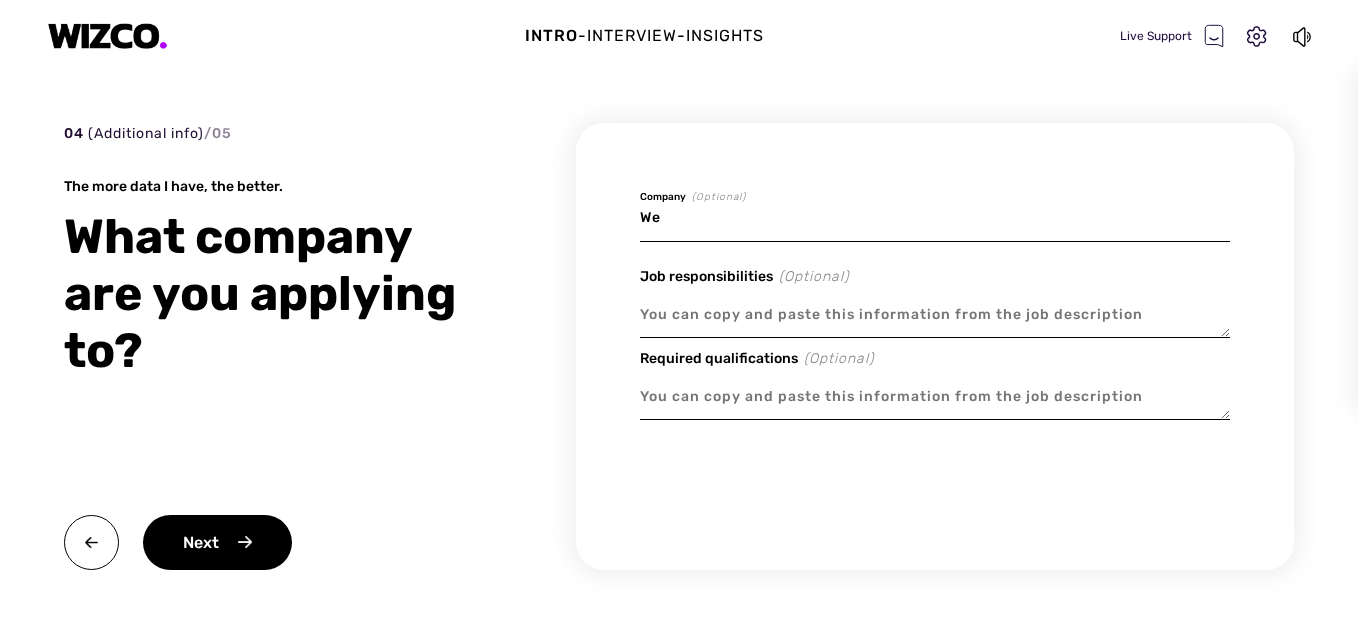 type on "x" 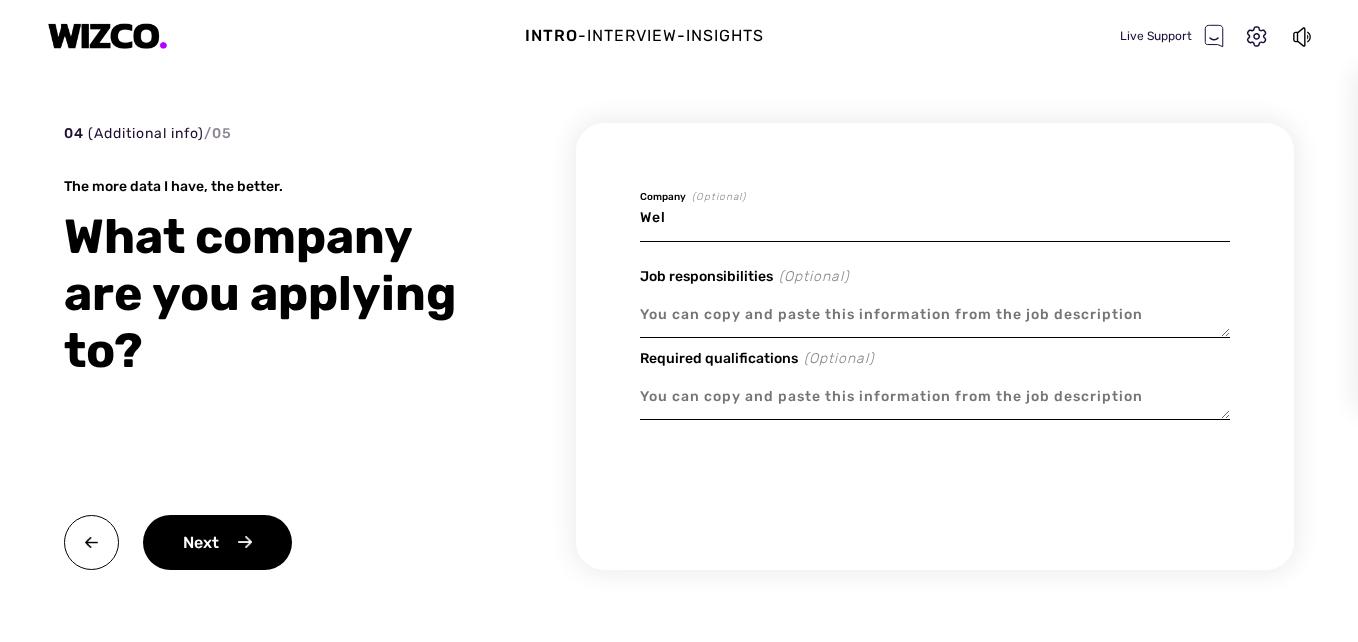 type on "x" 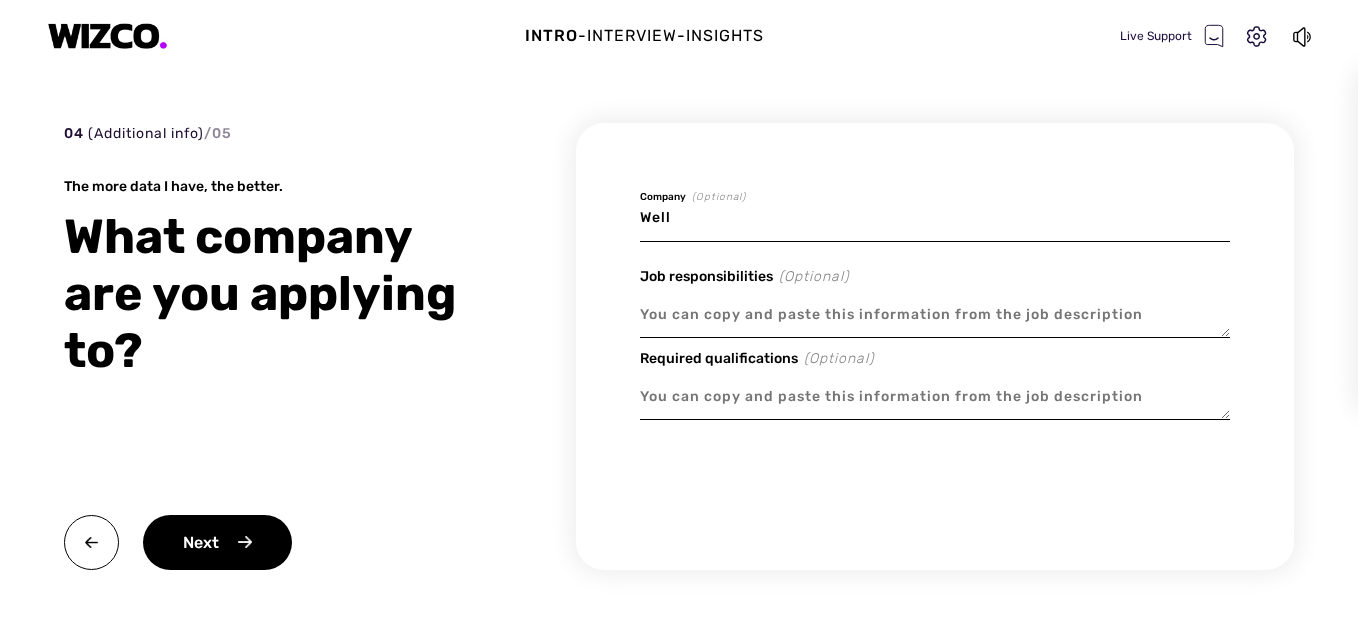 type on "x" 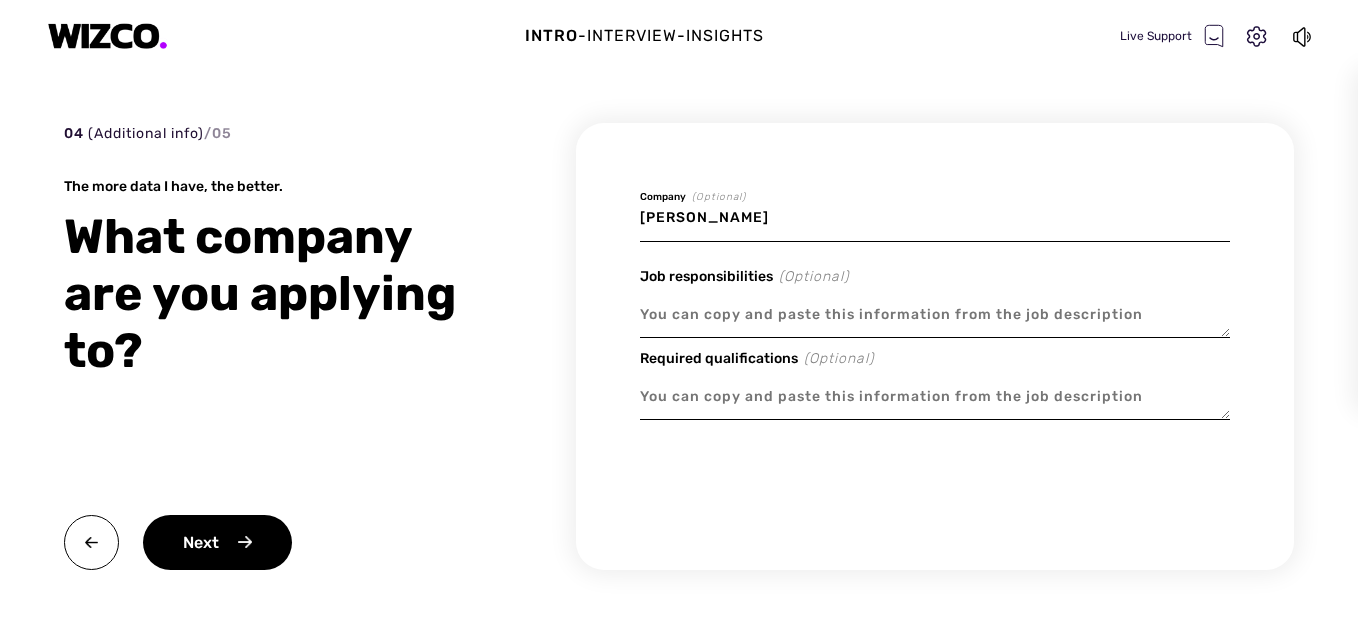 type on "x" 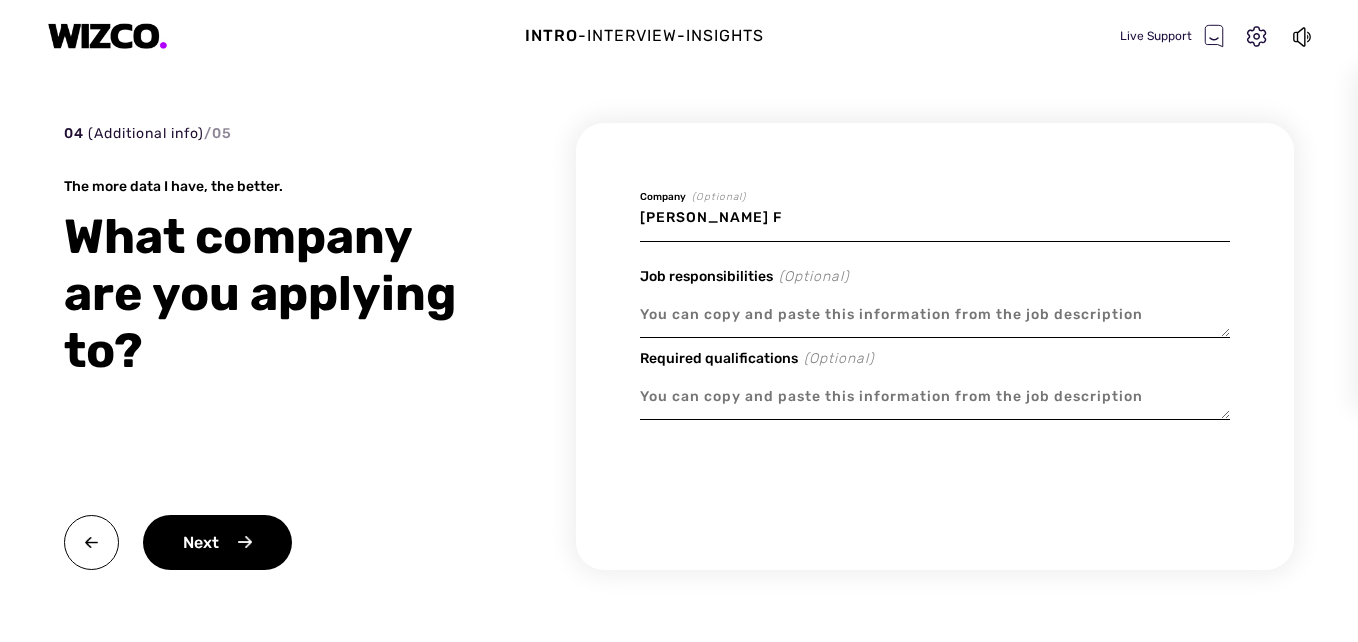 type on "x" 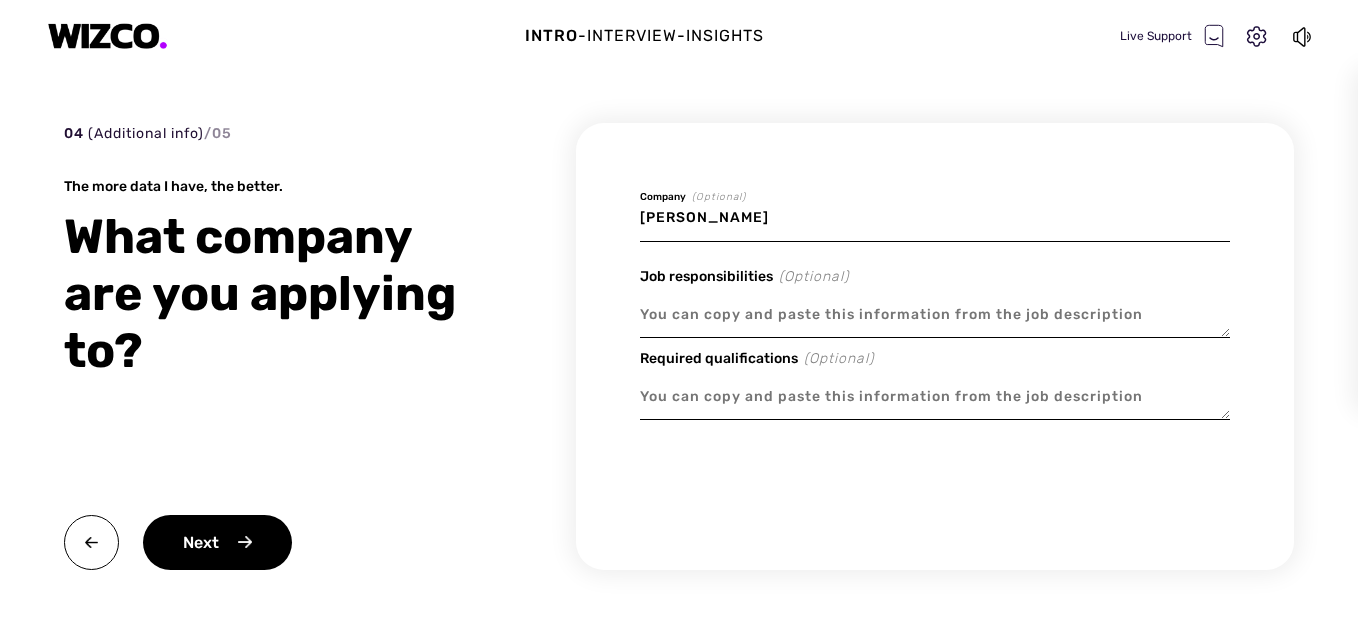 type on "x" 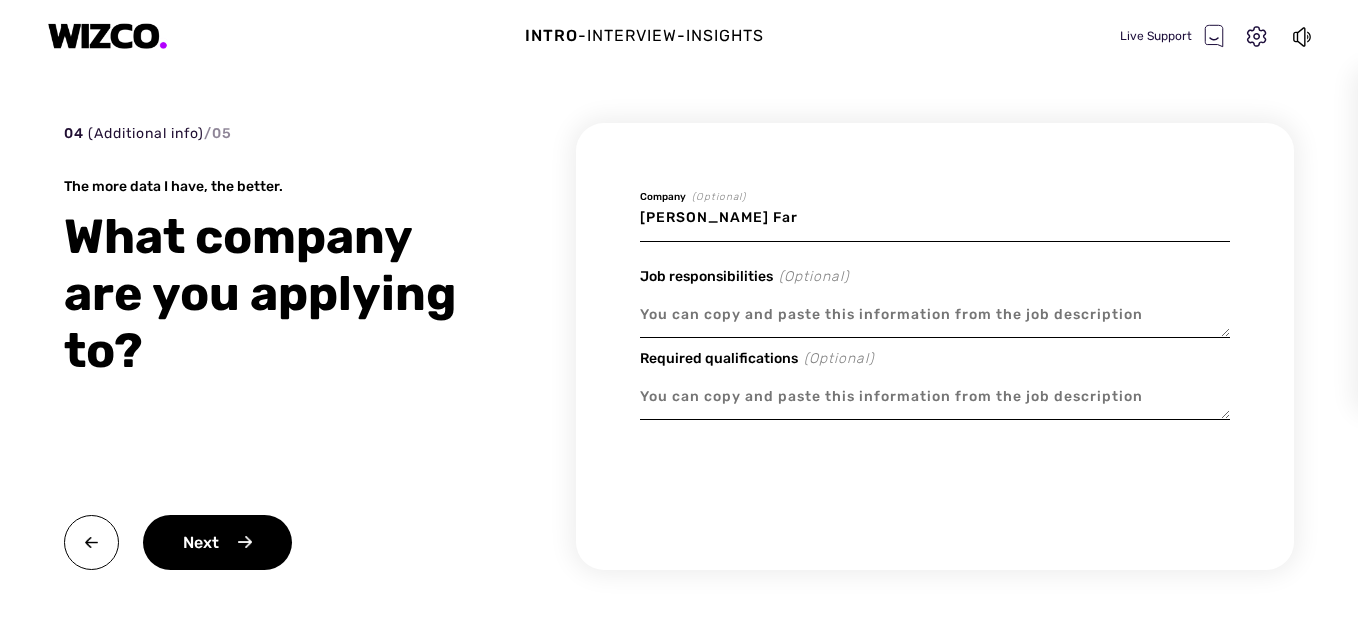 type on "x" 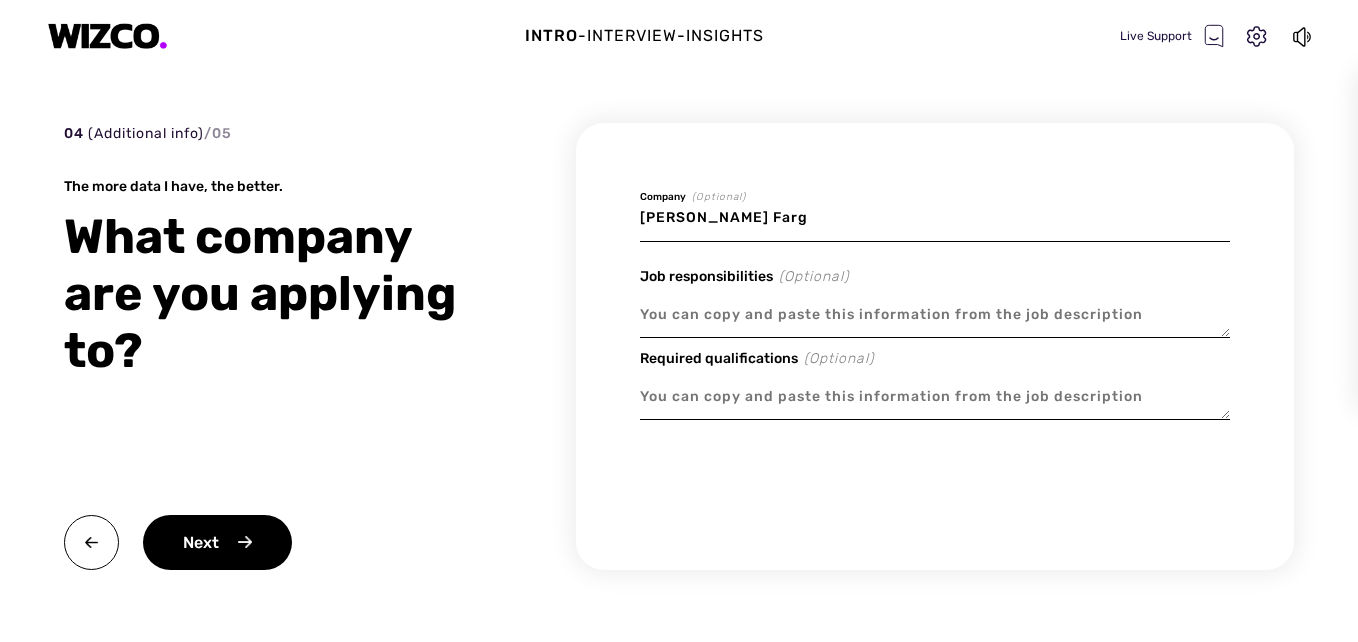 type on "x" 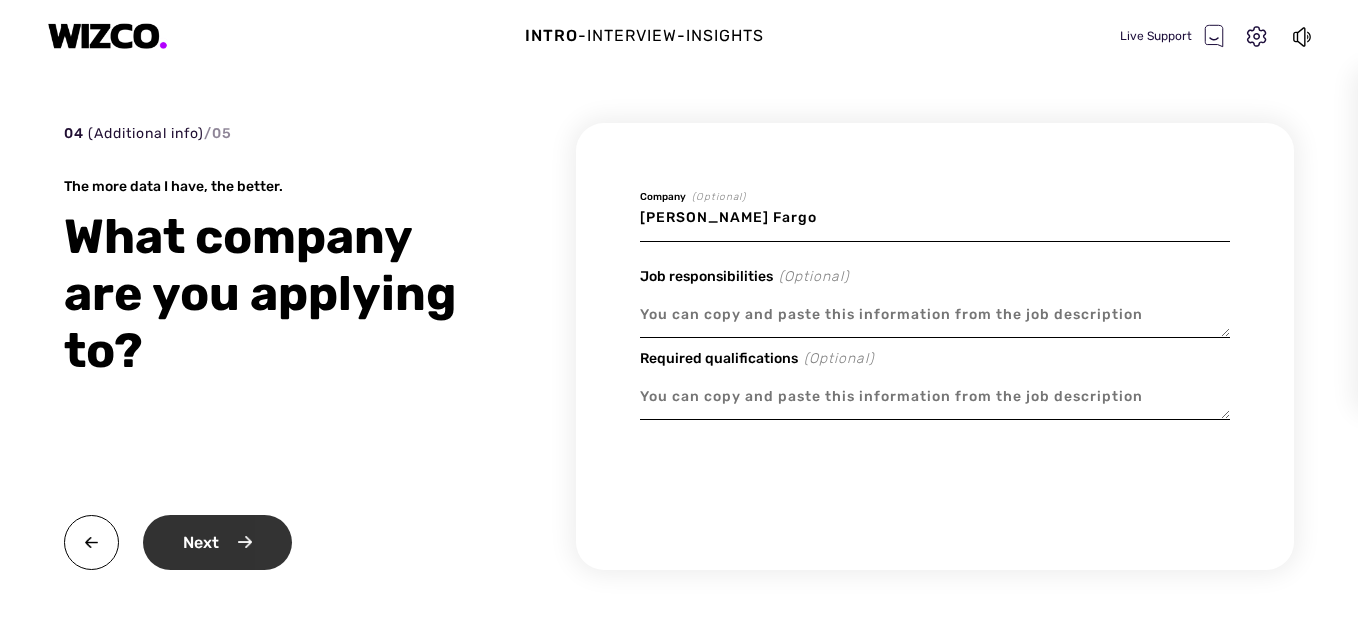 type on "[PERSON_NAME] Fargo" 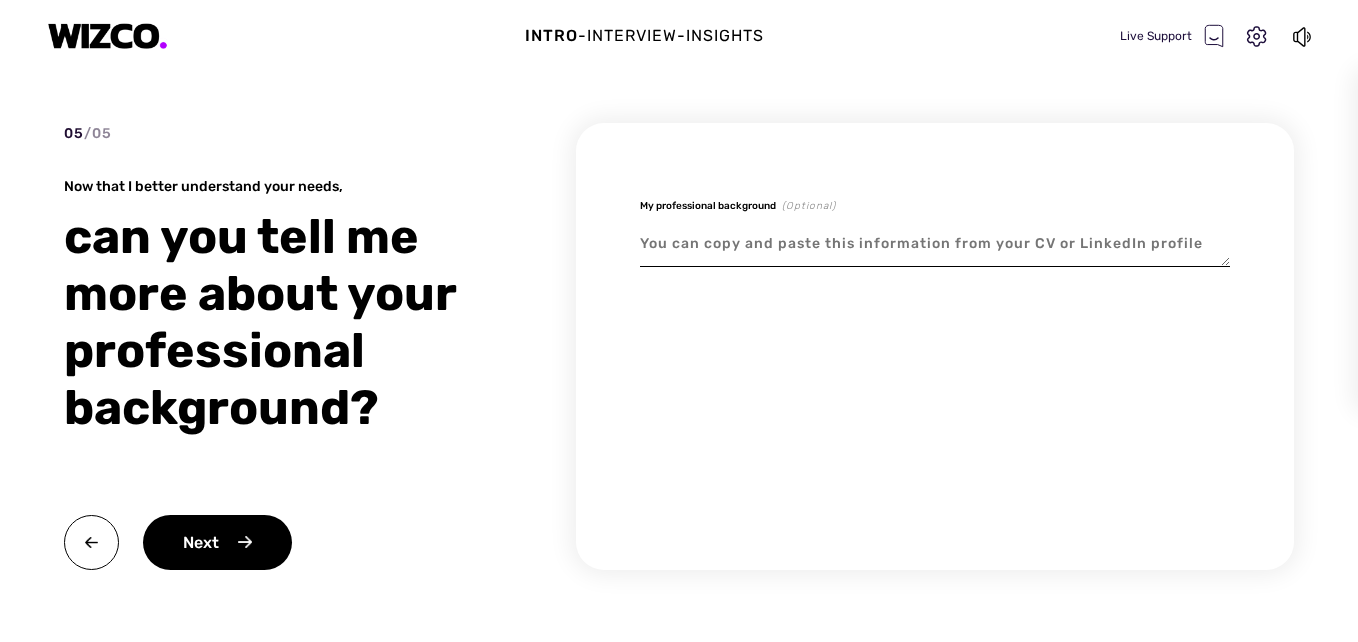 click at bounding box center [935, 244] 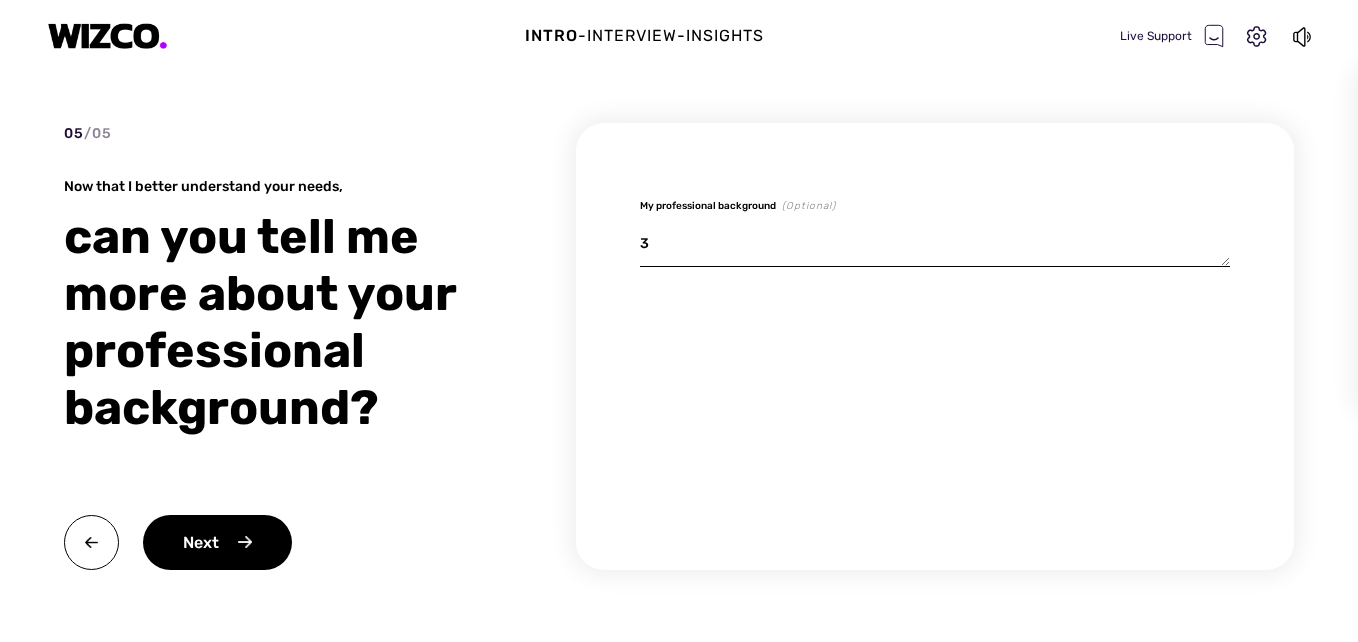 type on "x" 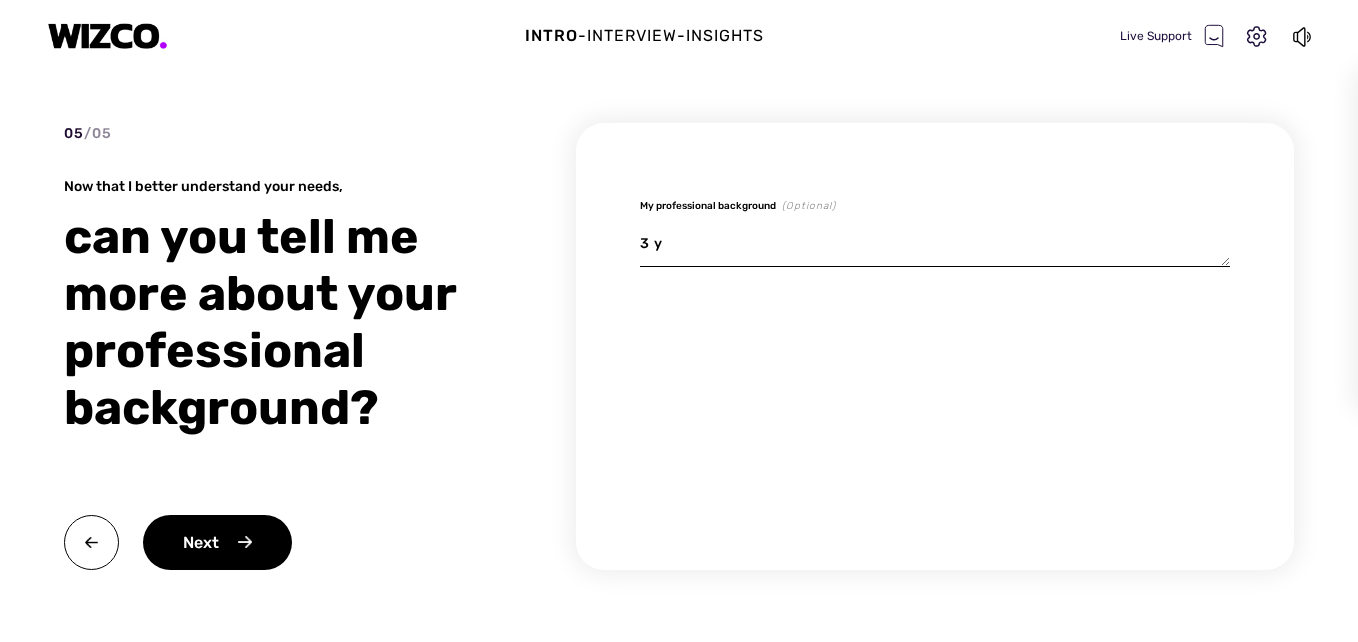 type on "x" 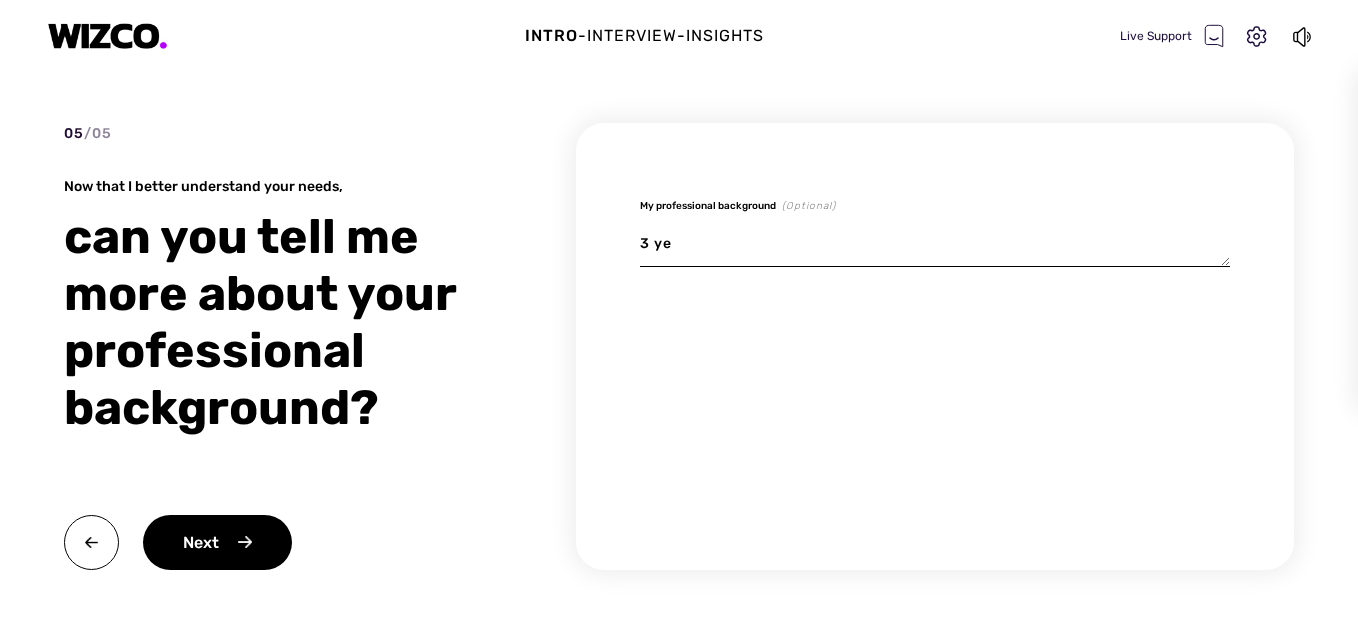 type on "x" 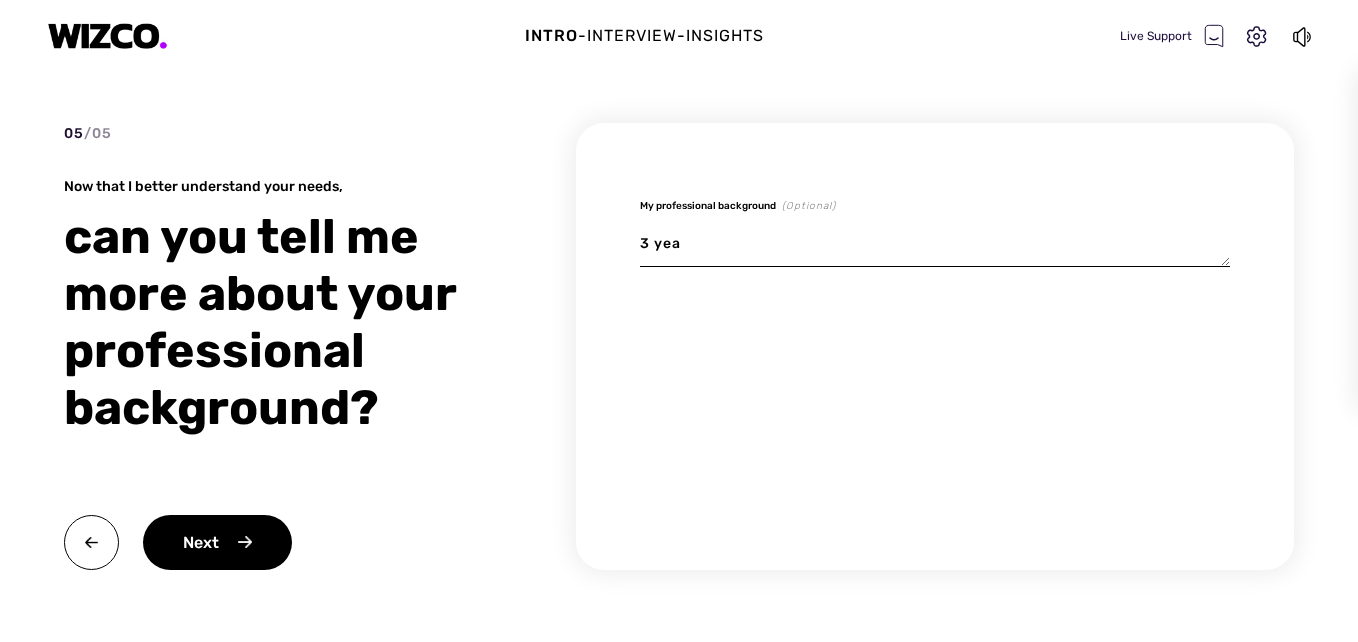 type on "3 year" 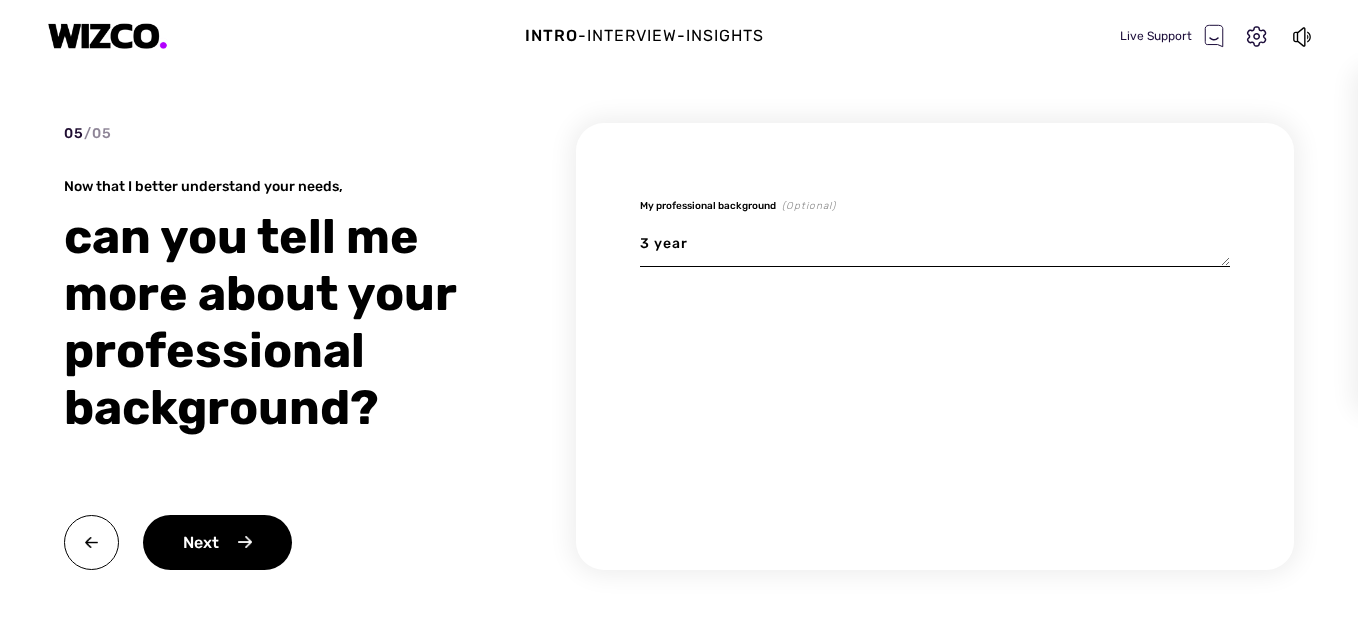 type on "x" 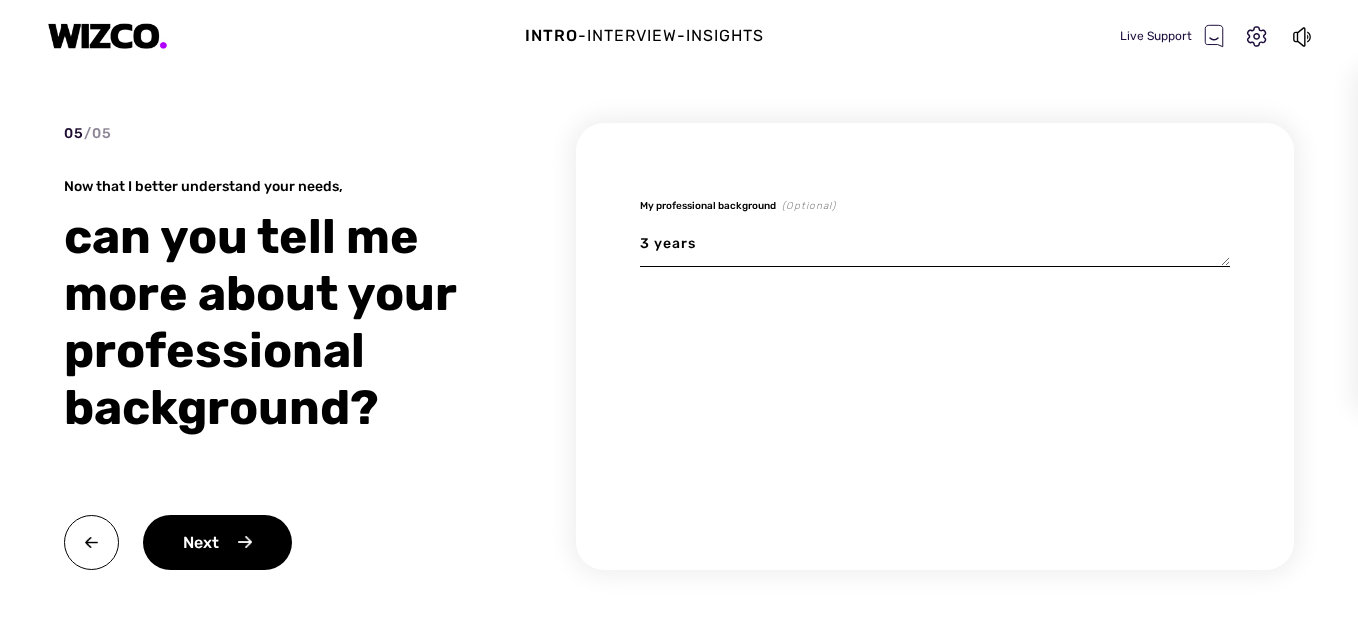type on "x" 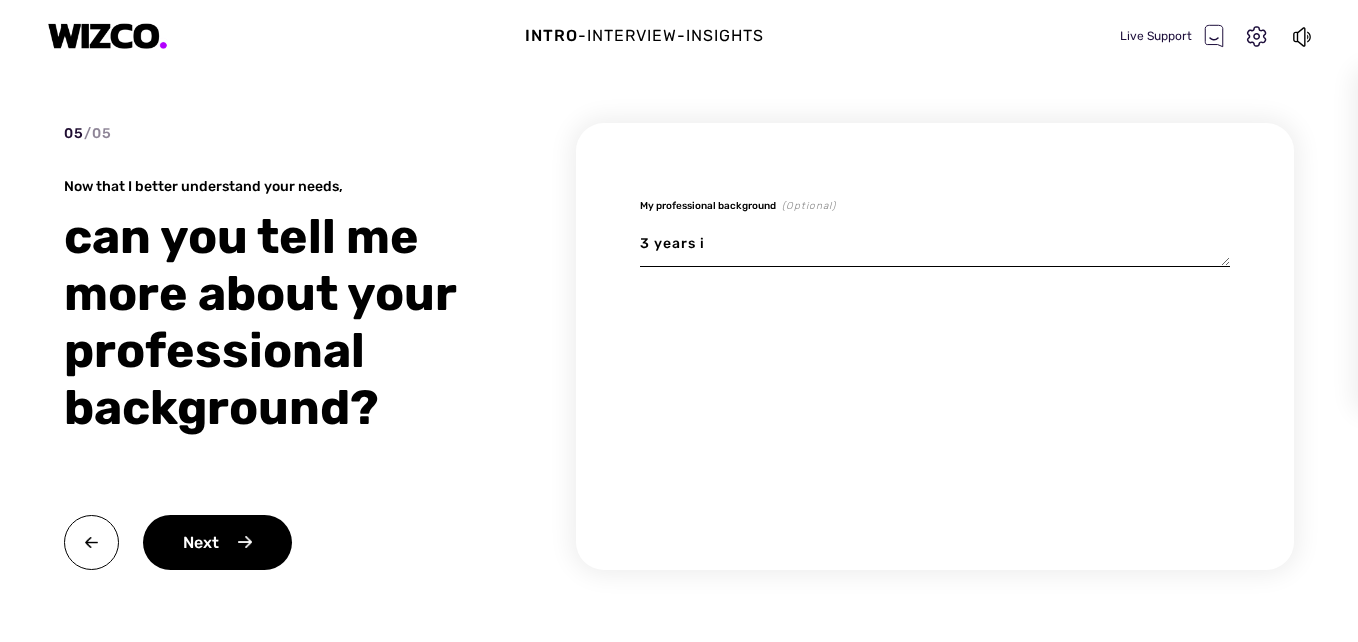 type on "x" 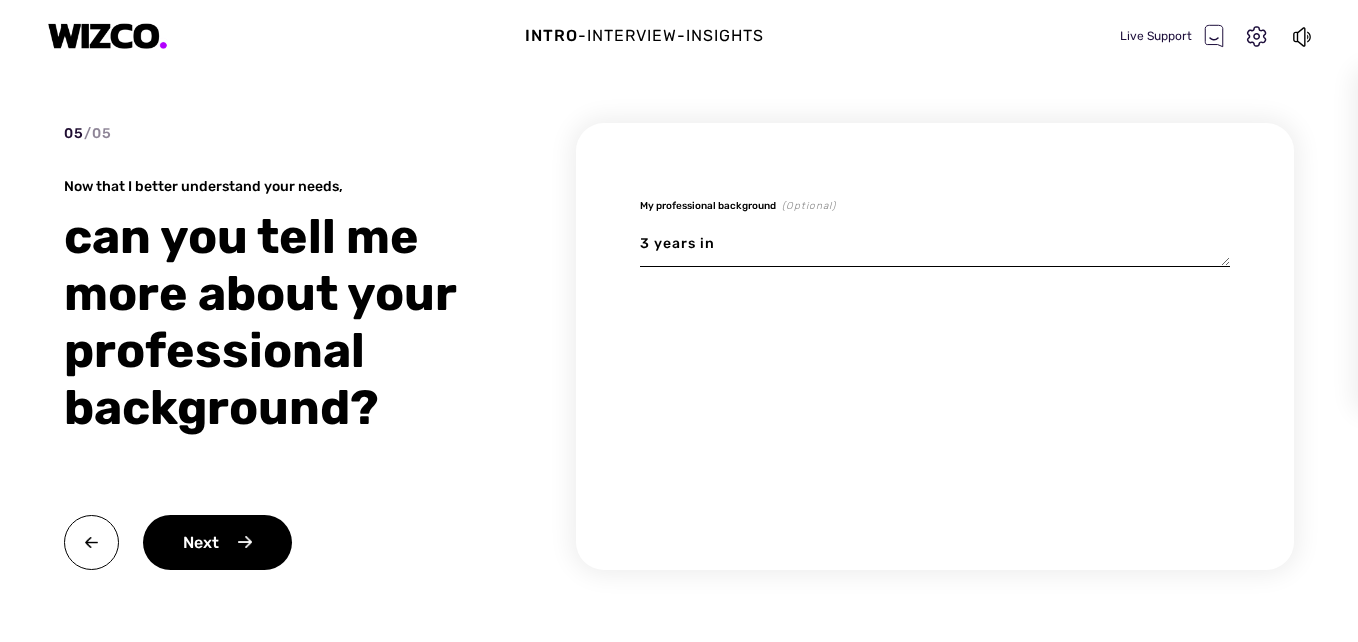 type on "3 years in" 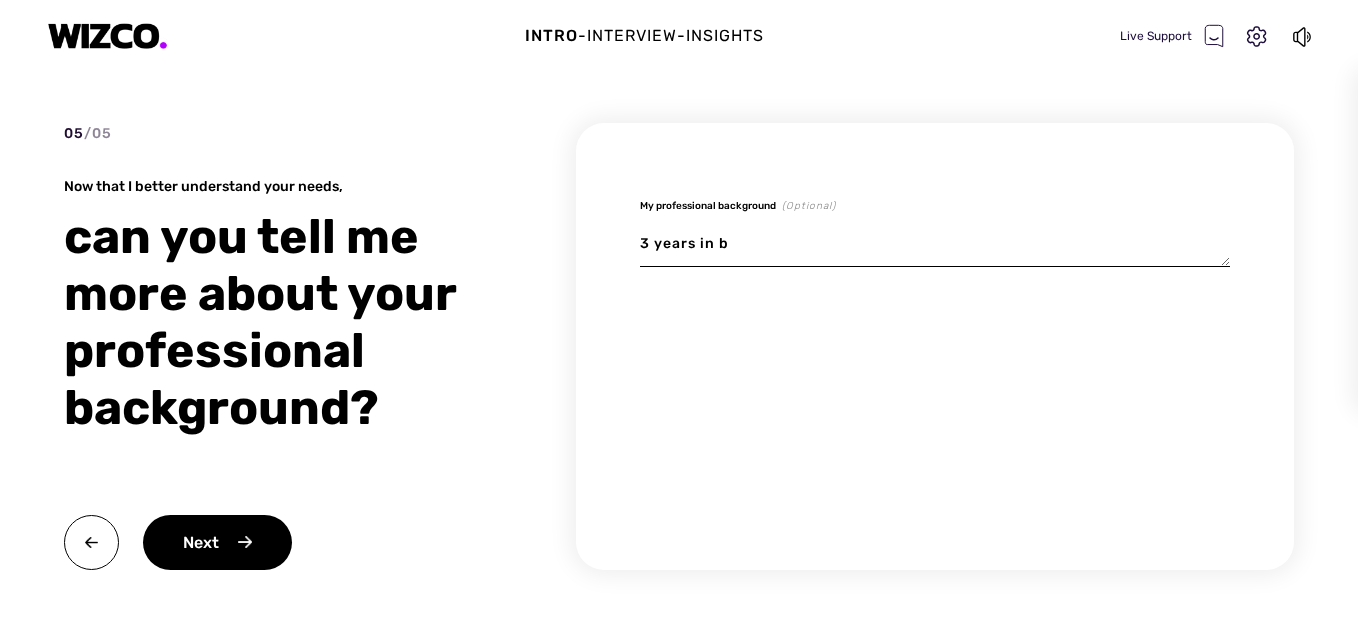 type on "x" 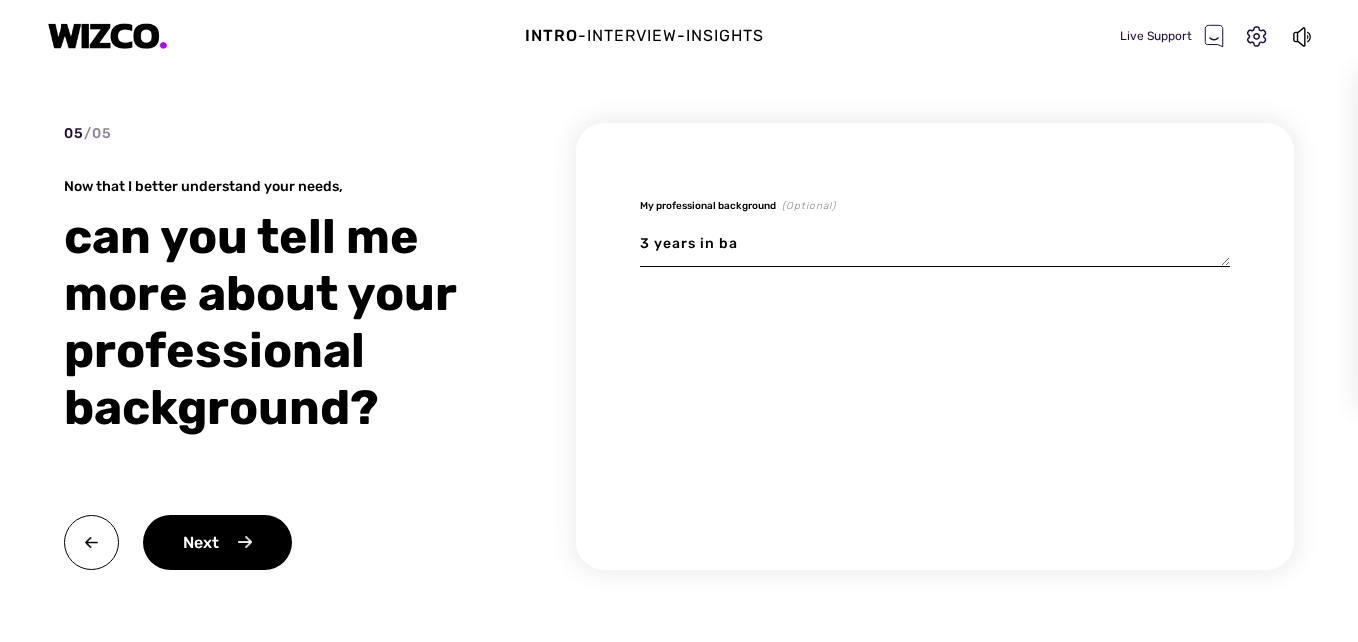 type on "x" 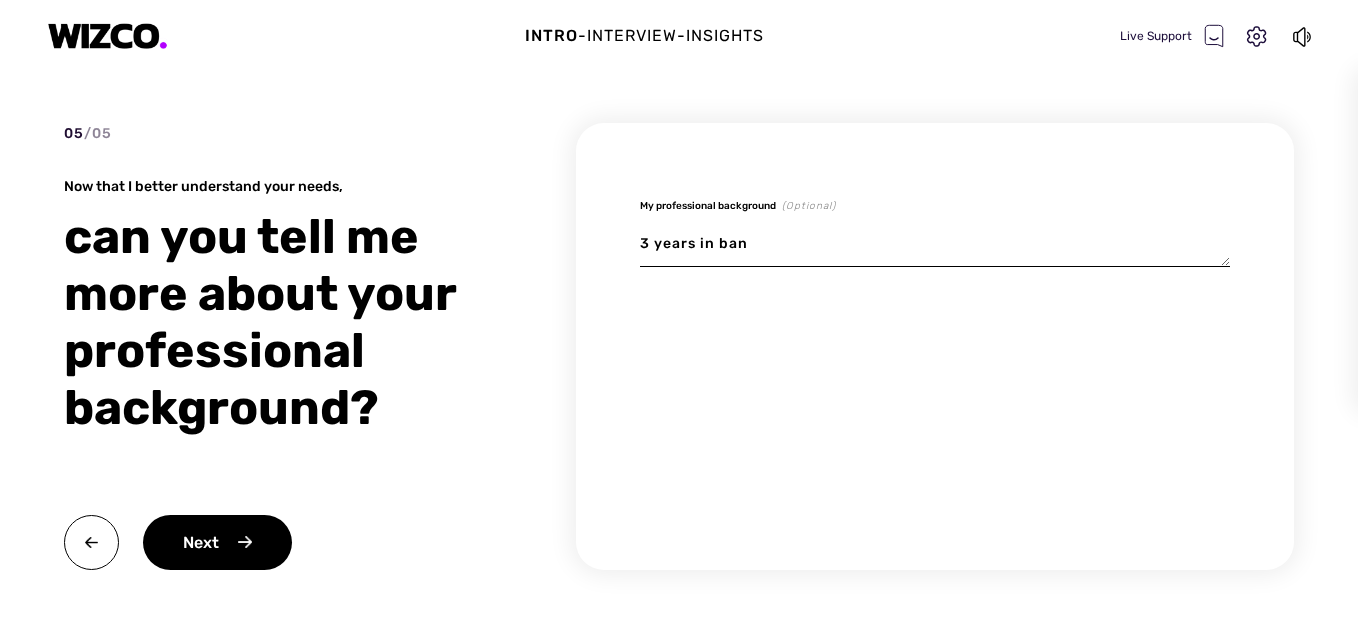 type on "x" 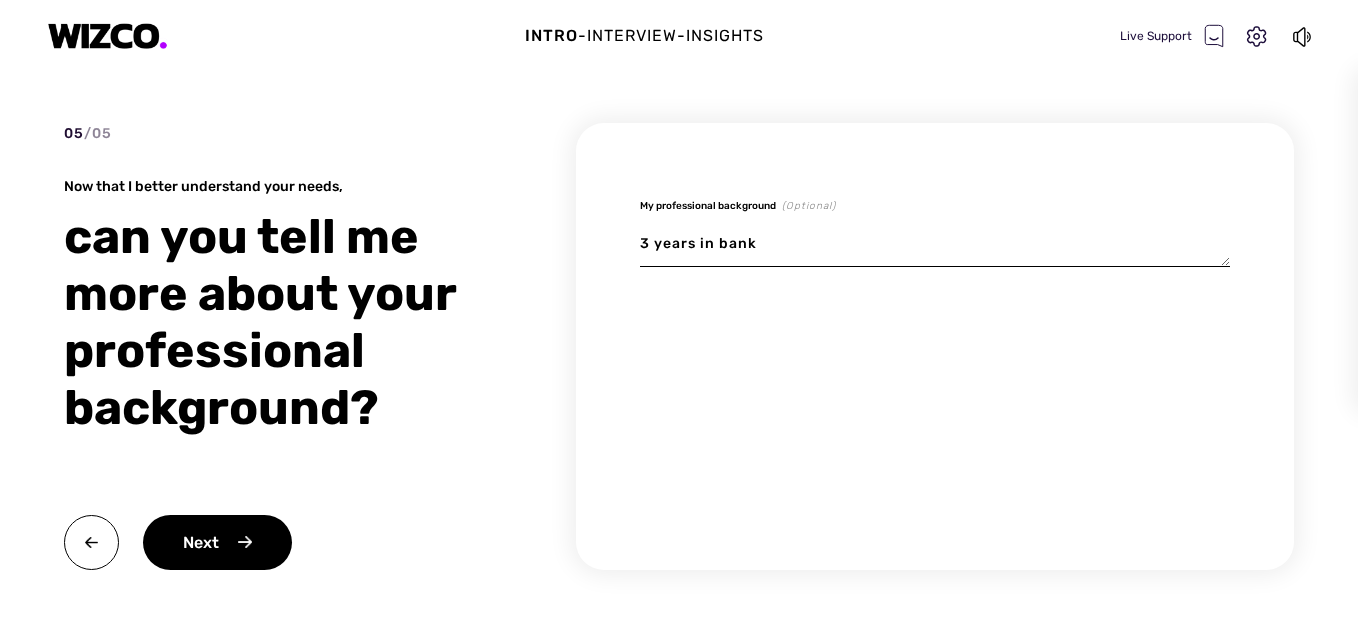 type on "x" 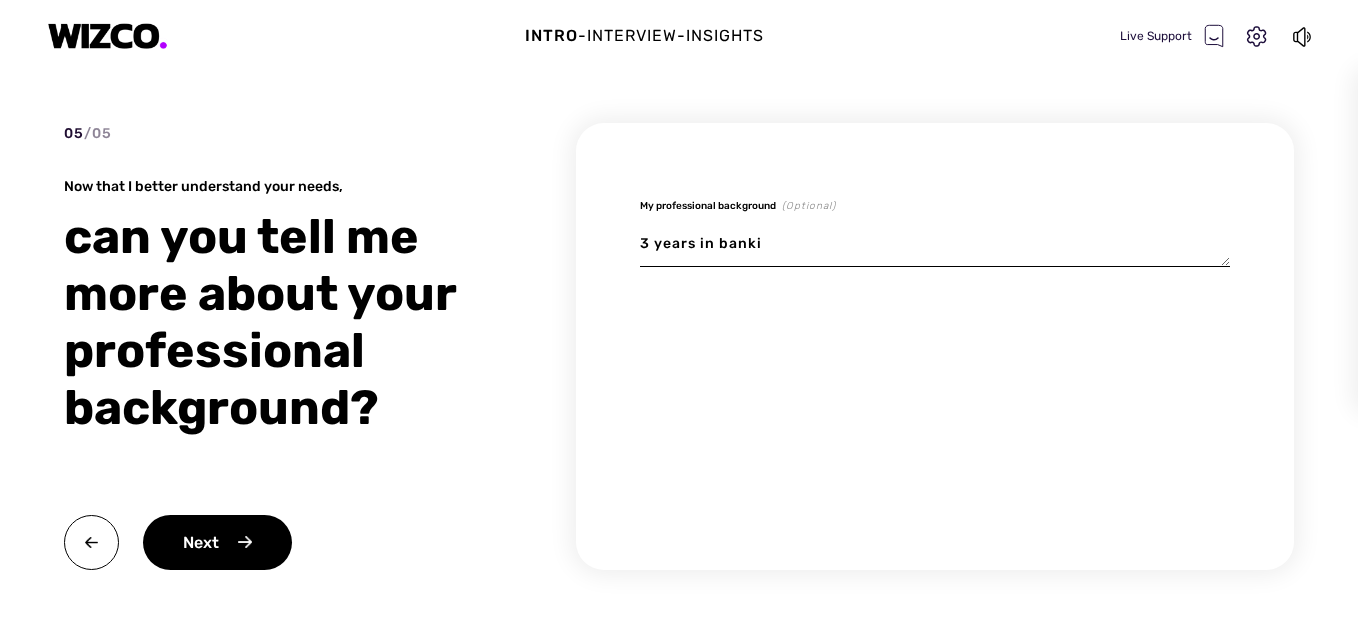 type on "x" 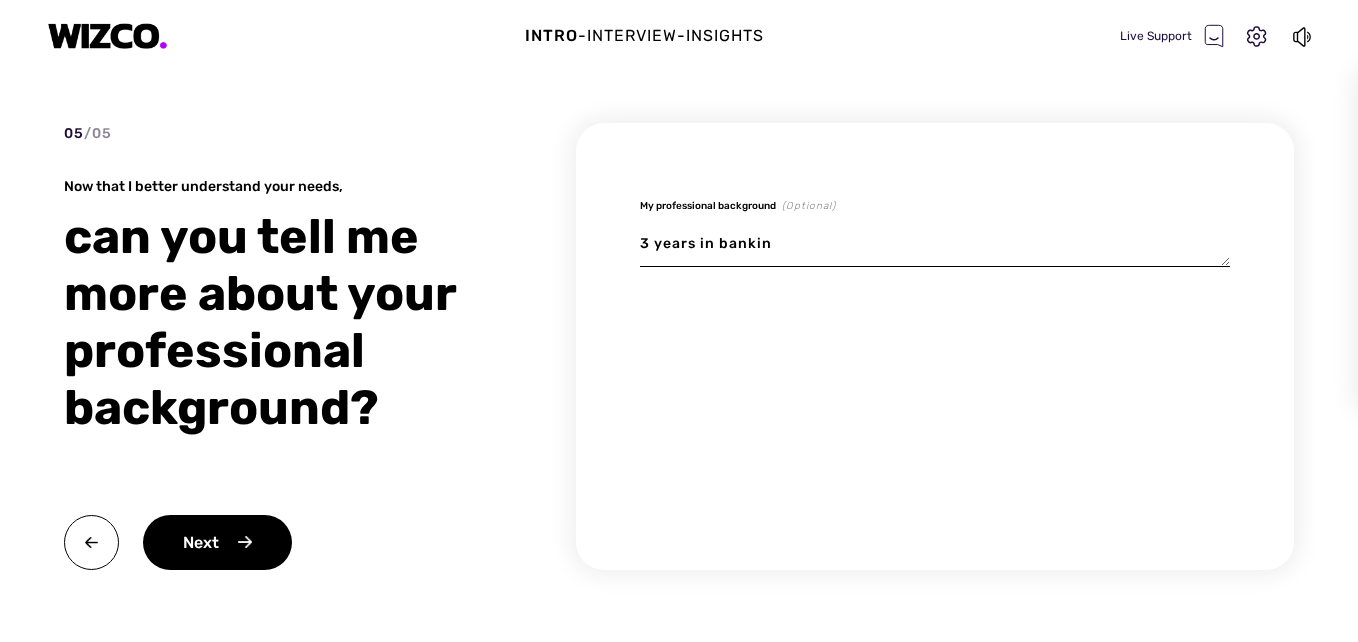 type on "x" 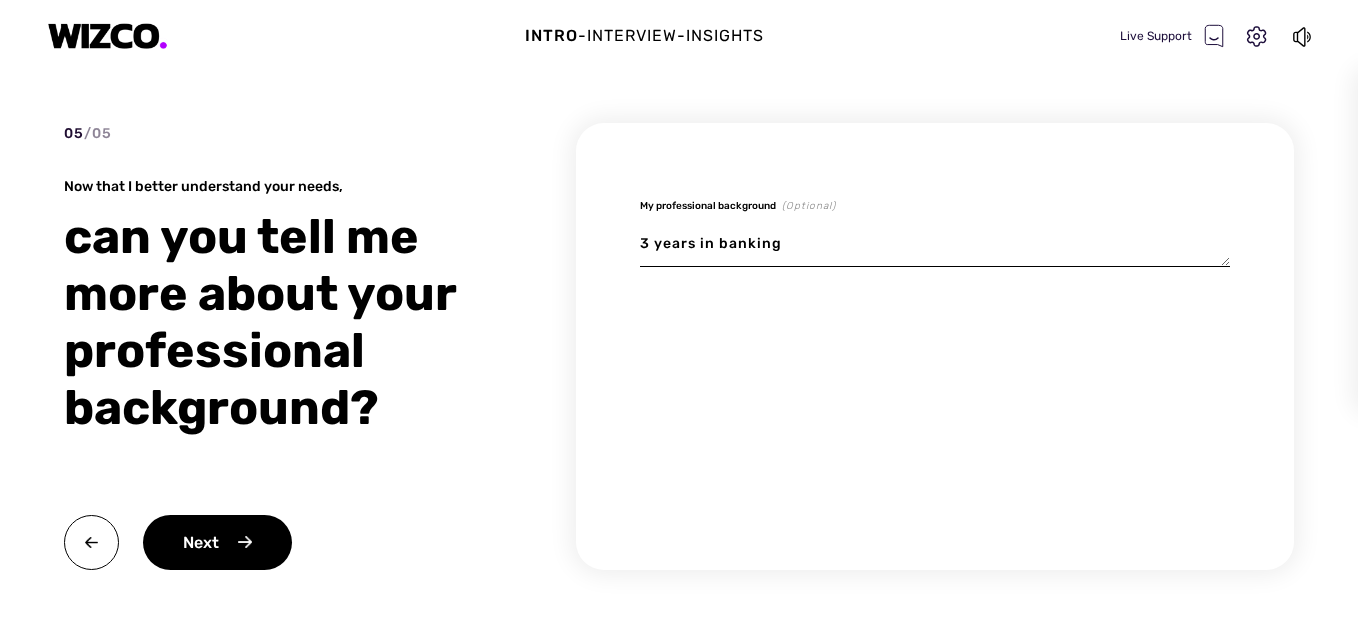 type on "x" 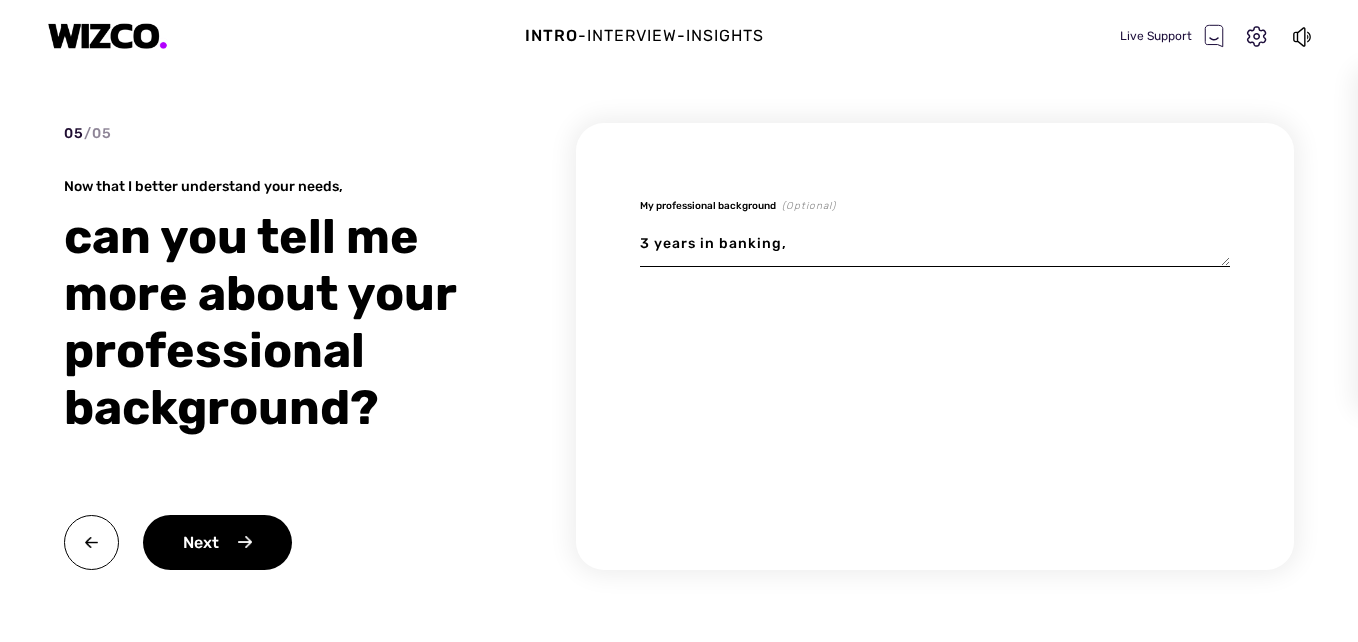 type on "x" 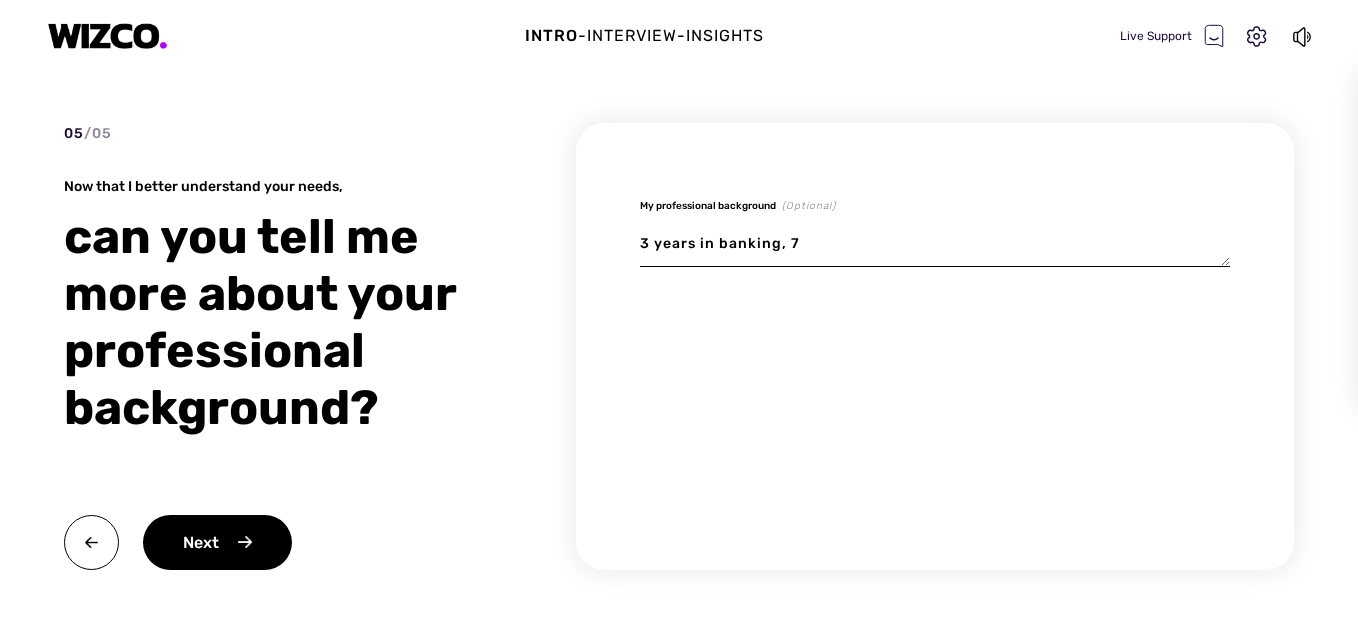 type on "x" 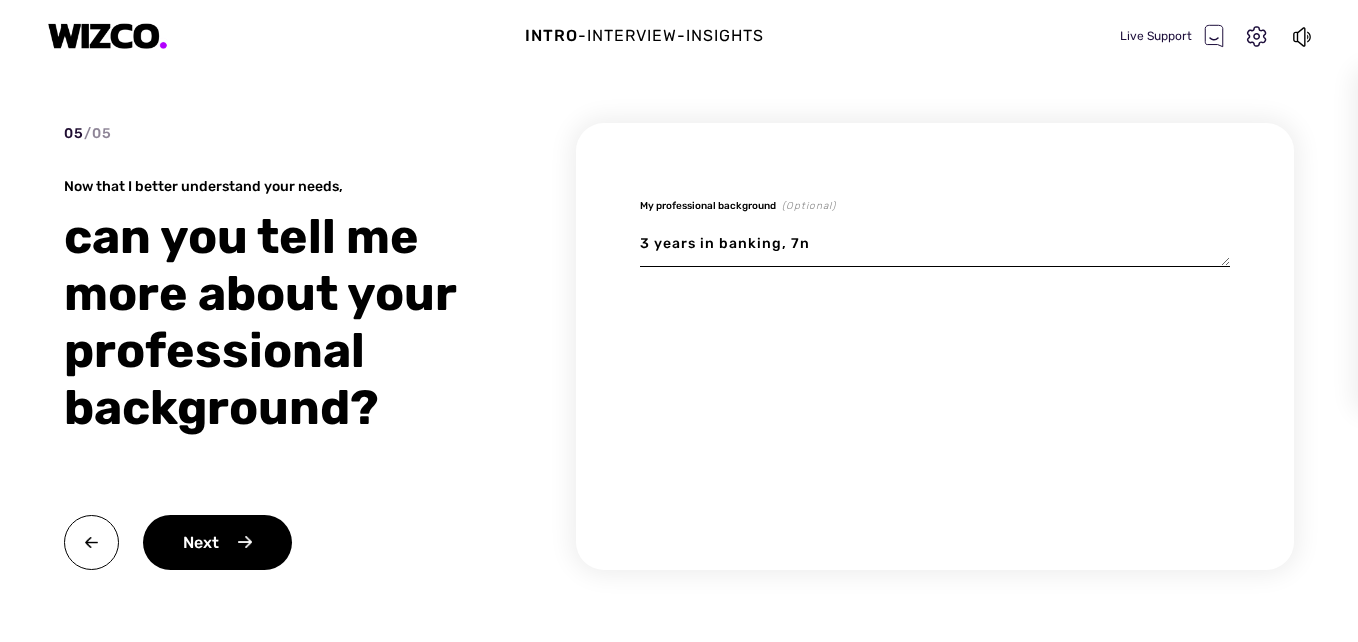type on "x" 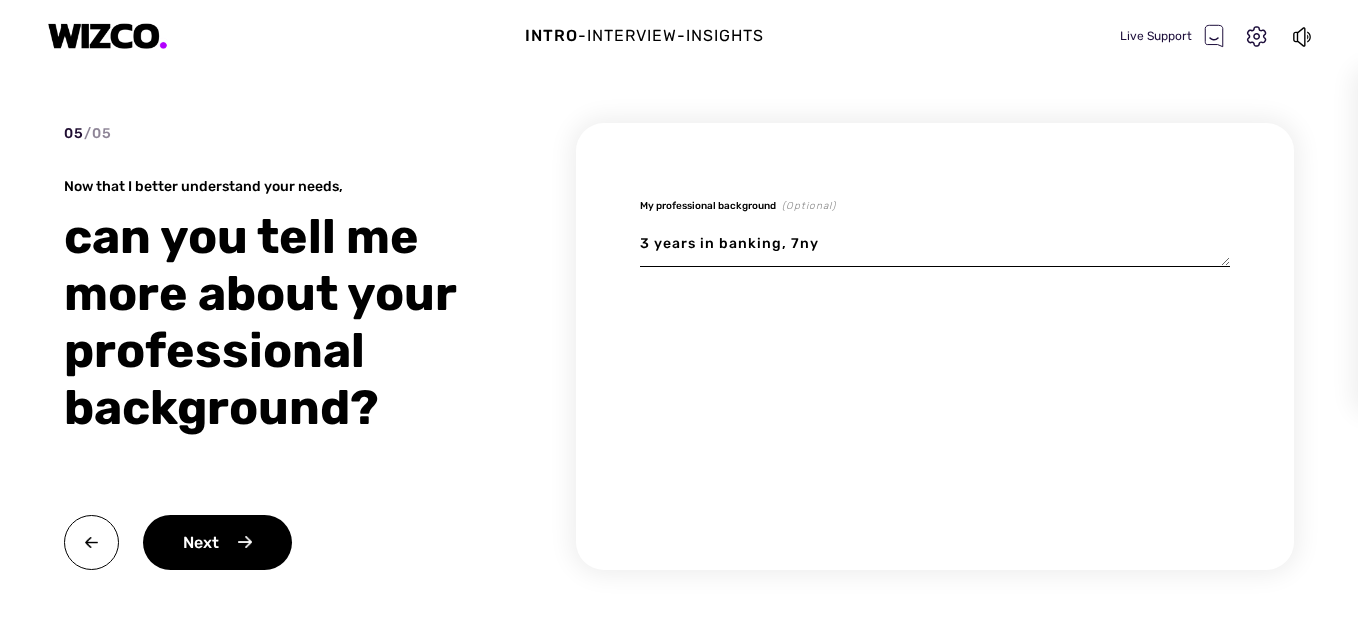 type on "x" 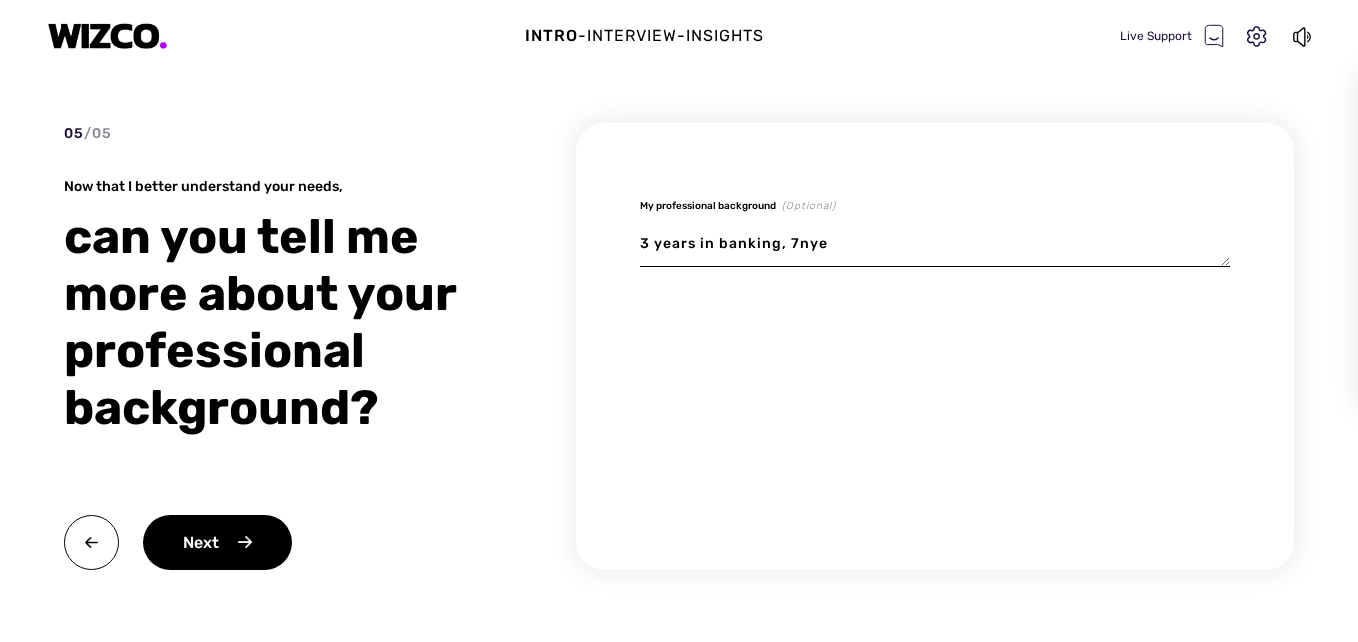 type on "x" 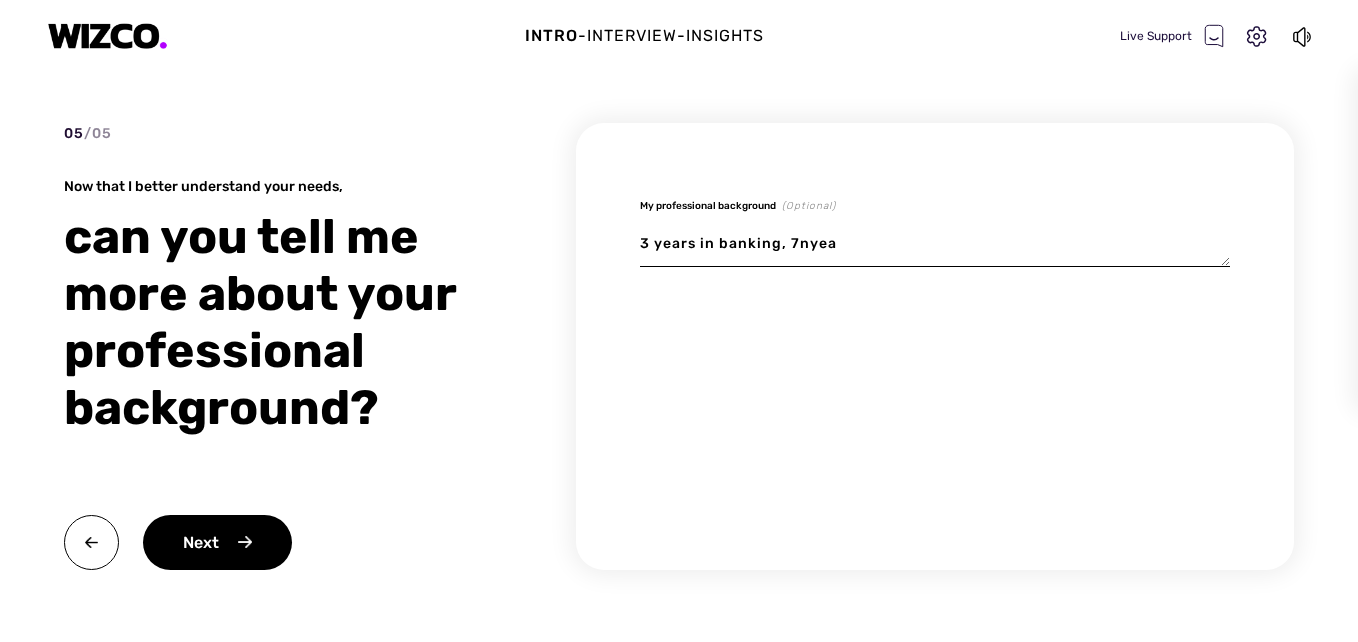 type on "x" 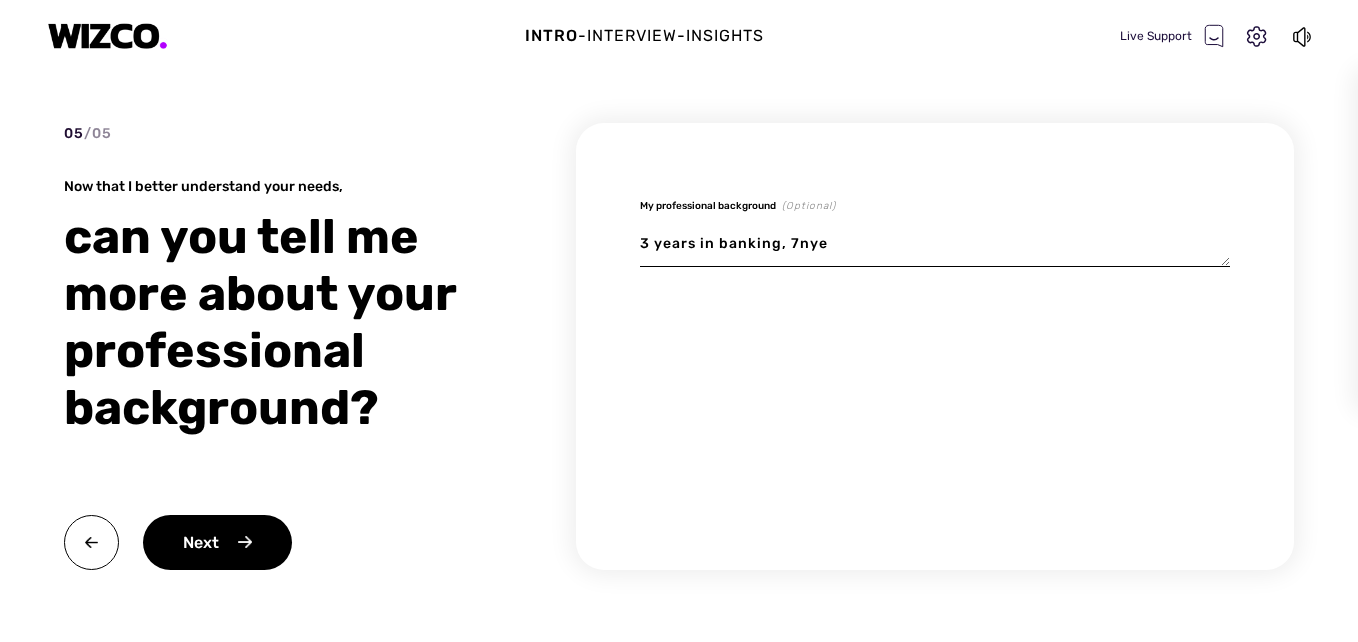 type on "x" 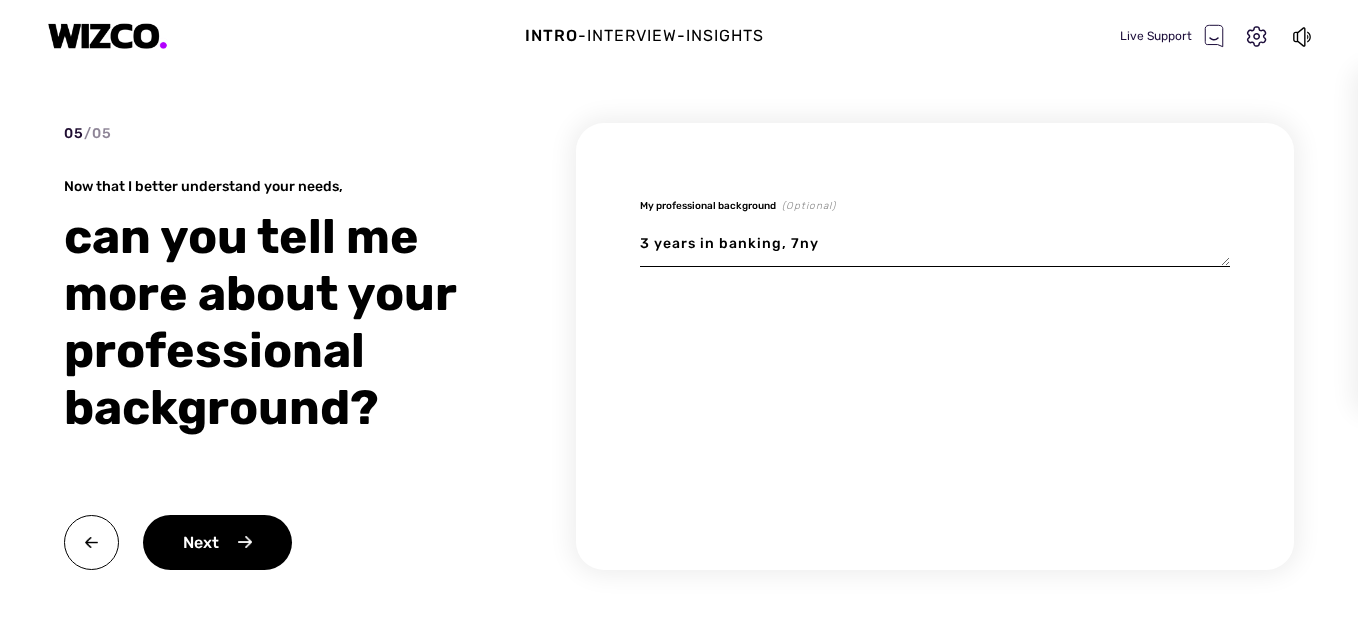 type on "x" 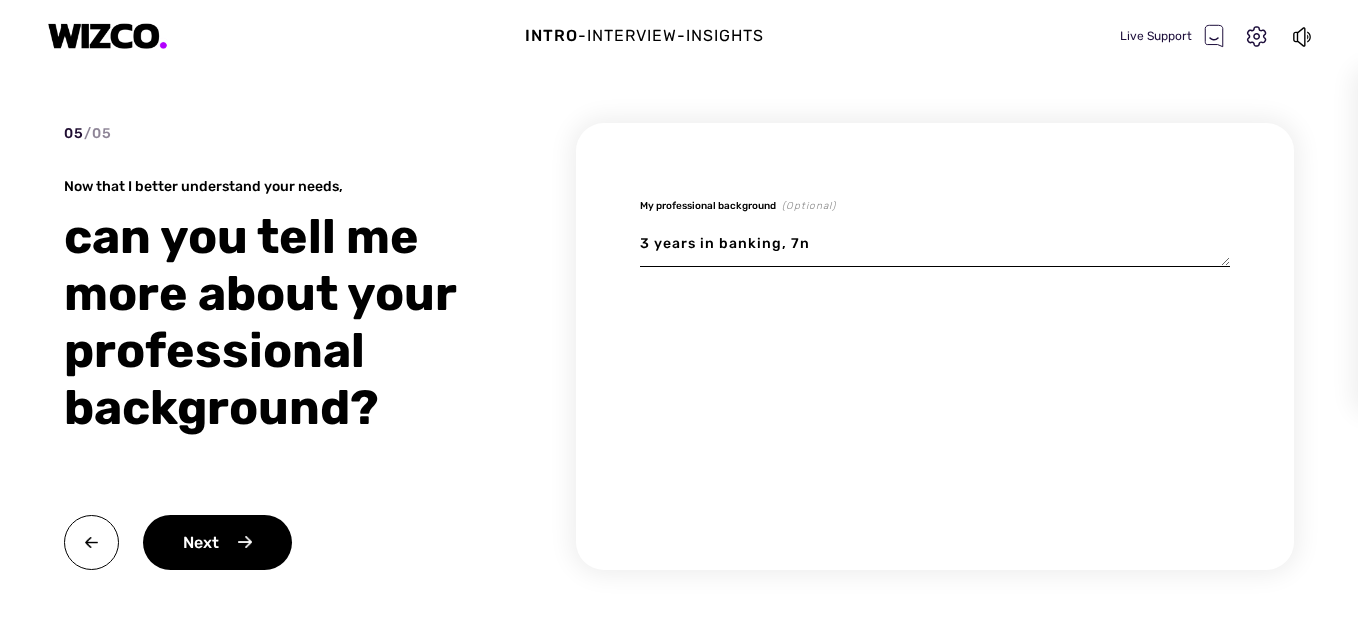 type on "x" 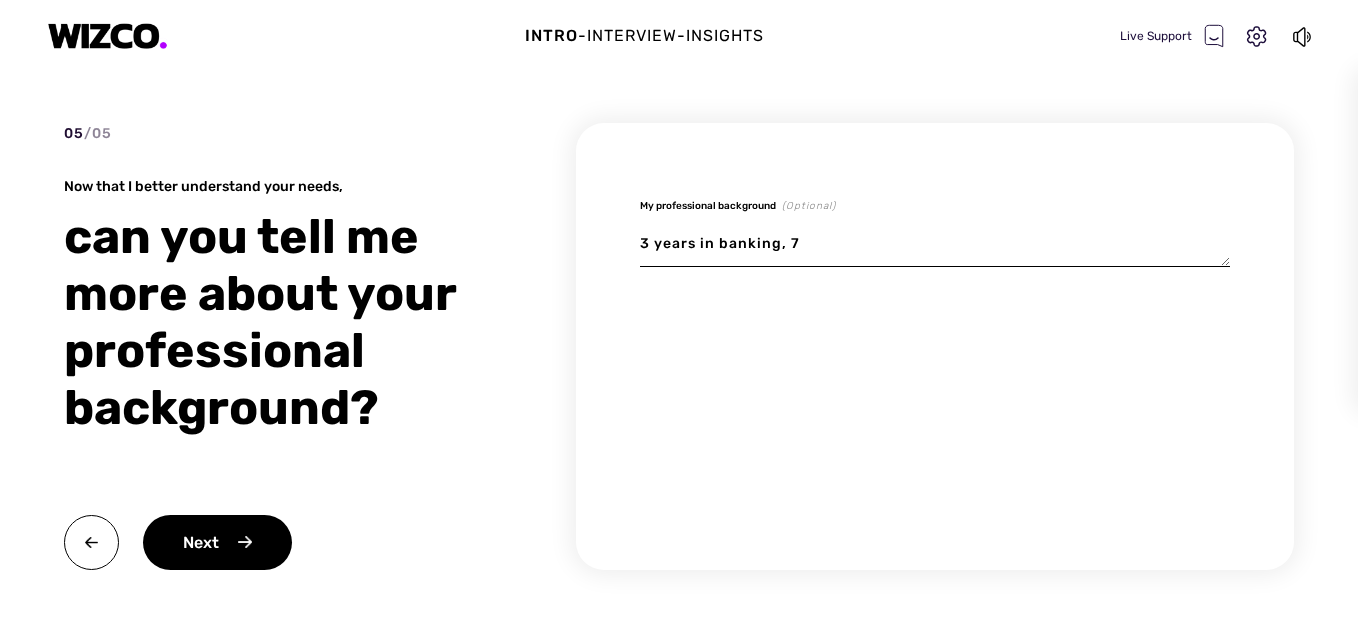 type on "x" 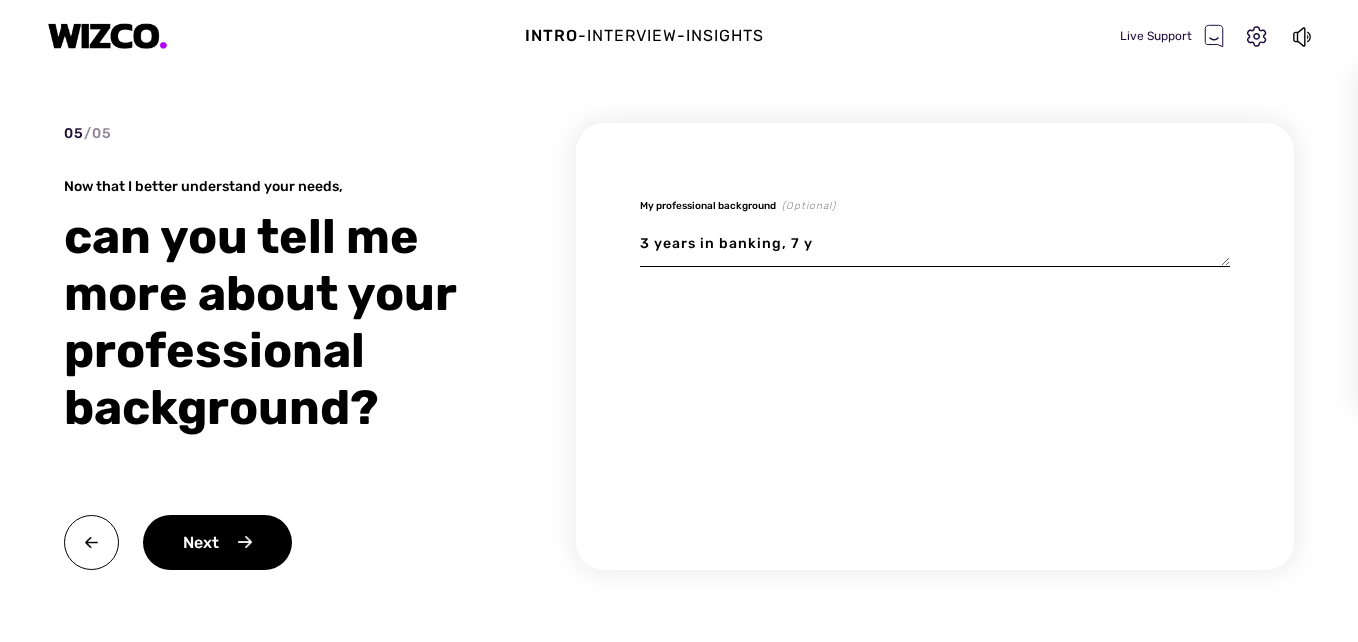type on "x" 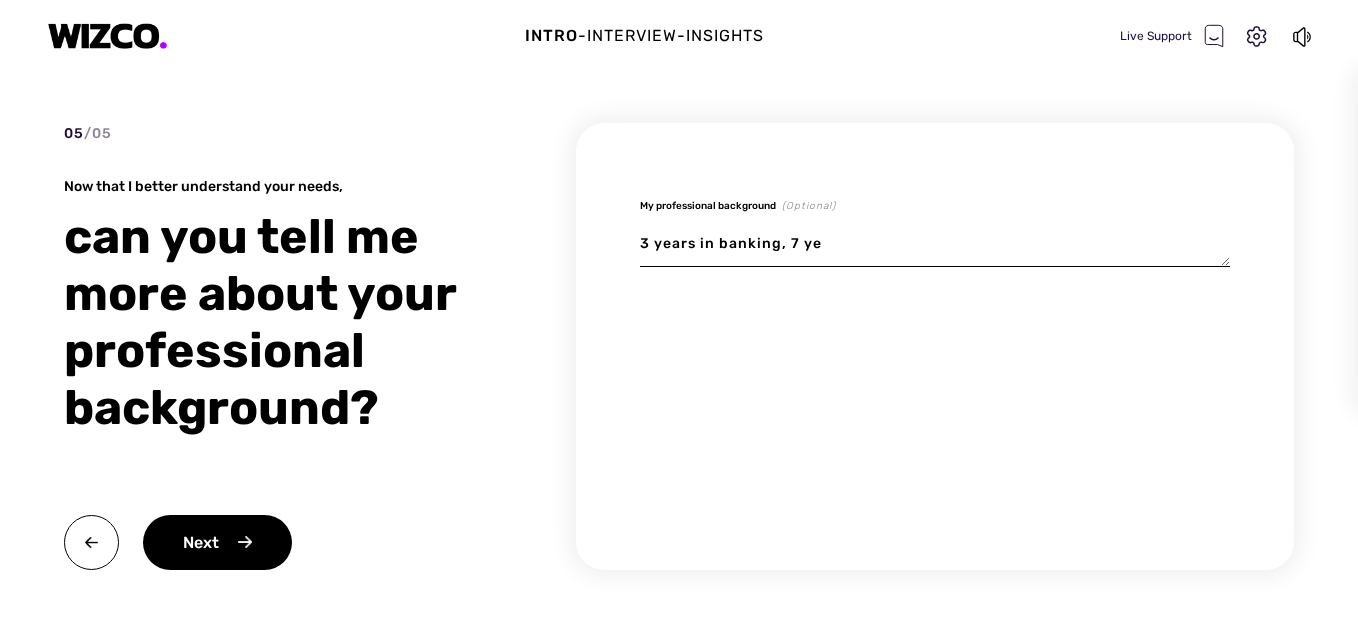 type on "x" 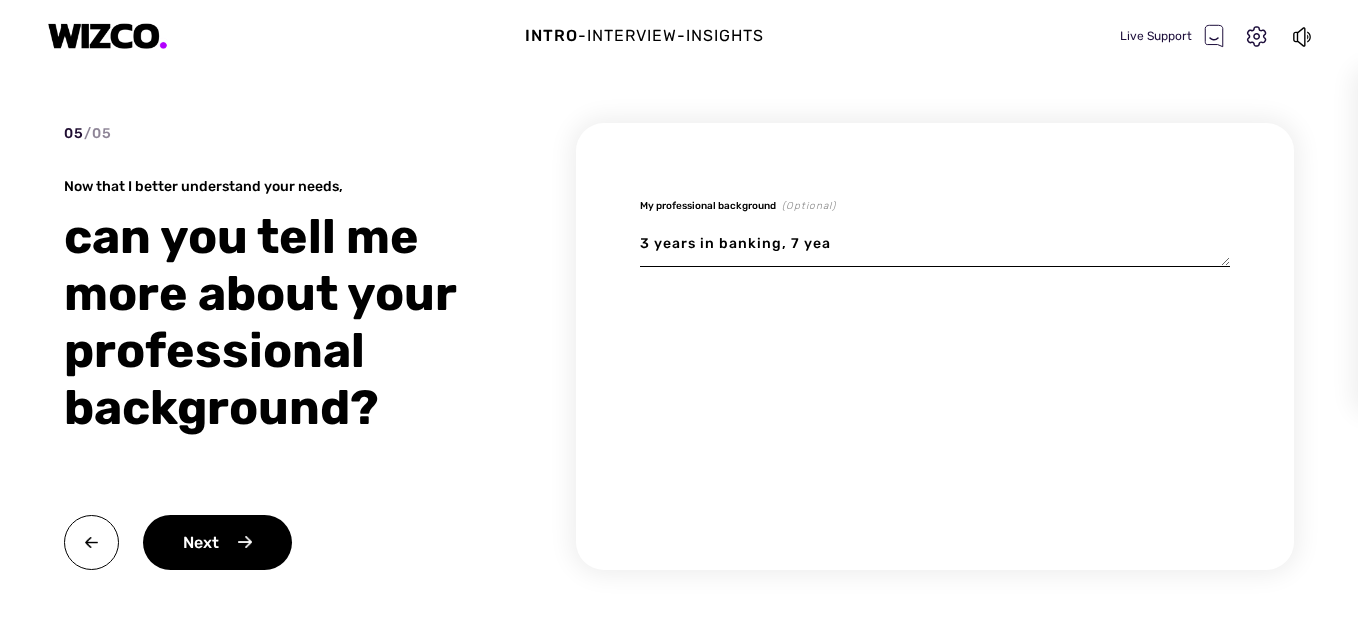 type on "x" 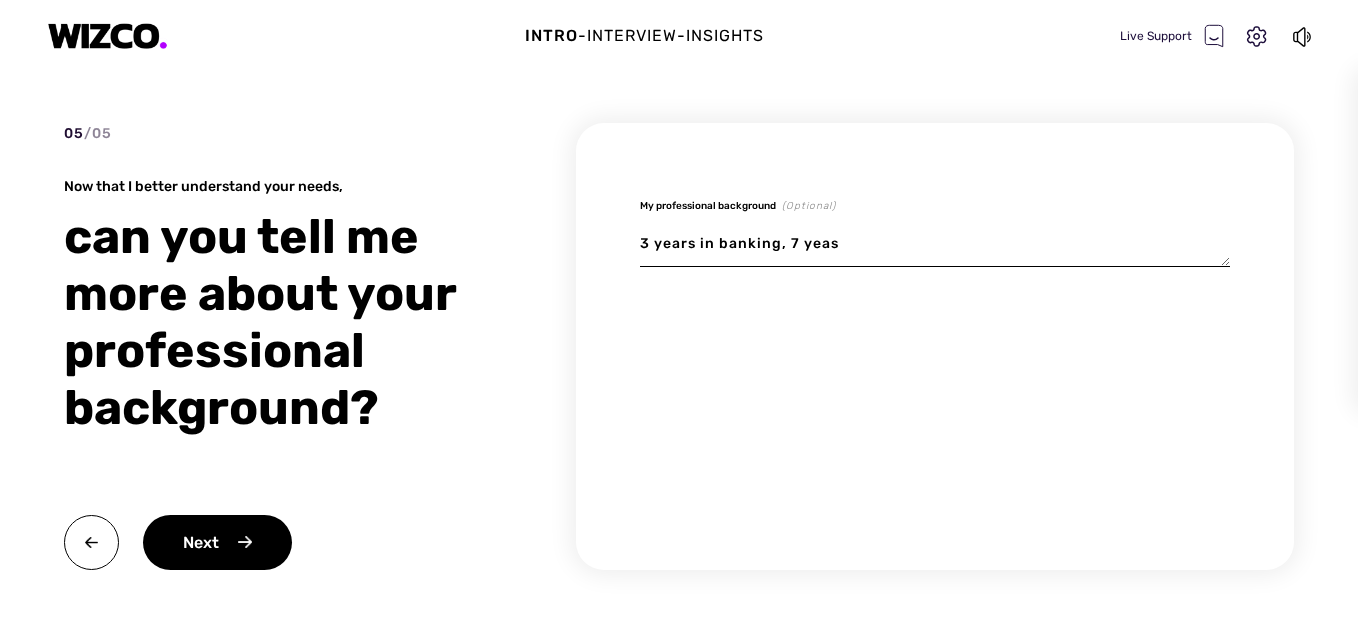 type on "x" 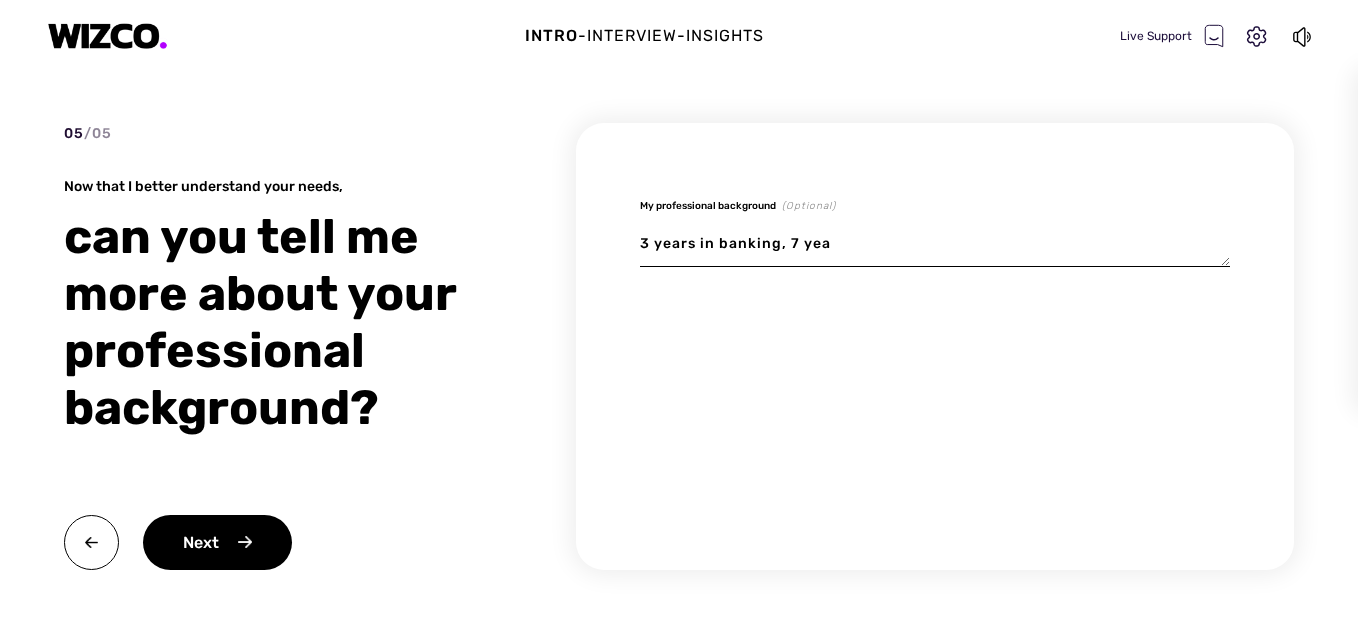 type on "x" 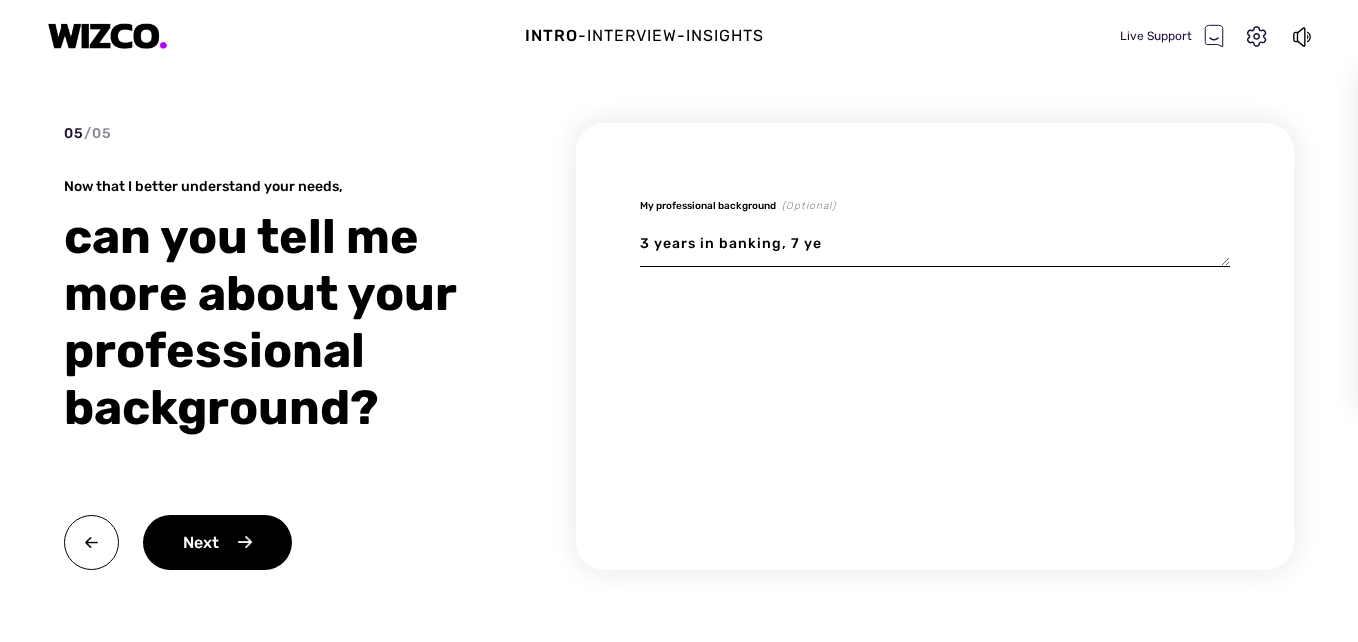 type on "x" 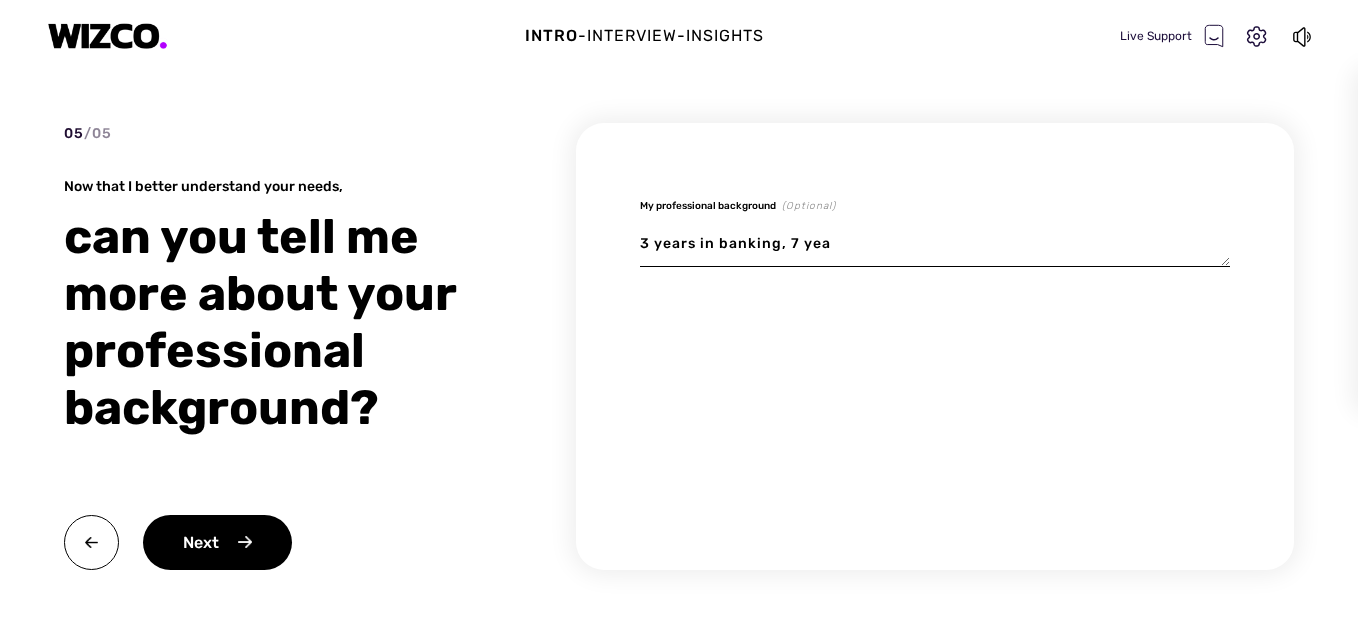type on "x" 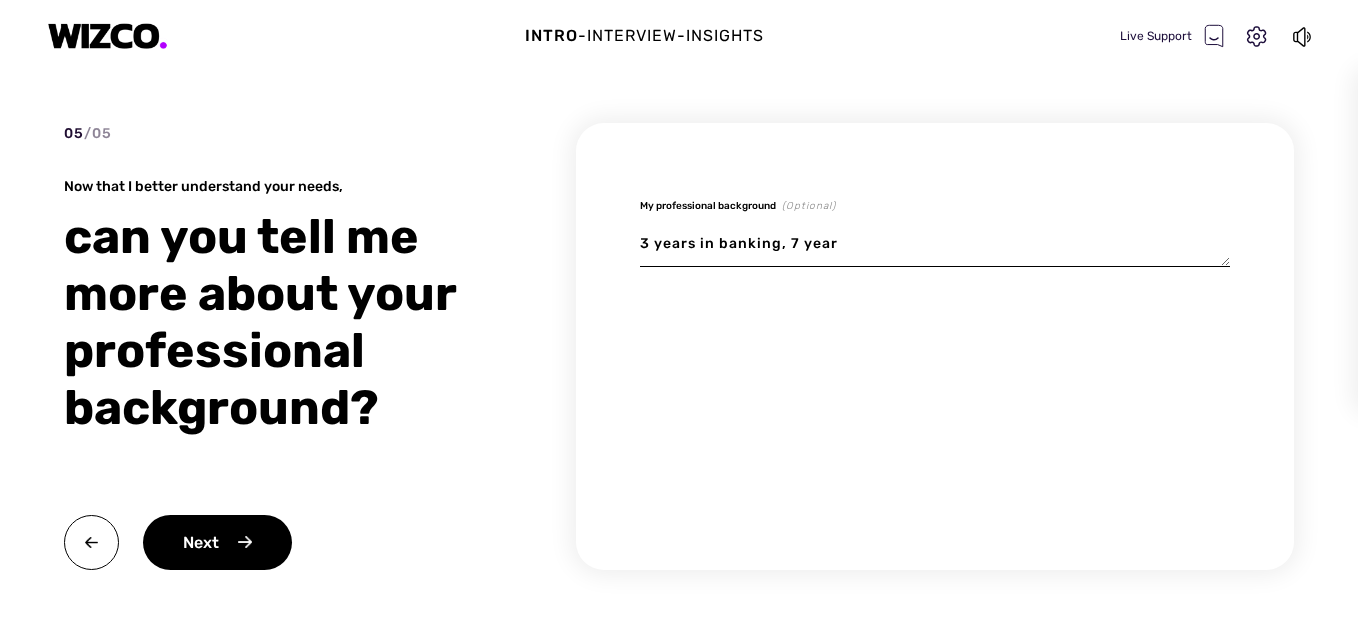 type on "x" 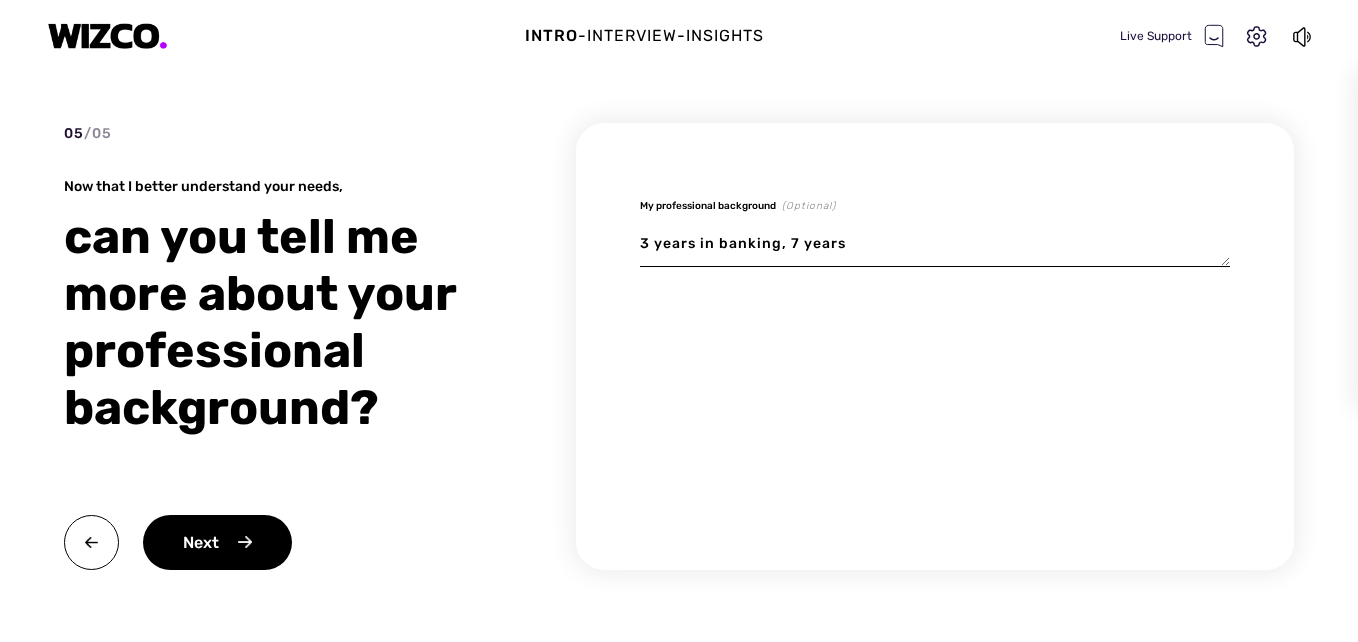 type on "x" 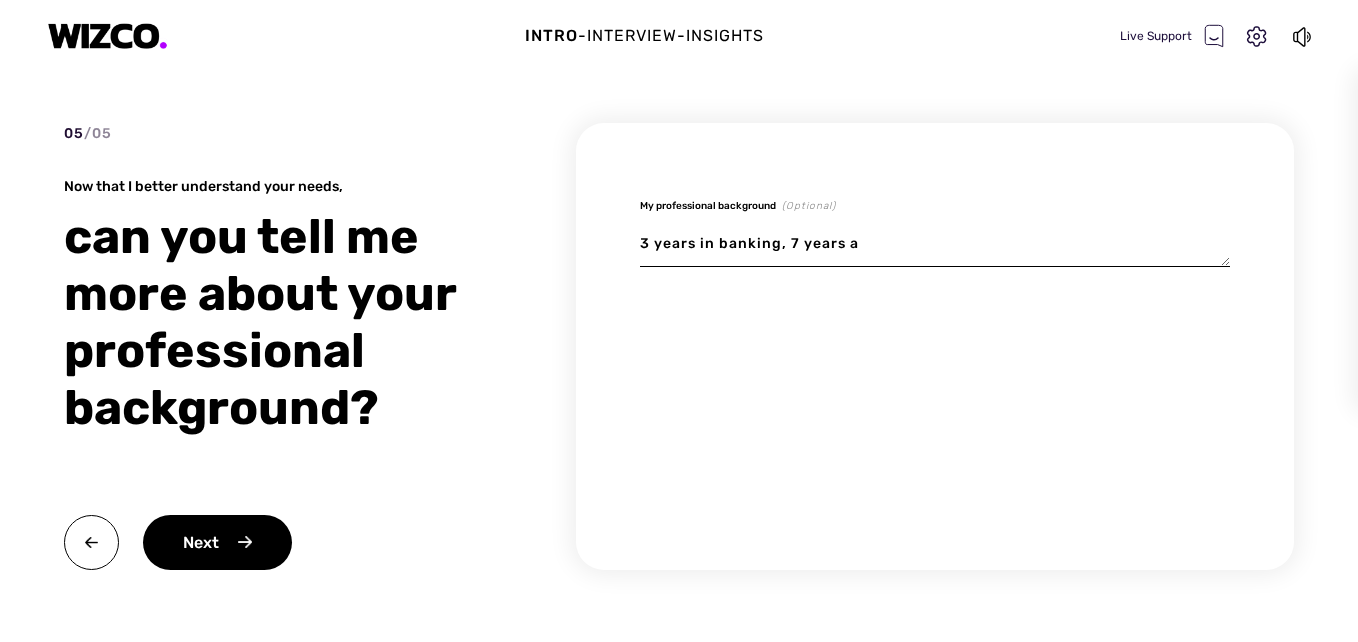 type on "x" 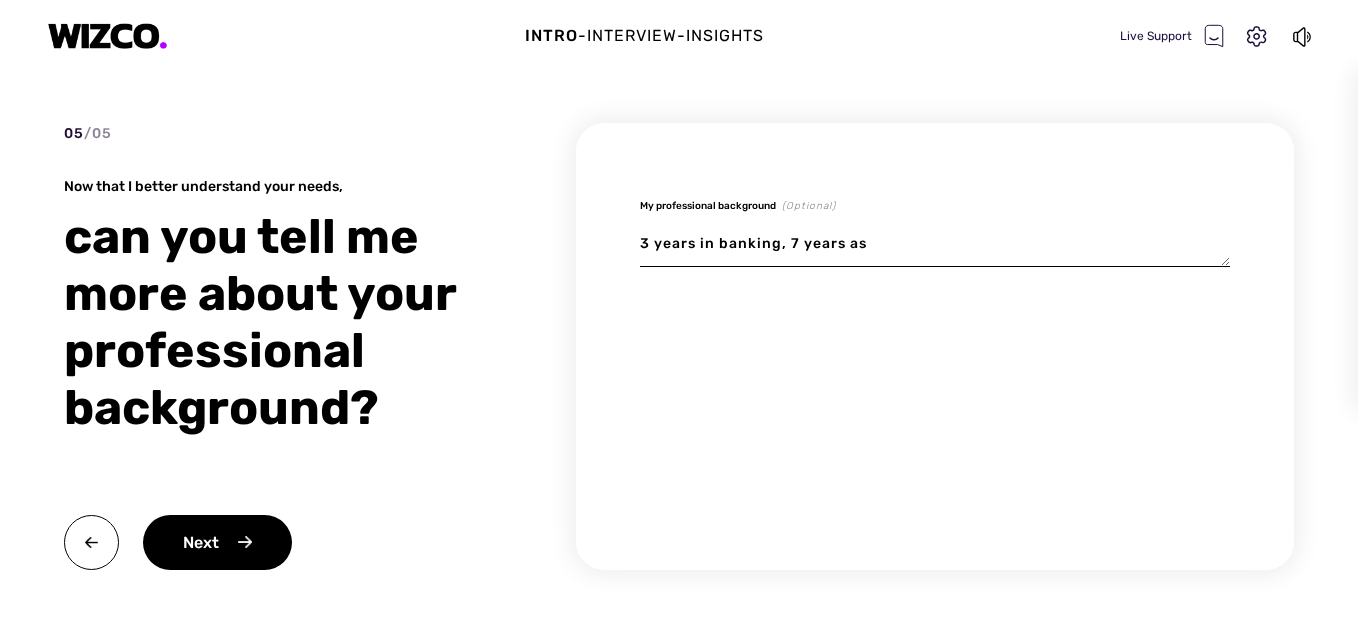 type on "x" 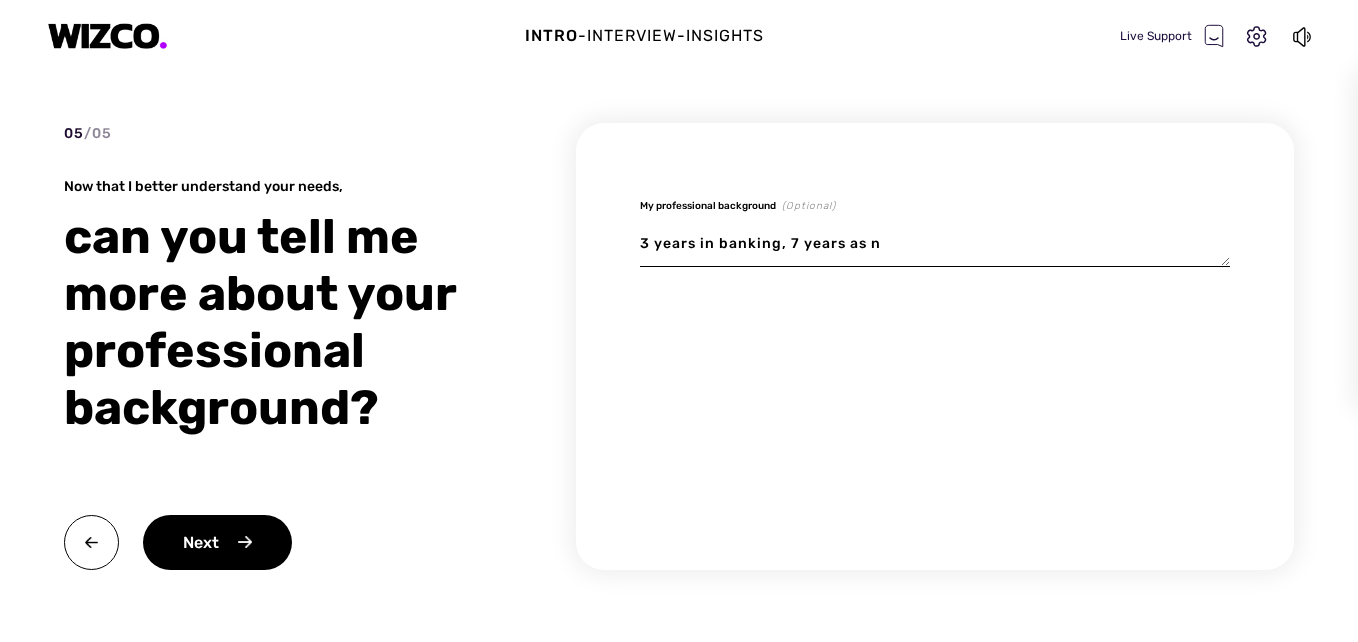 type on "3 years in banking, 7 years as n" 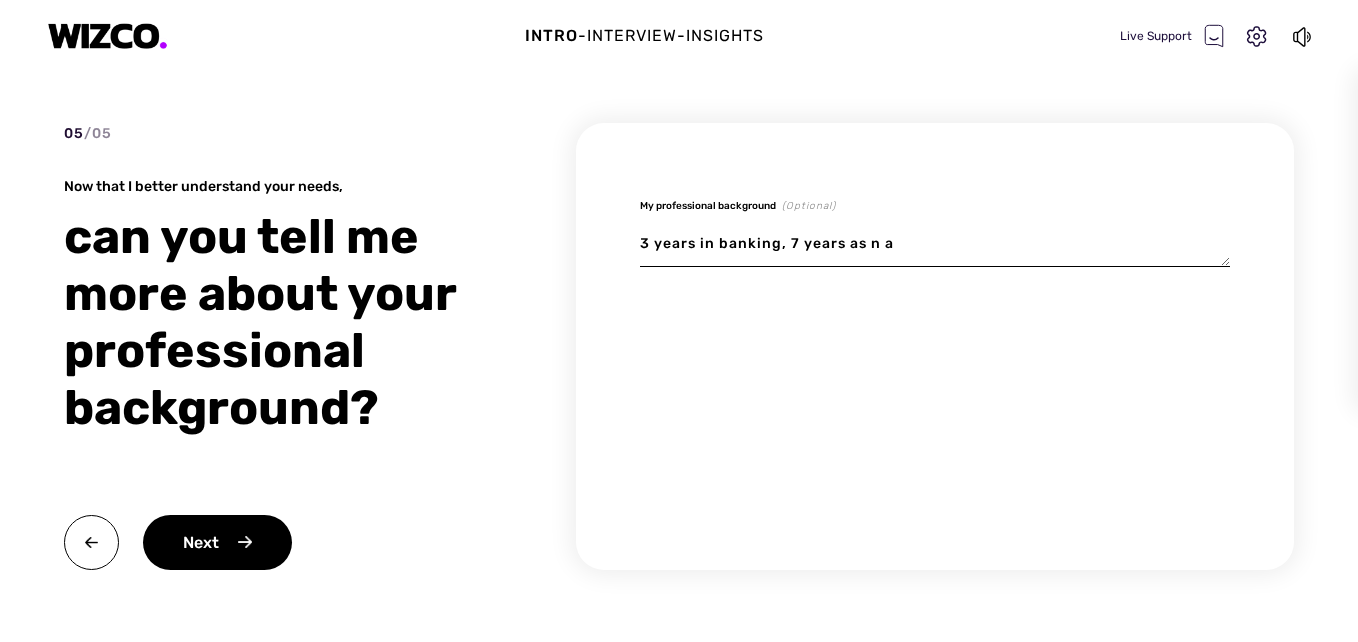 type on "x" 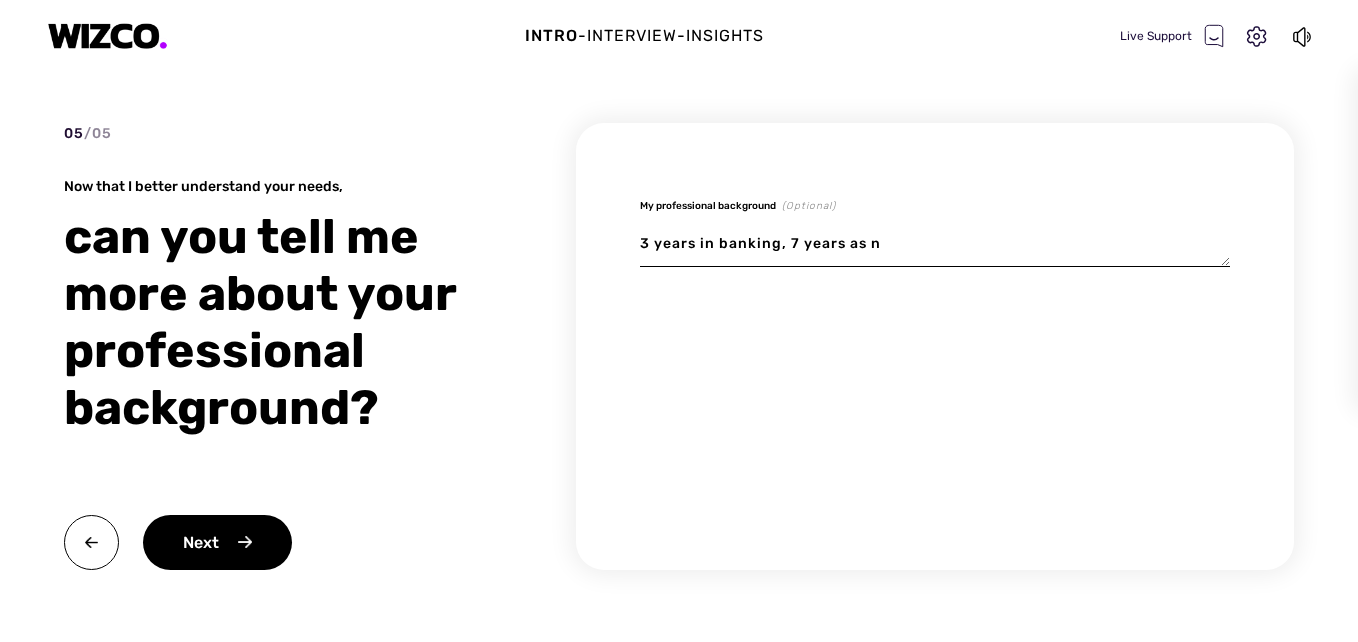 type on "x" 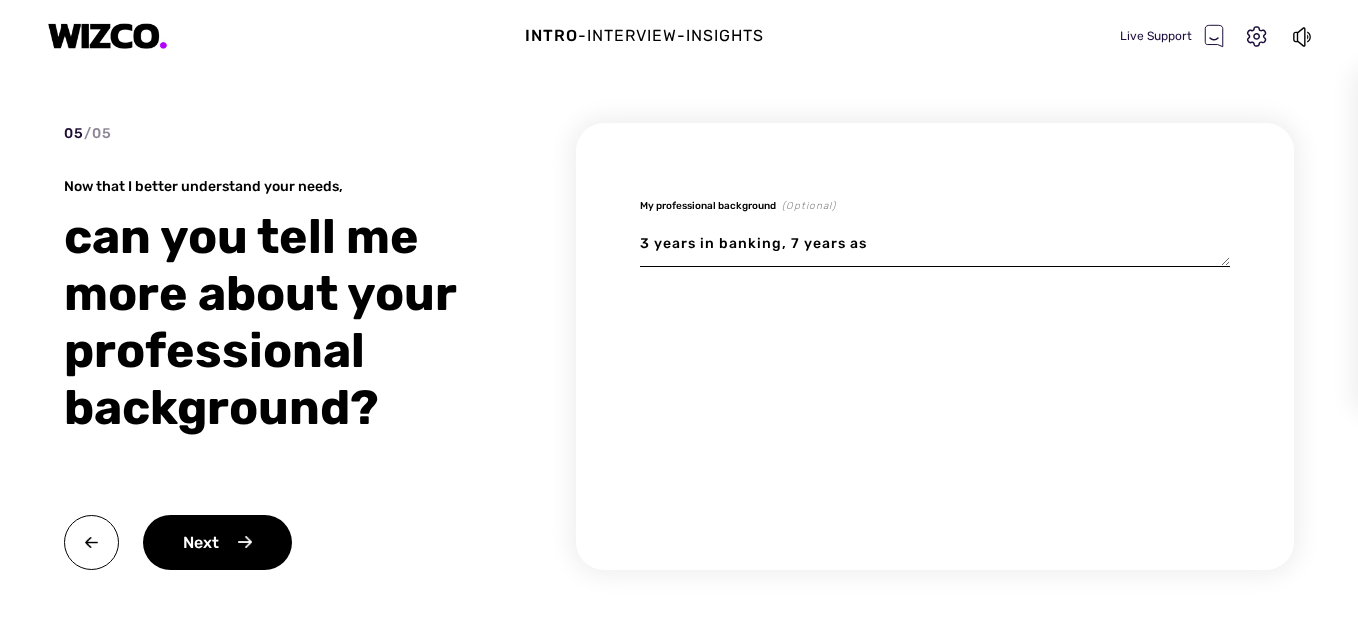 type on "x" 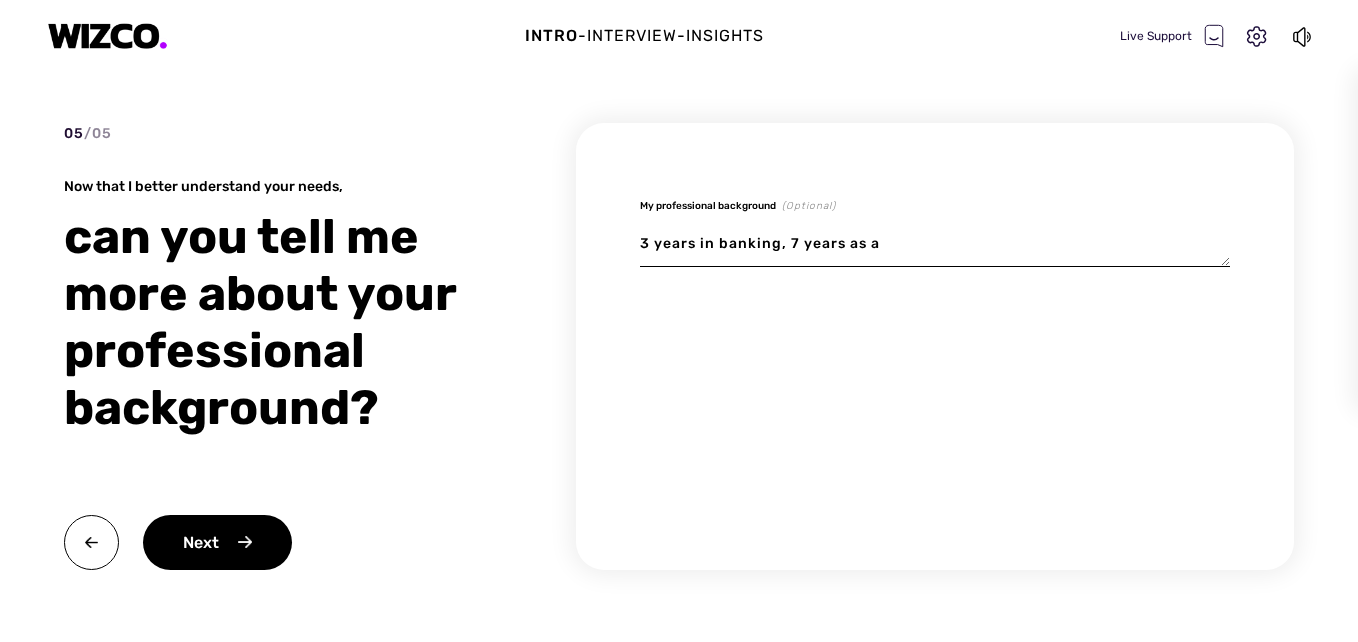 type on "x" 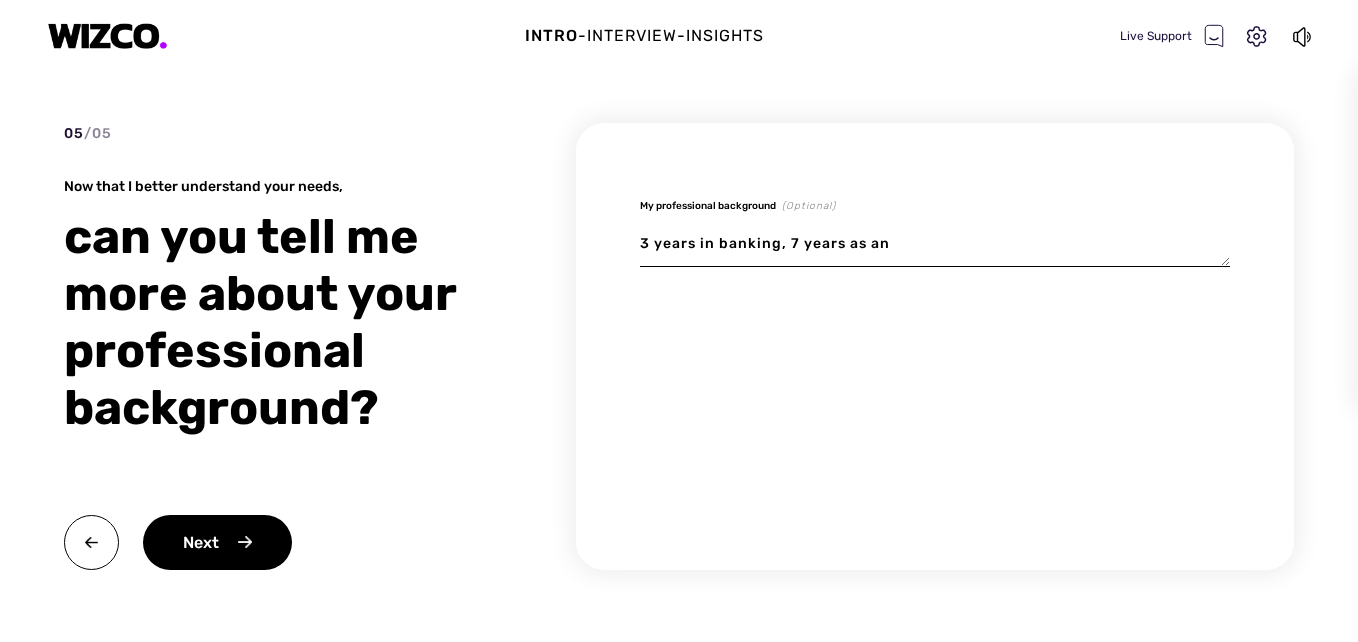 type on "x" 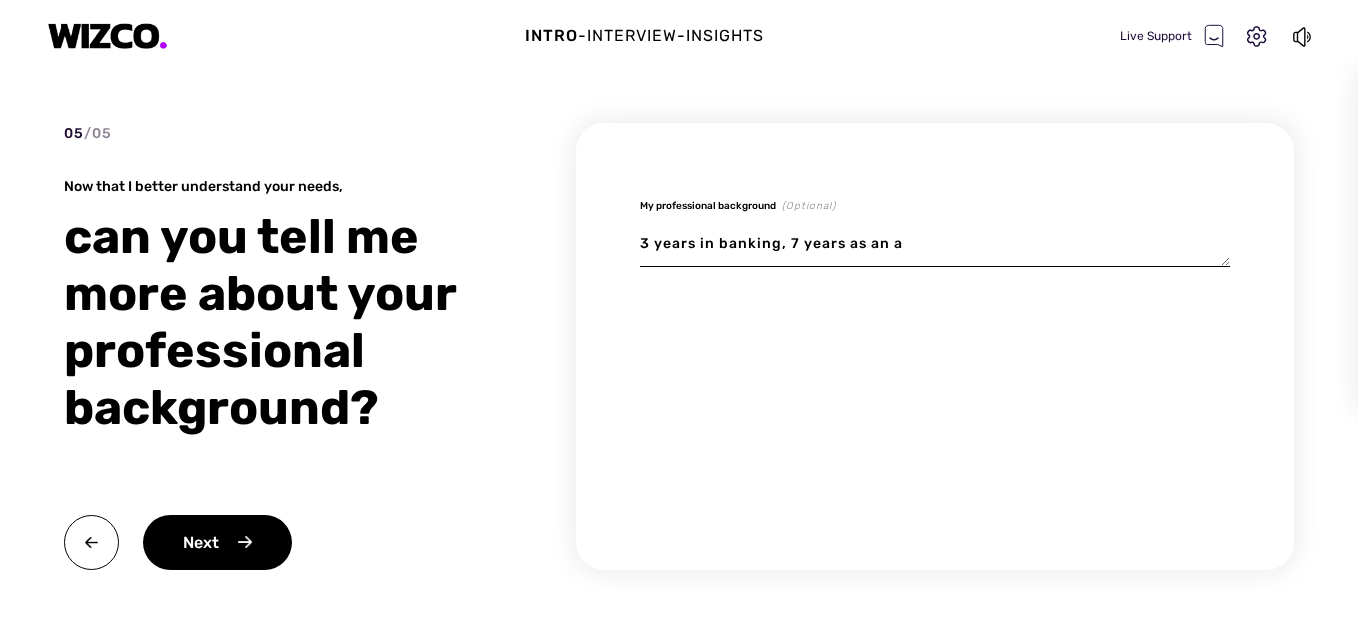 type on "x" 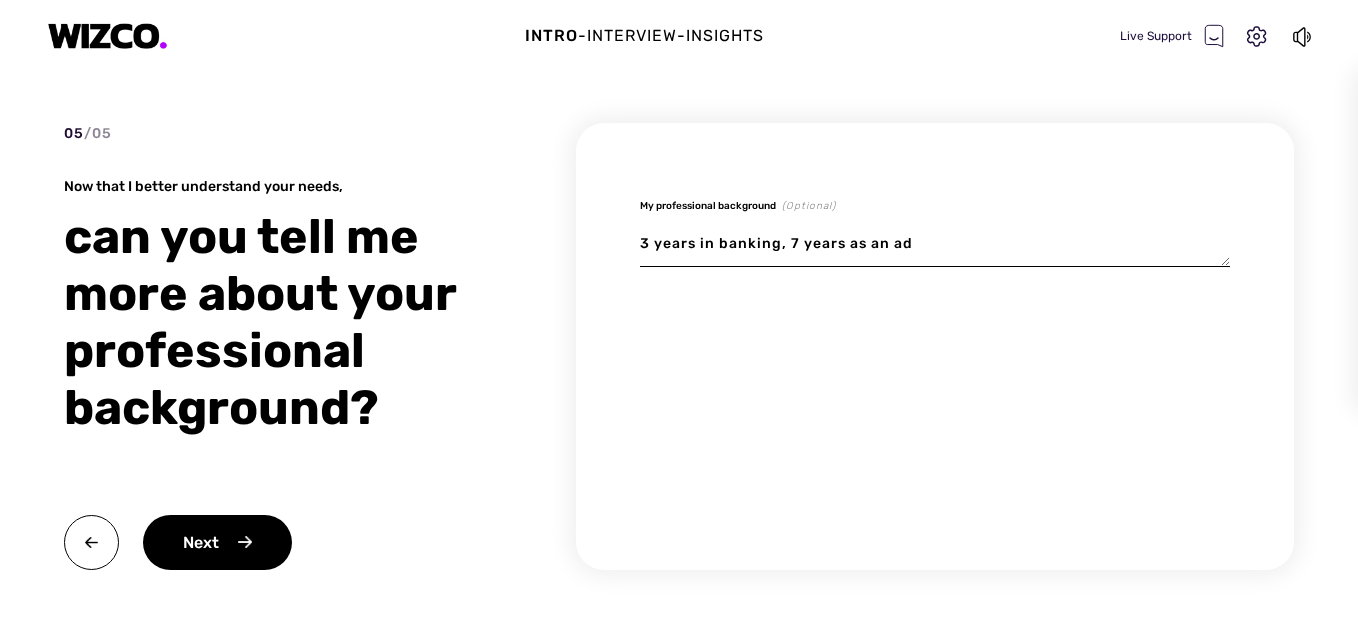 type on "x" 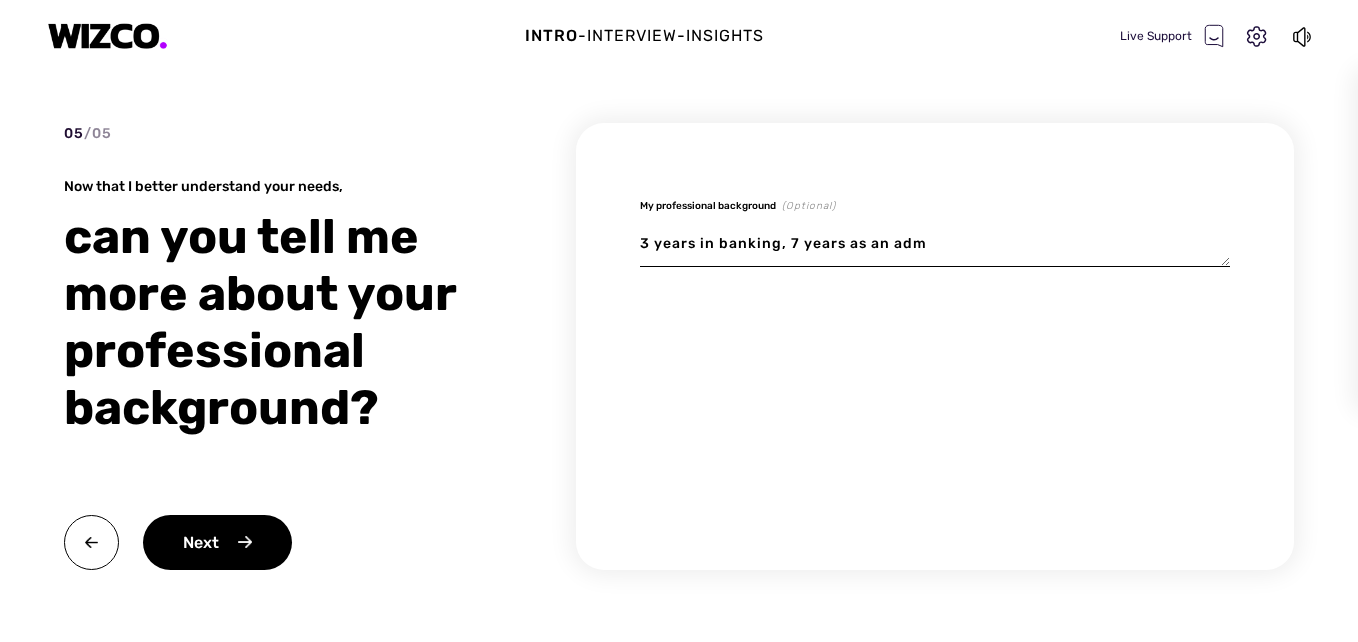 type on "x" 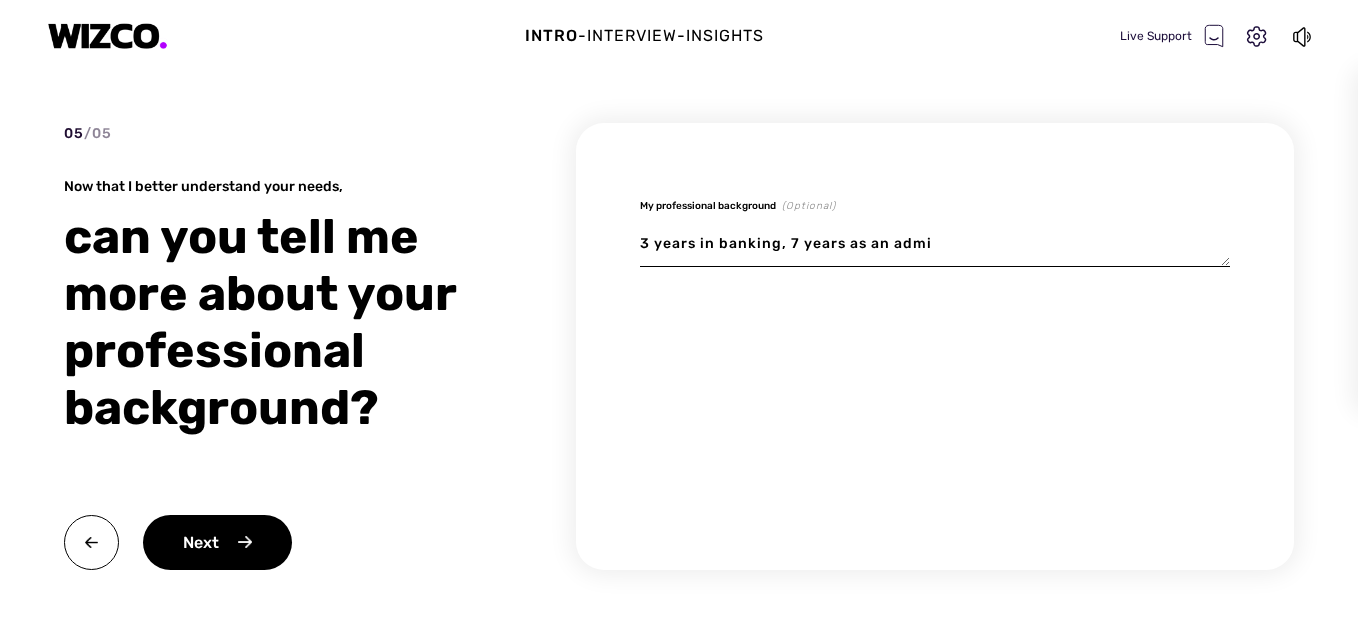 type on "x" 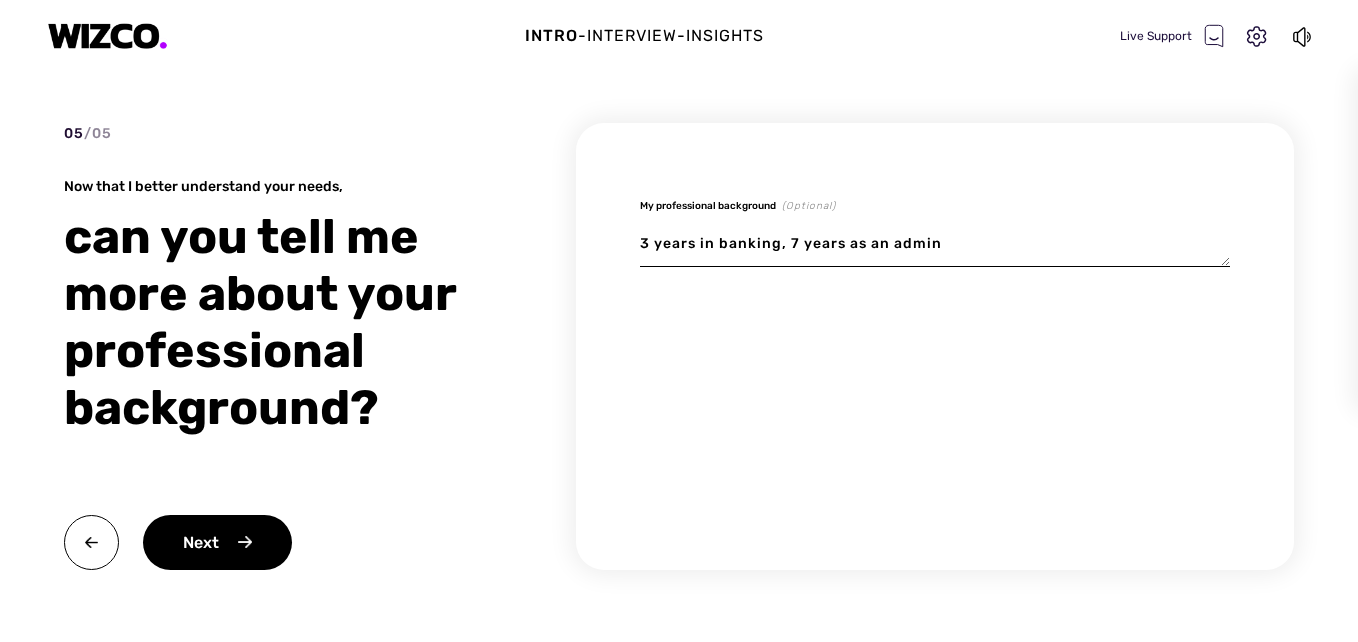 type on "x" 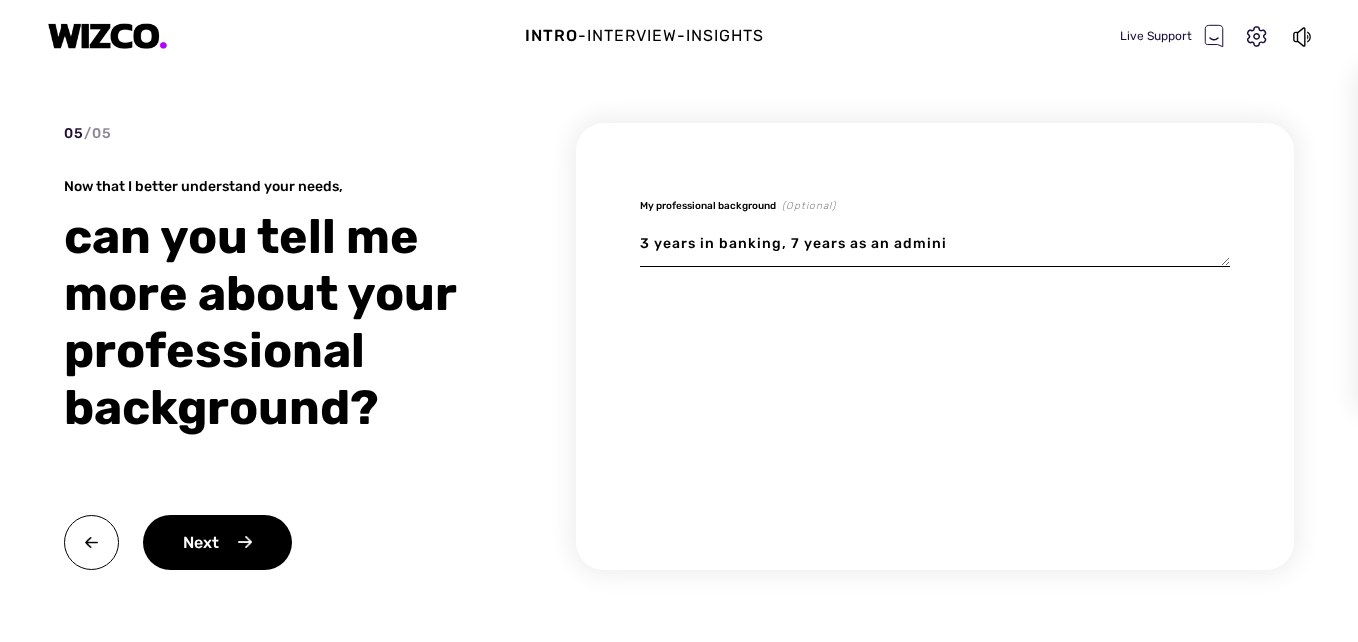 type on "x" 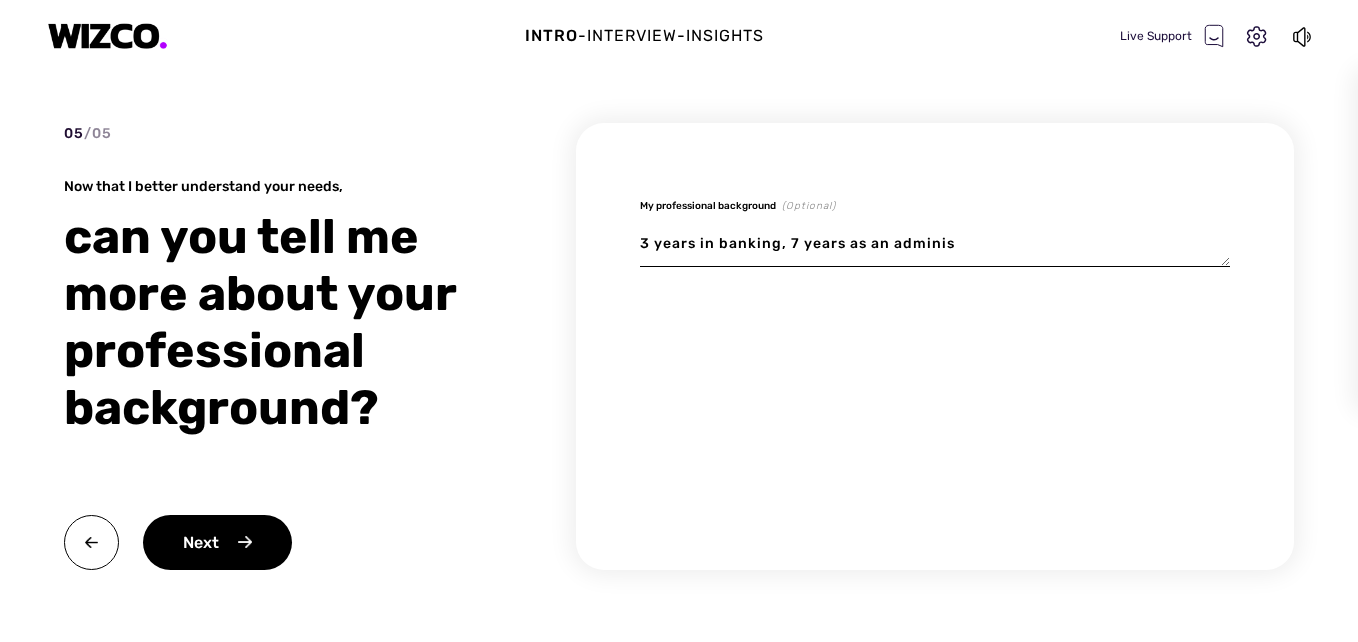 type on "x" 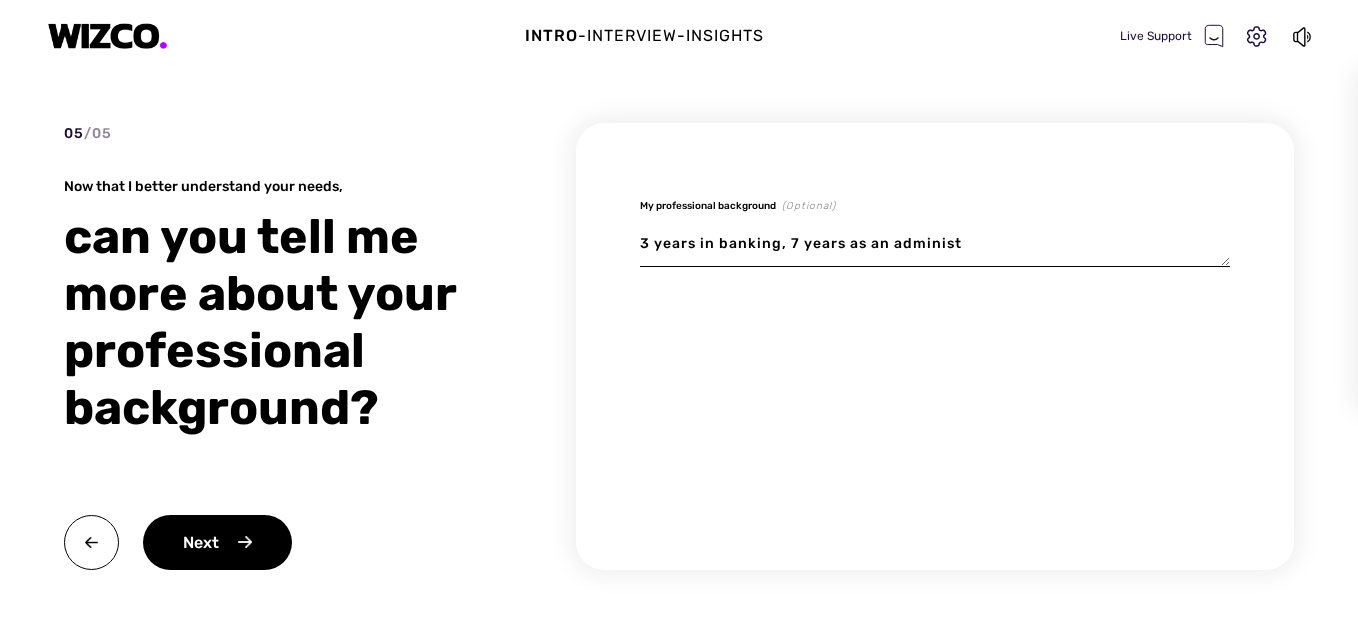 type on "x" 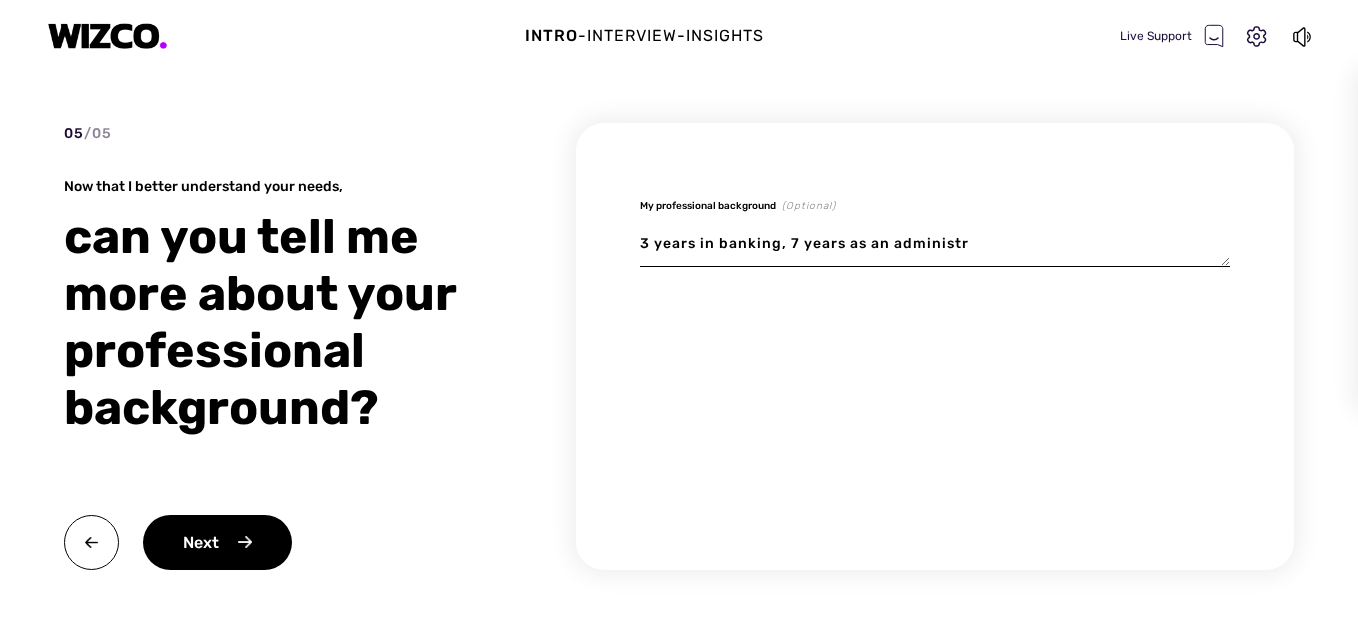 type on "x" 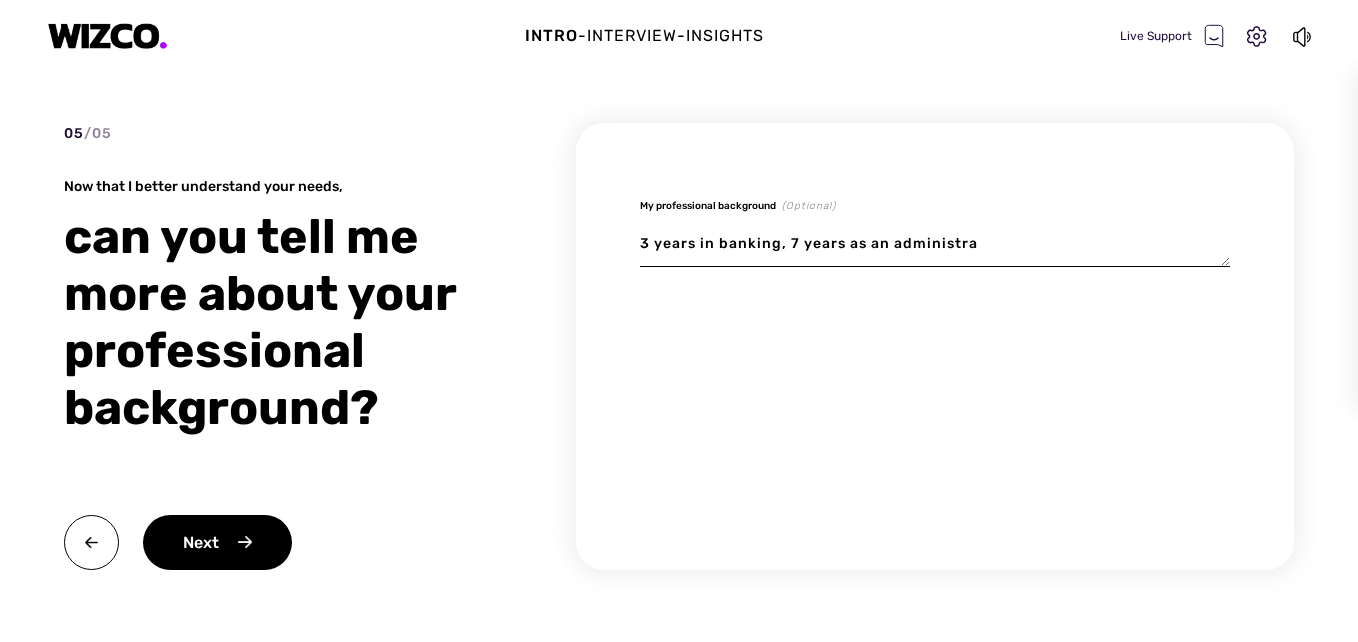 type on "x" 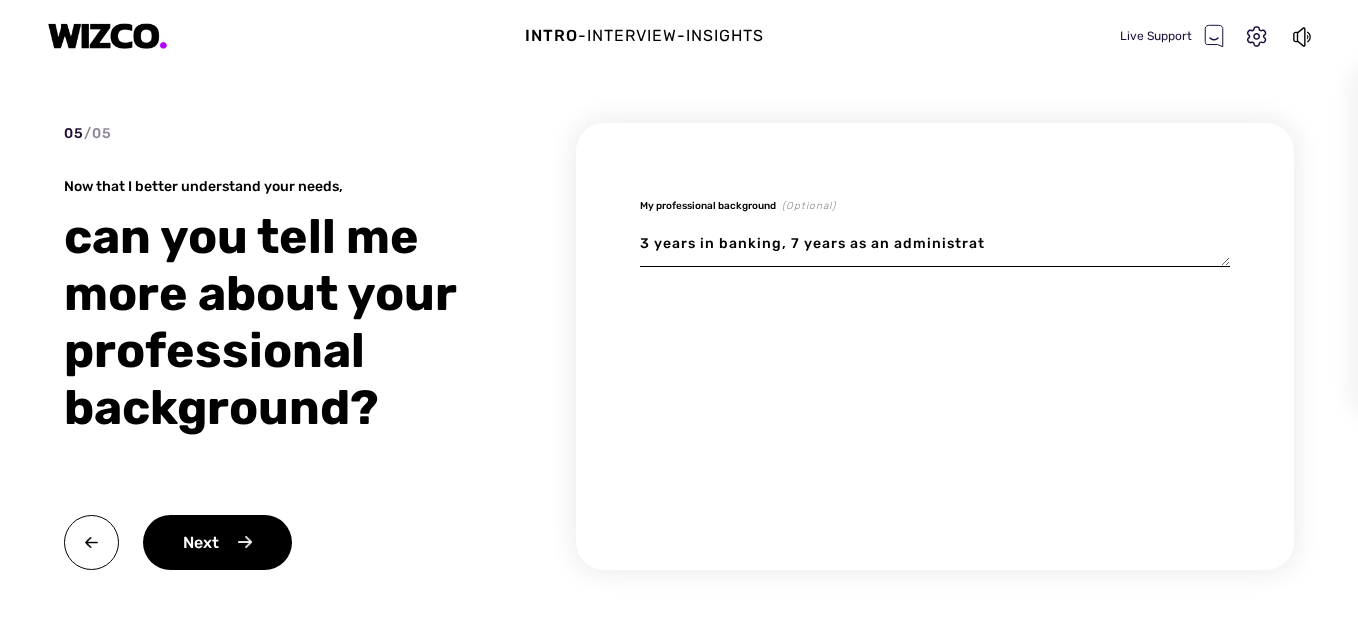 type on "x" 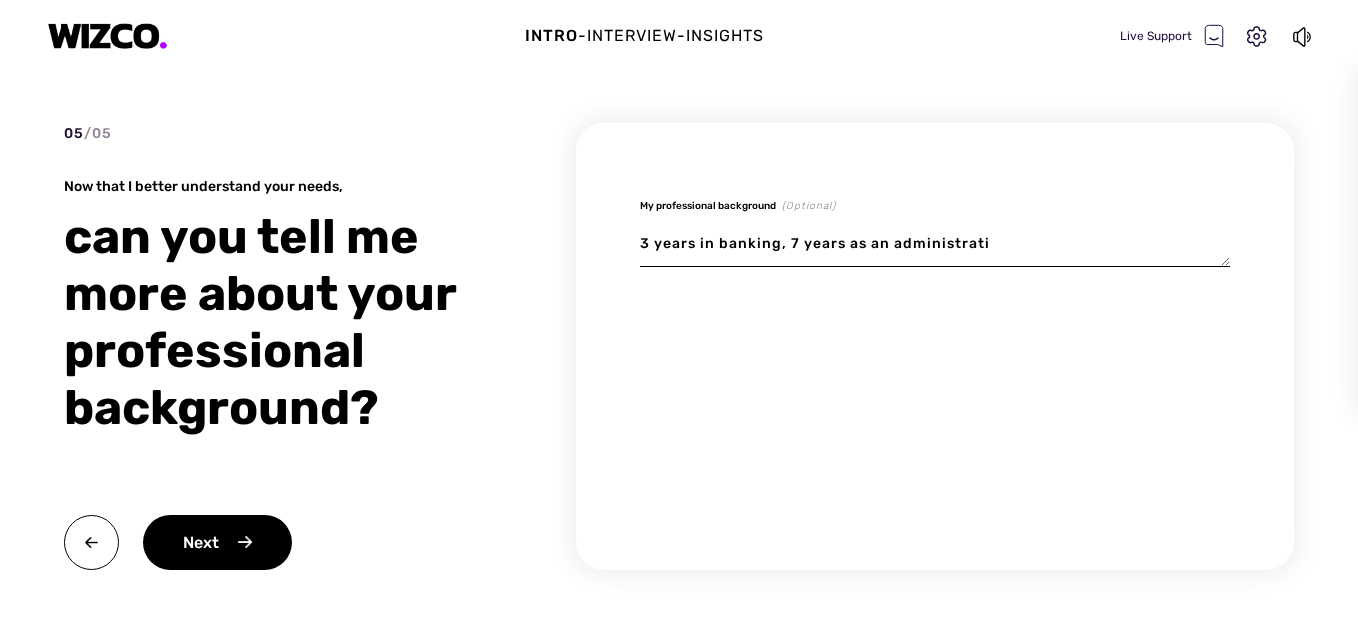 type on "x" 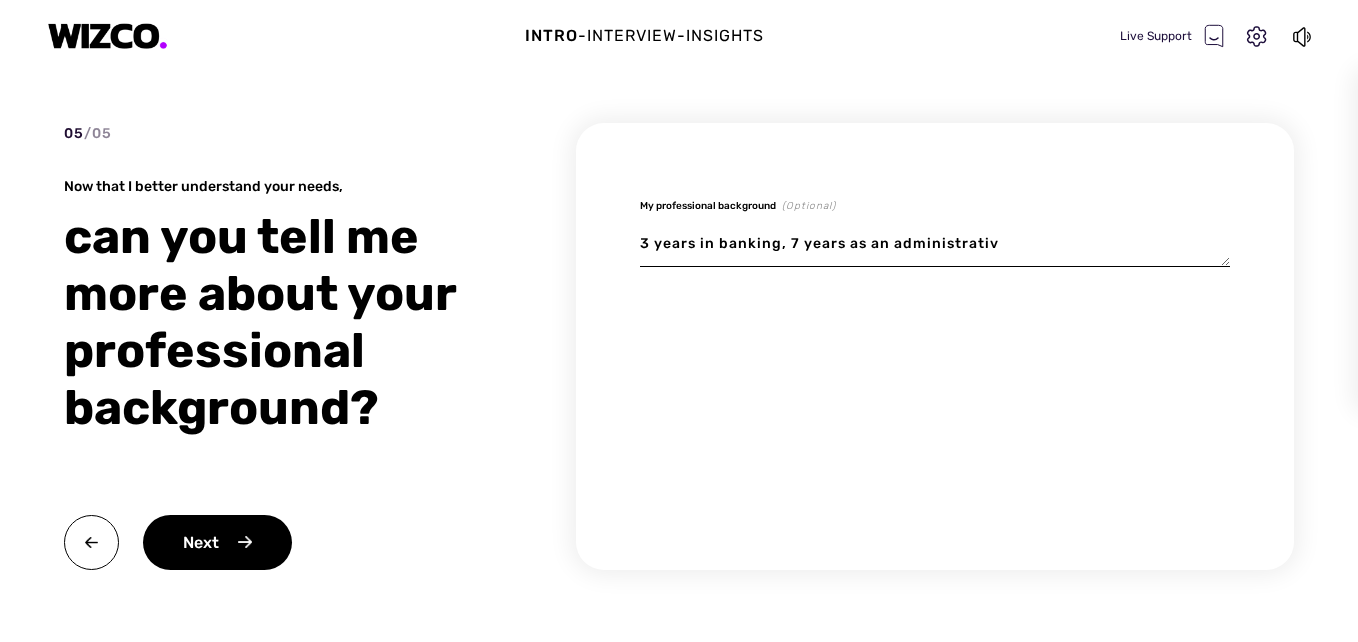 type on "x" 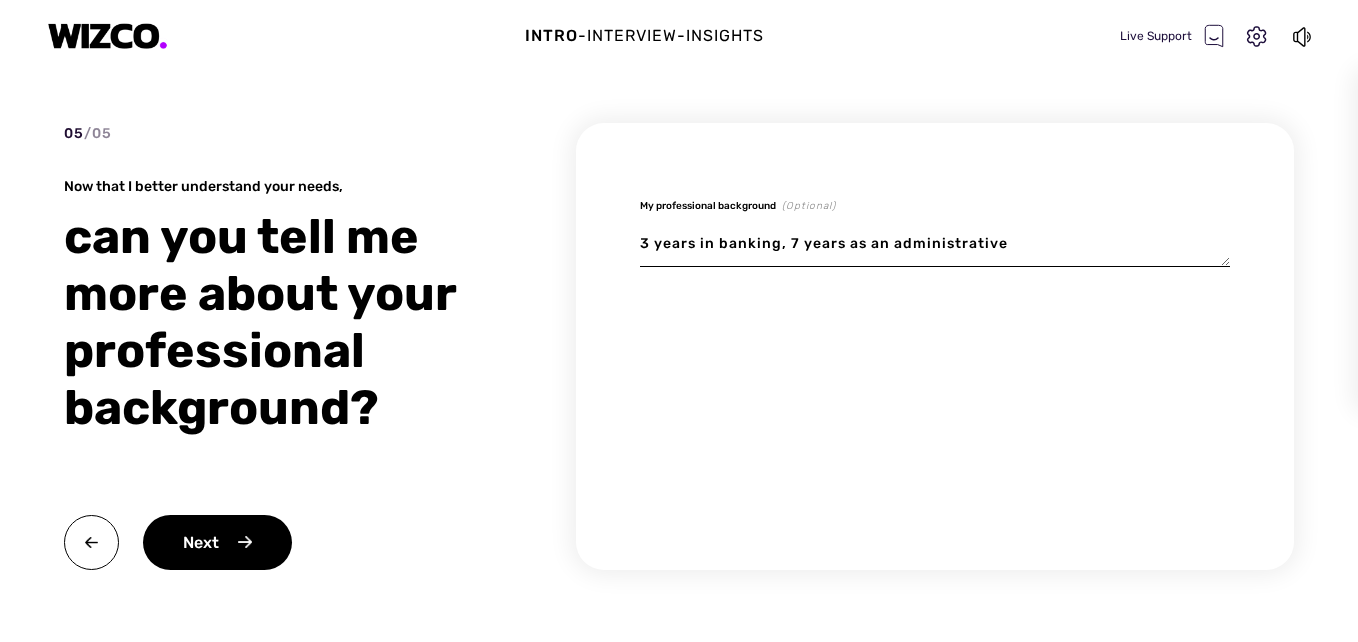 type on "3 years in banking, 7 years as an administrative" 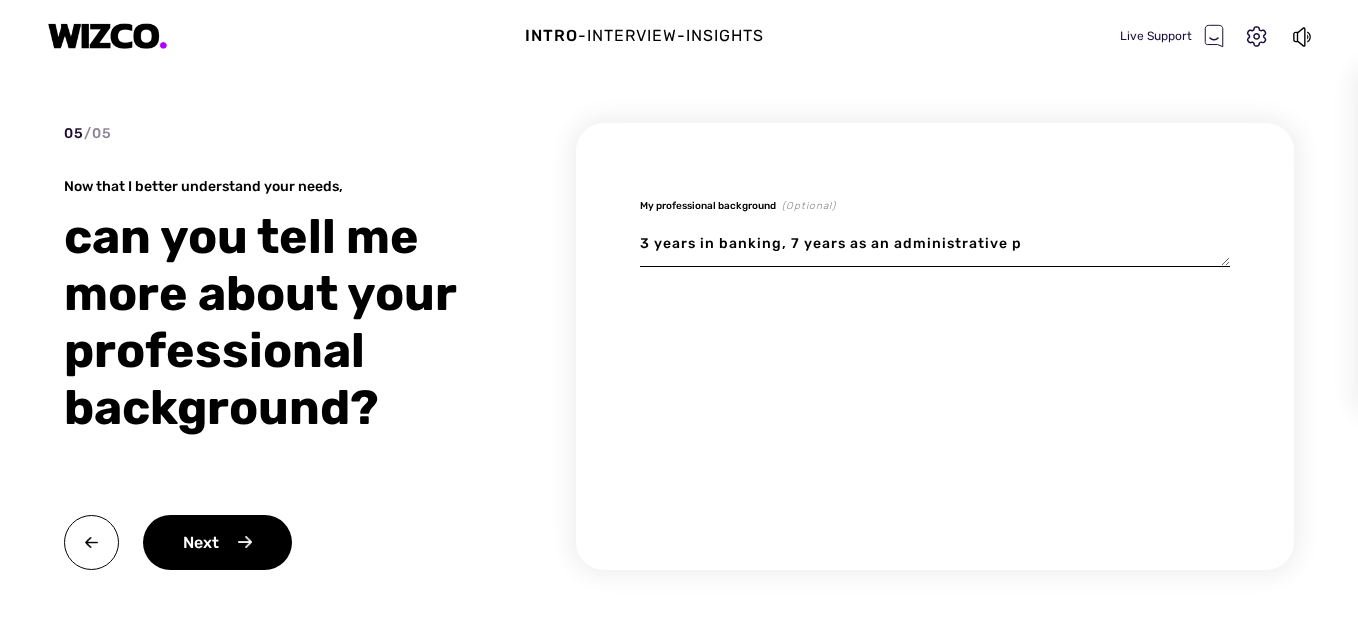 type on "x" 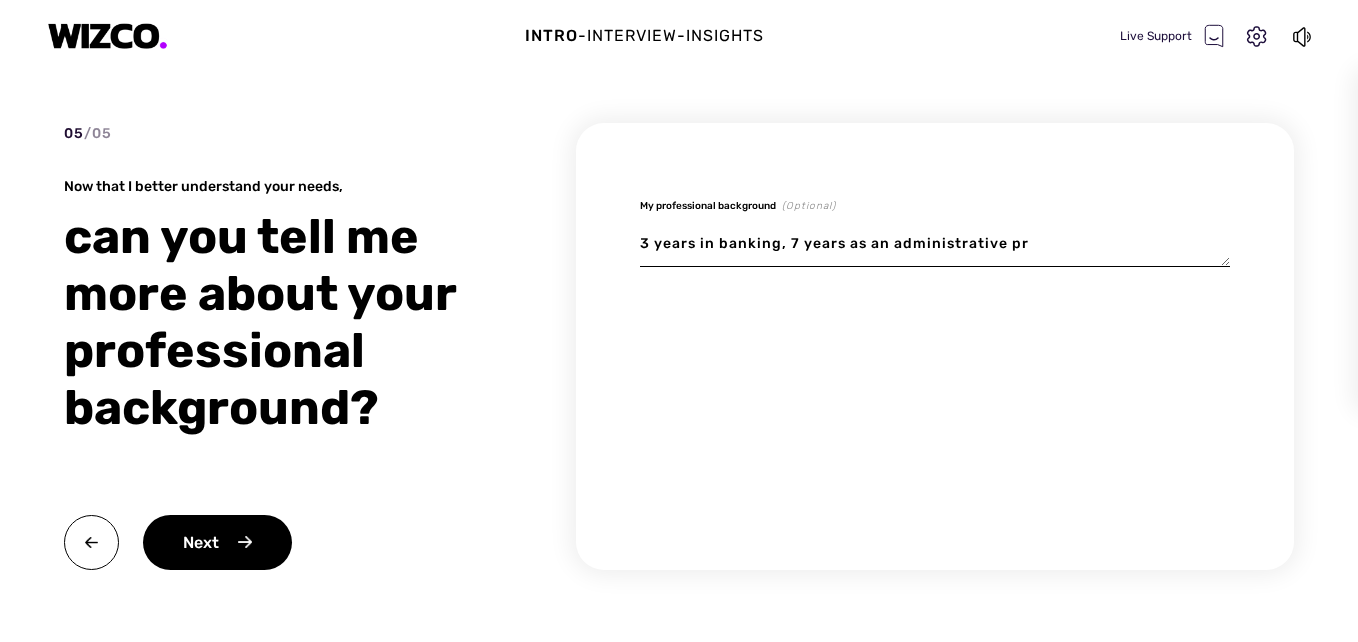 type on "x" 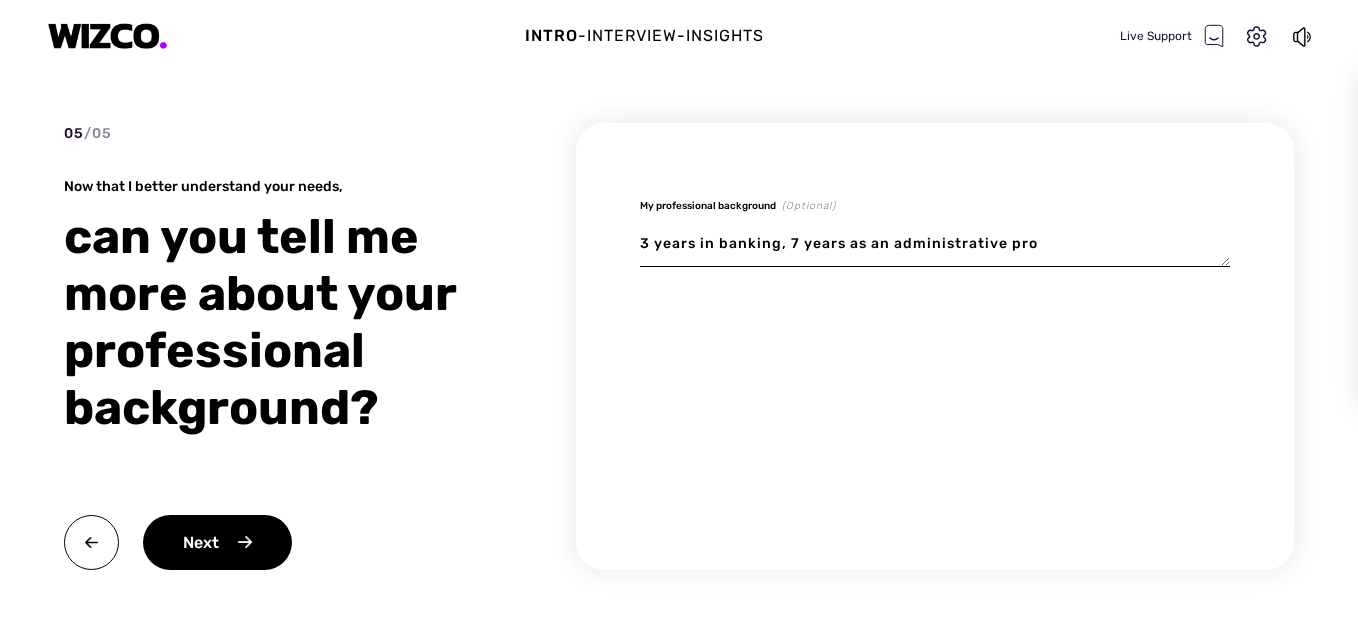 type on "x" 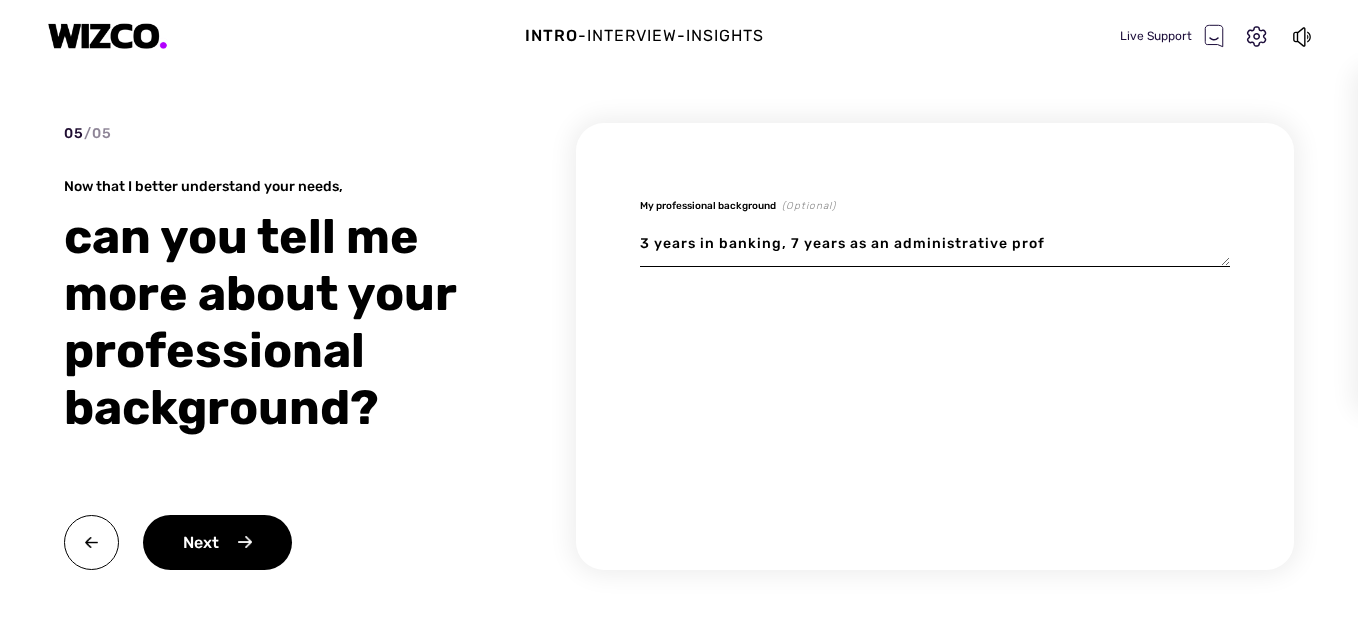 type on "x" 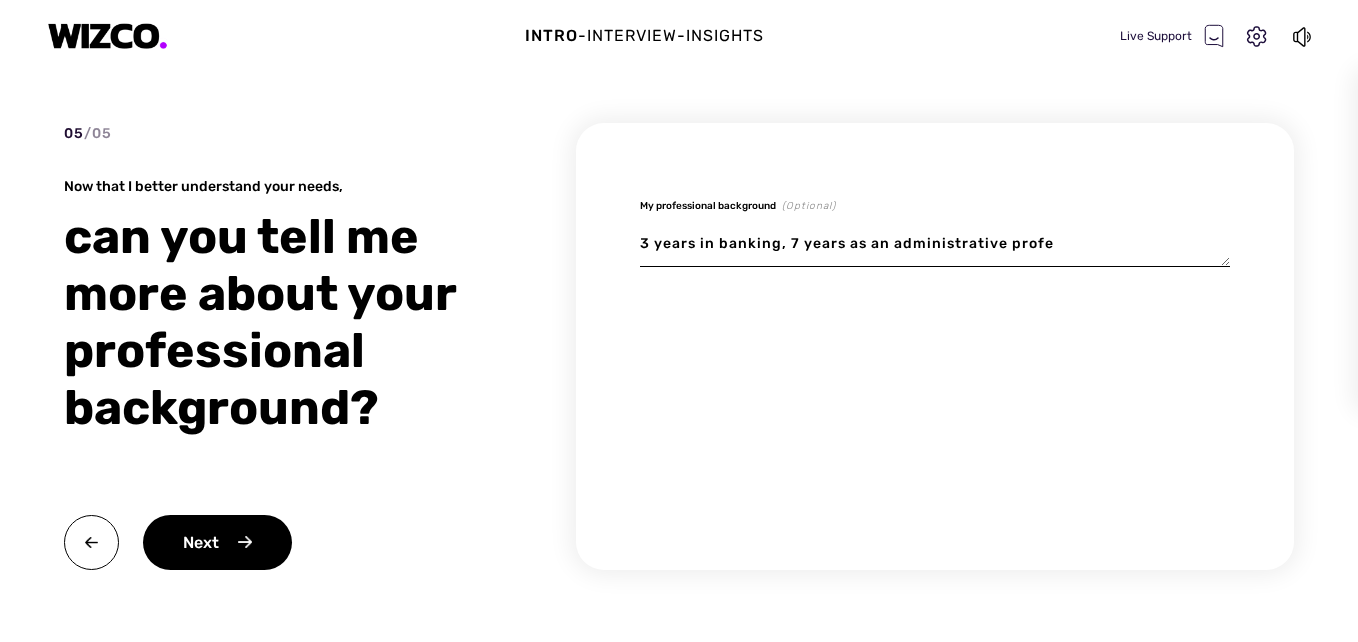 type on "x" 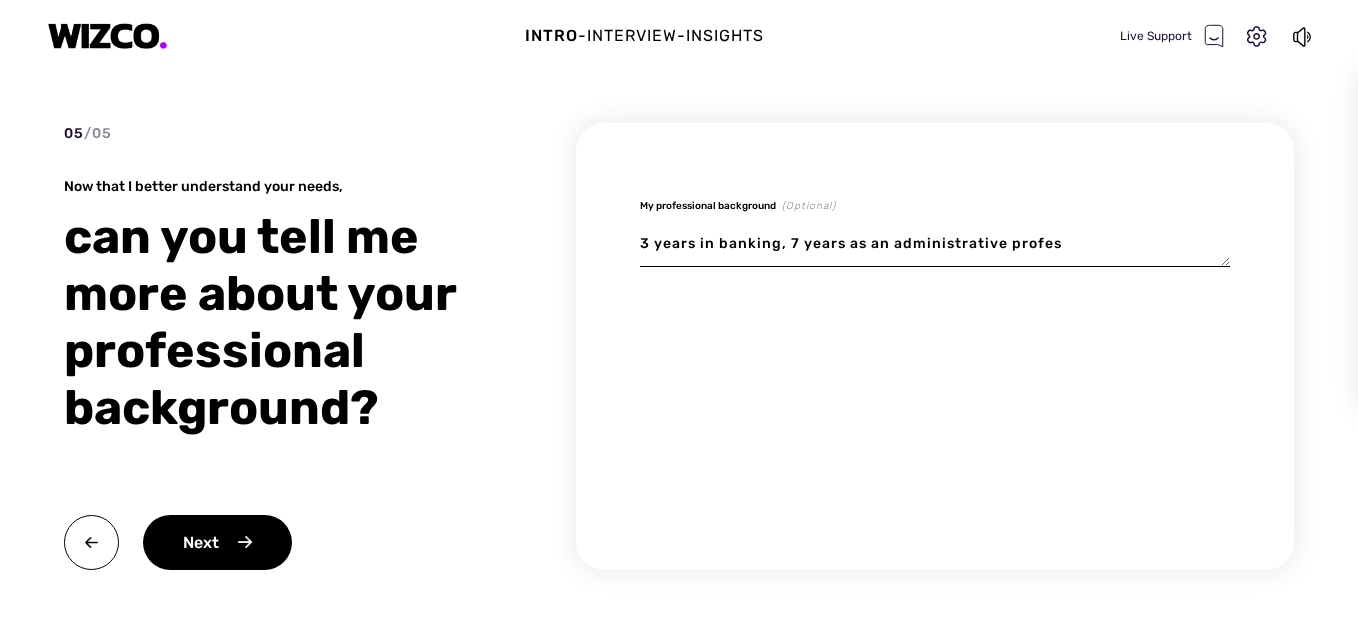type on "x" 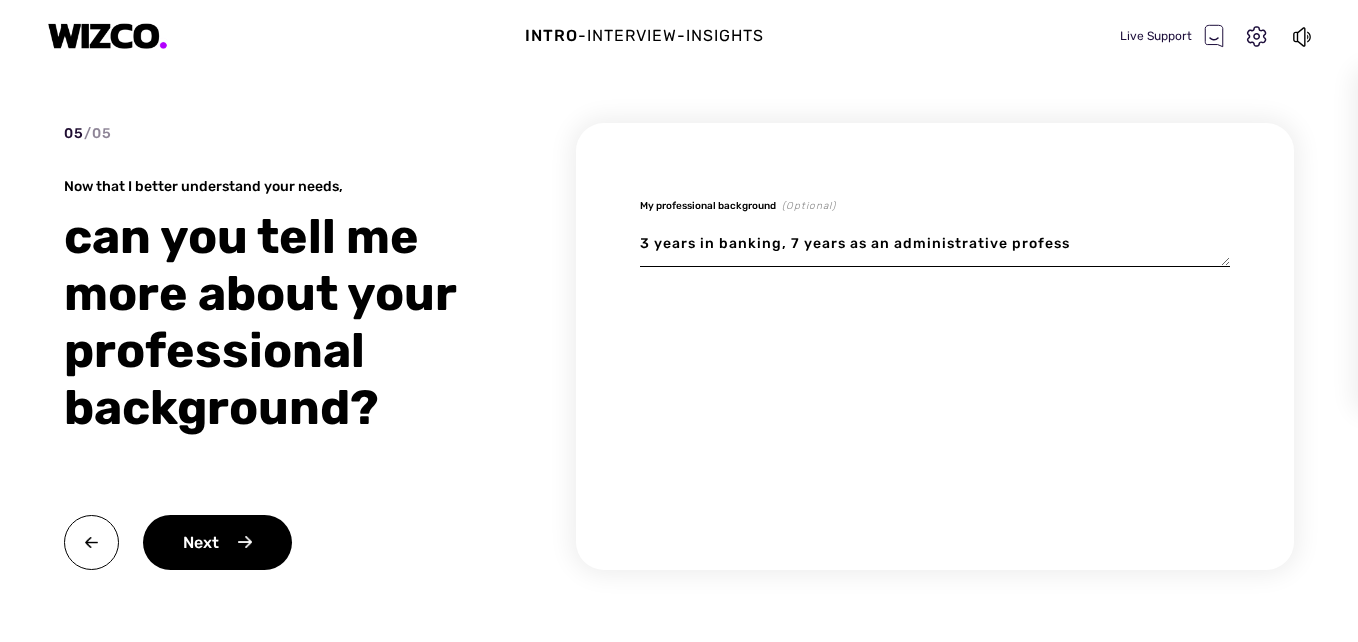 type on "3 years in banking, 7 years as an administrative professi" 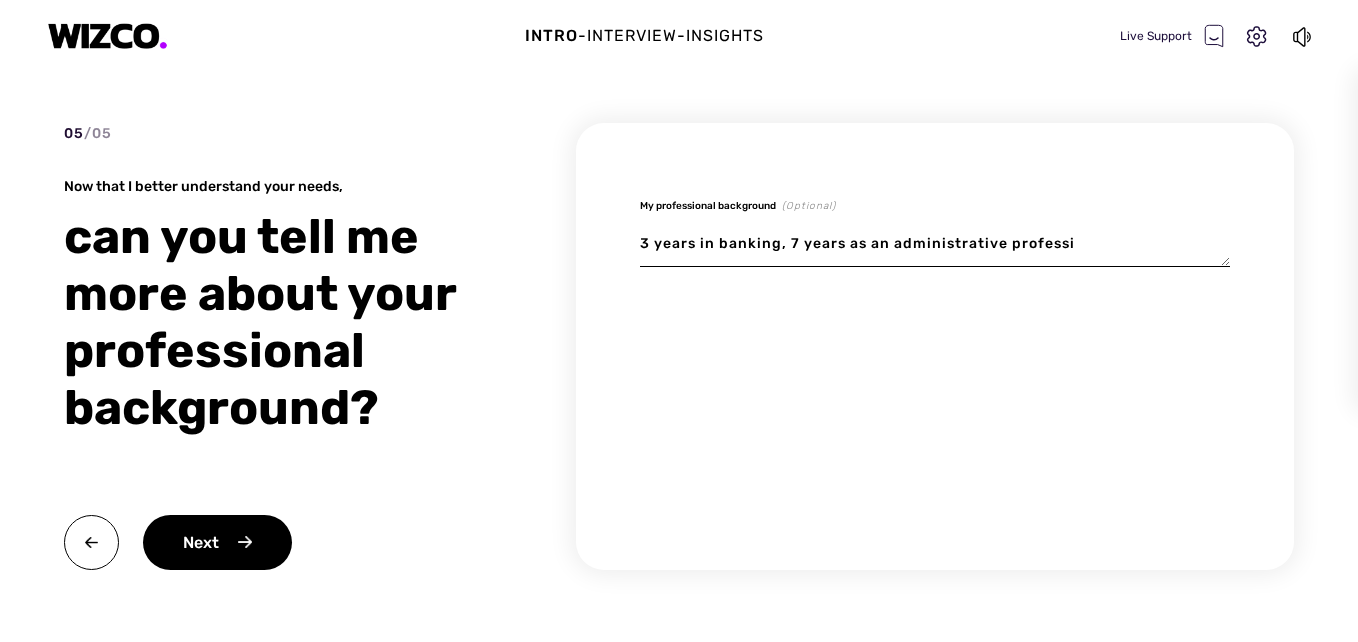 type on "x" 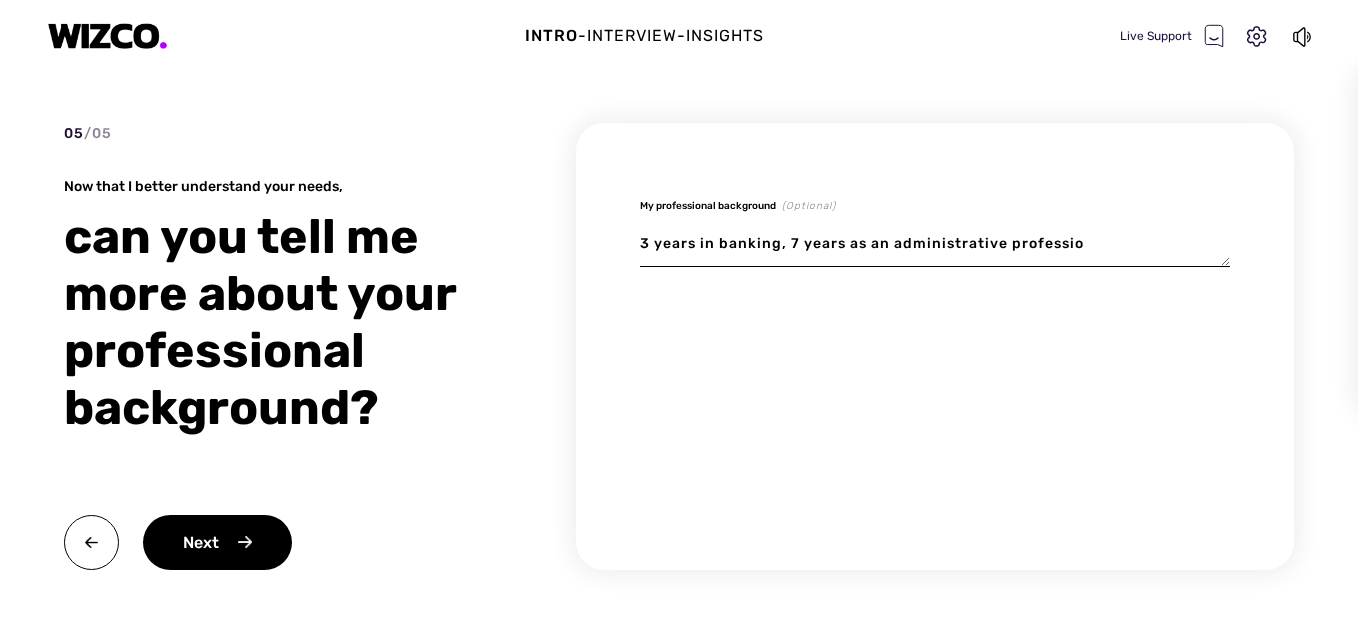 type on "x" 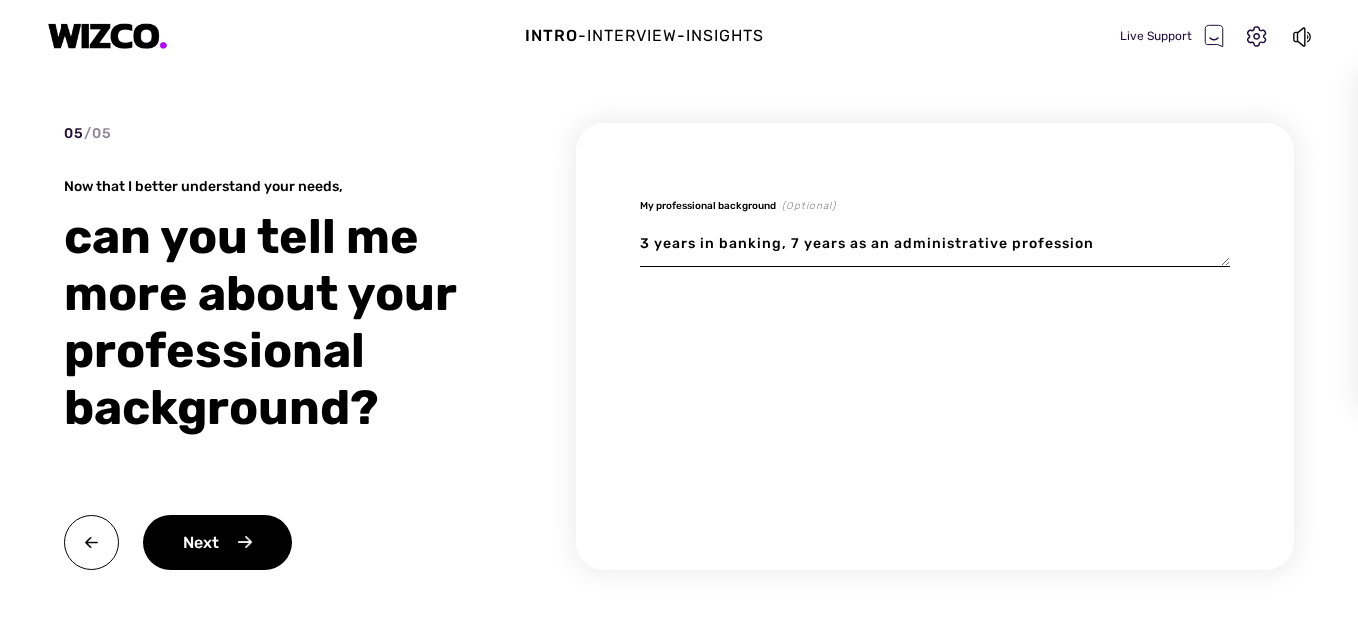 type on "x" 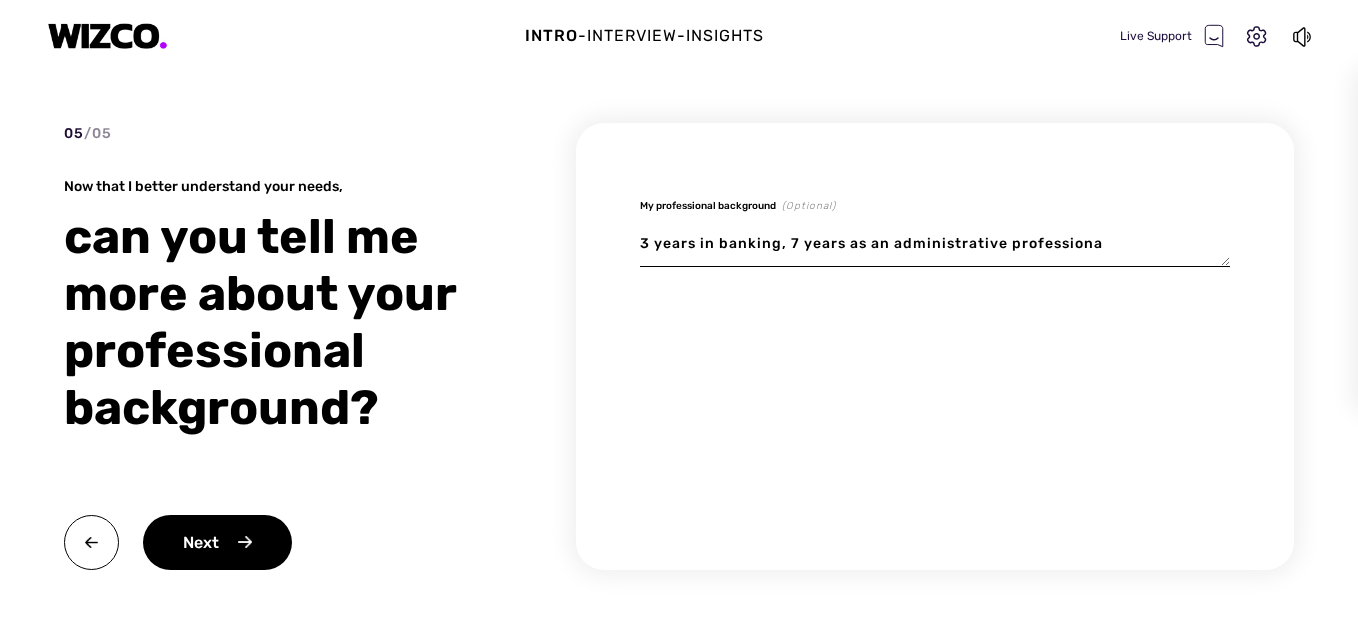 type on "x" 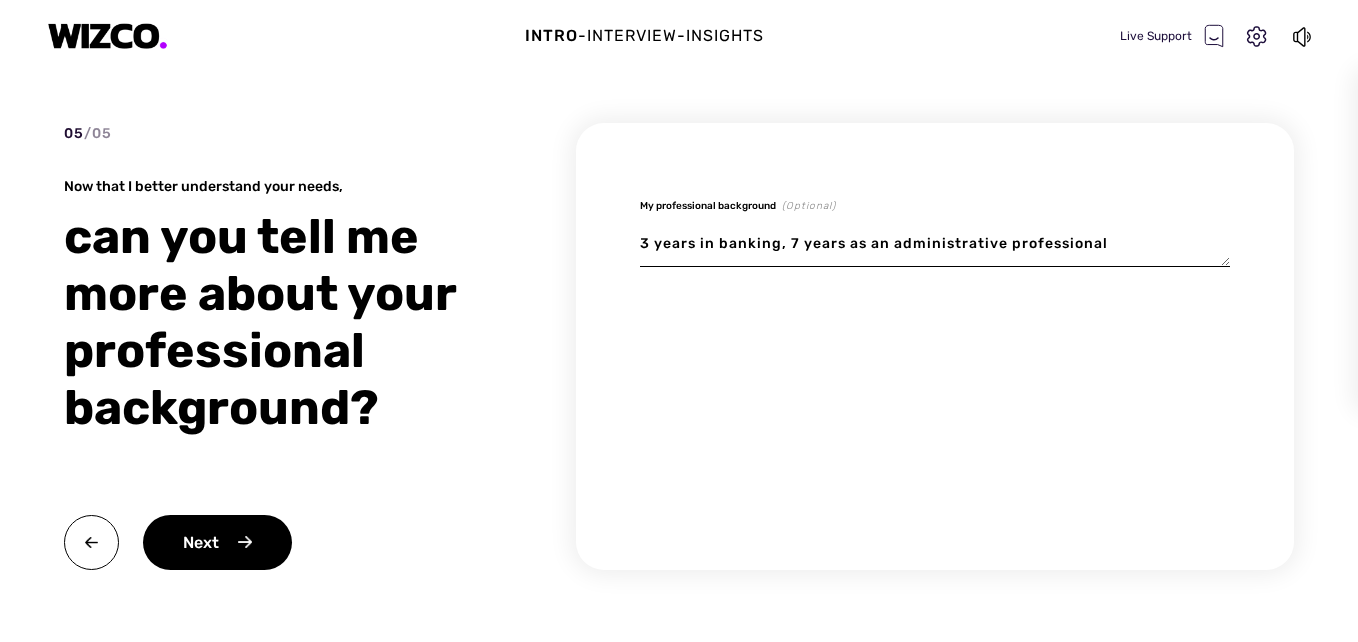 type on "x" 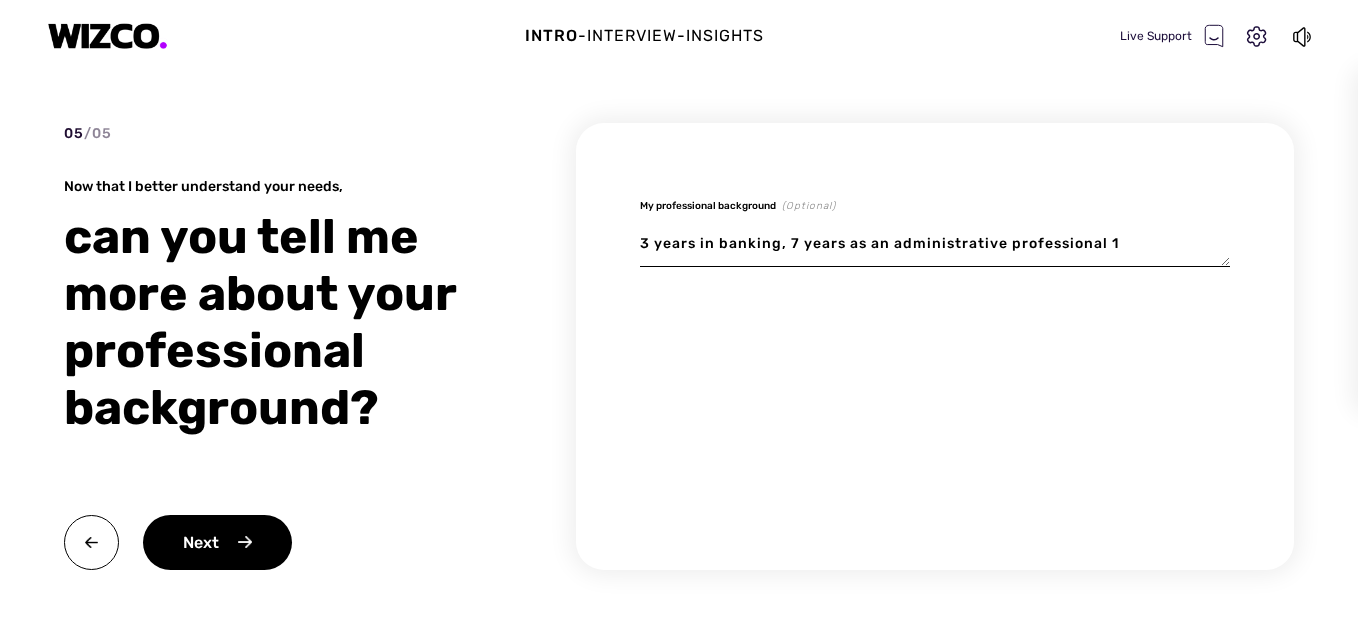 type on "x" 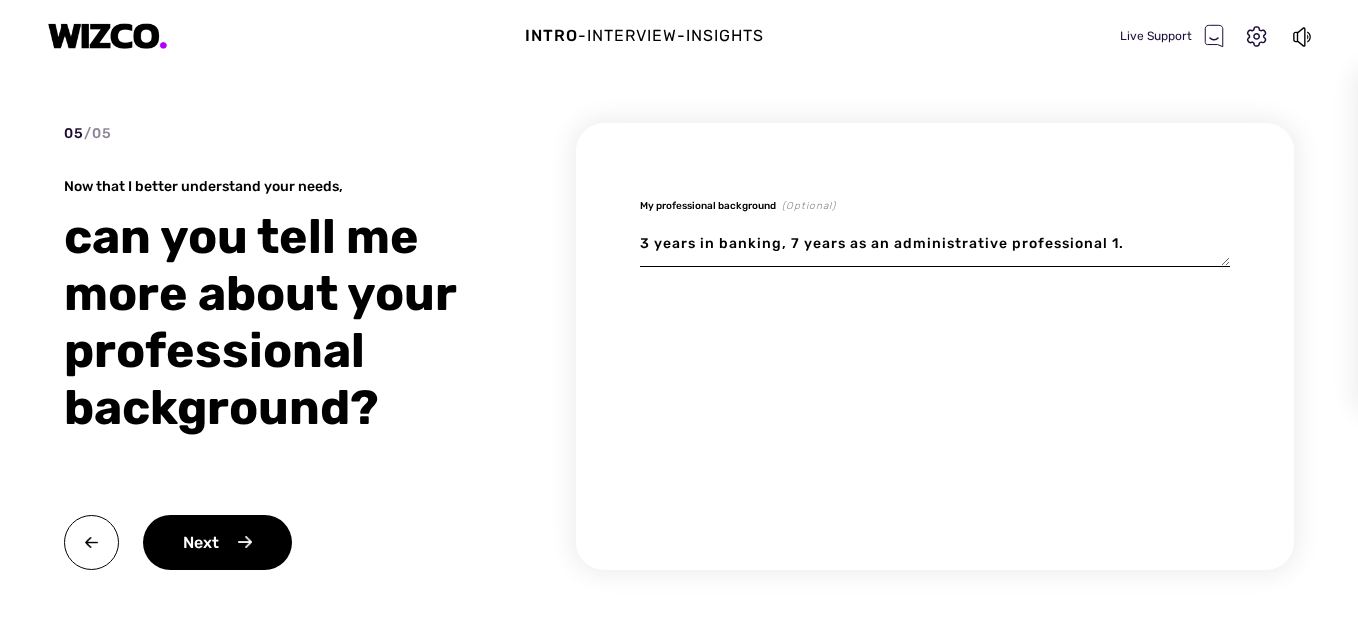 type on "x" 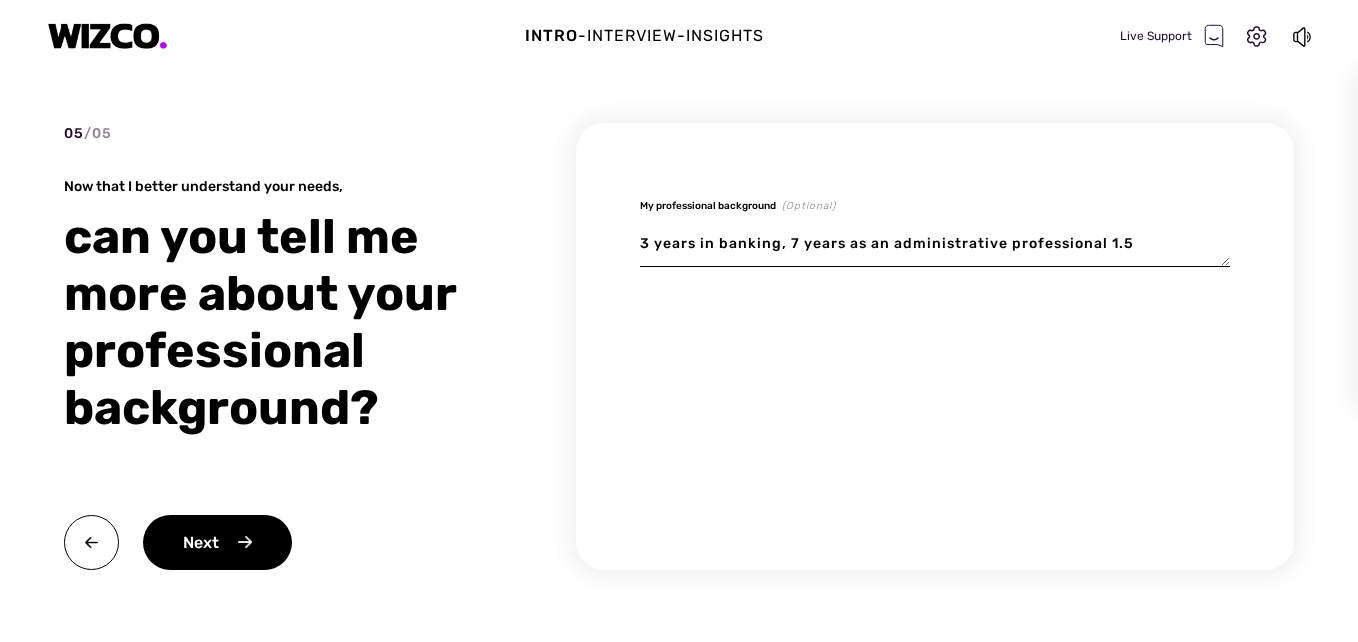 type on "x" 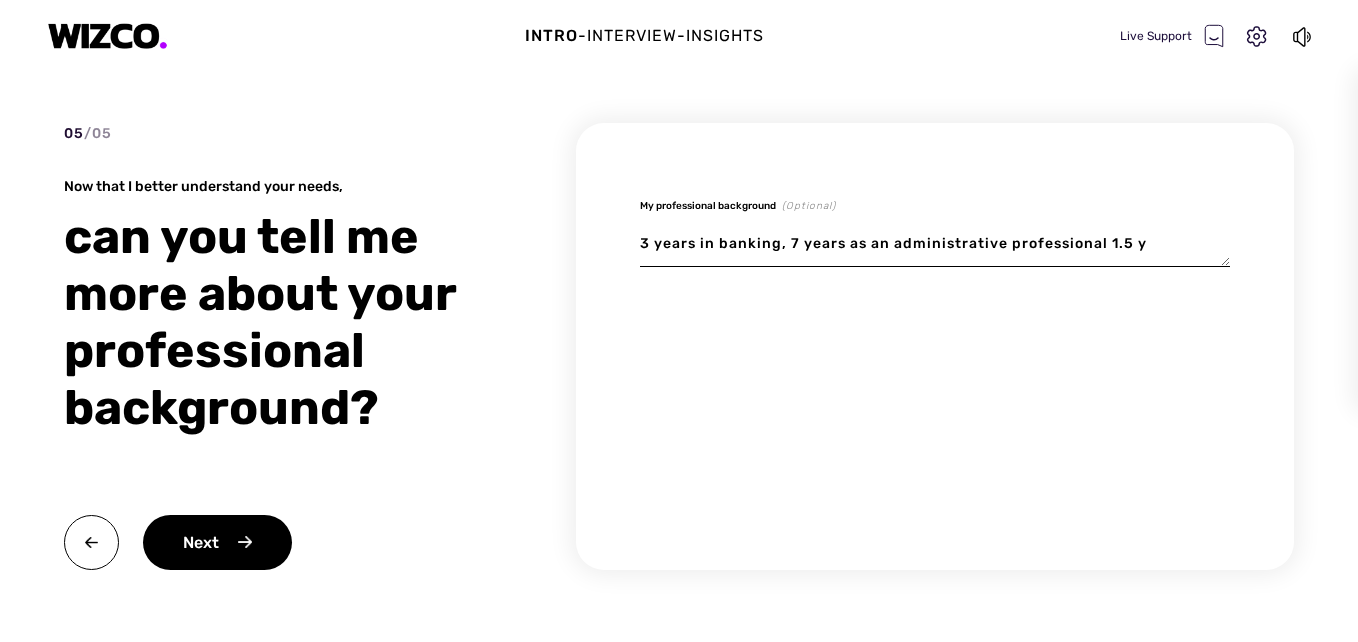type on "x" 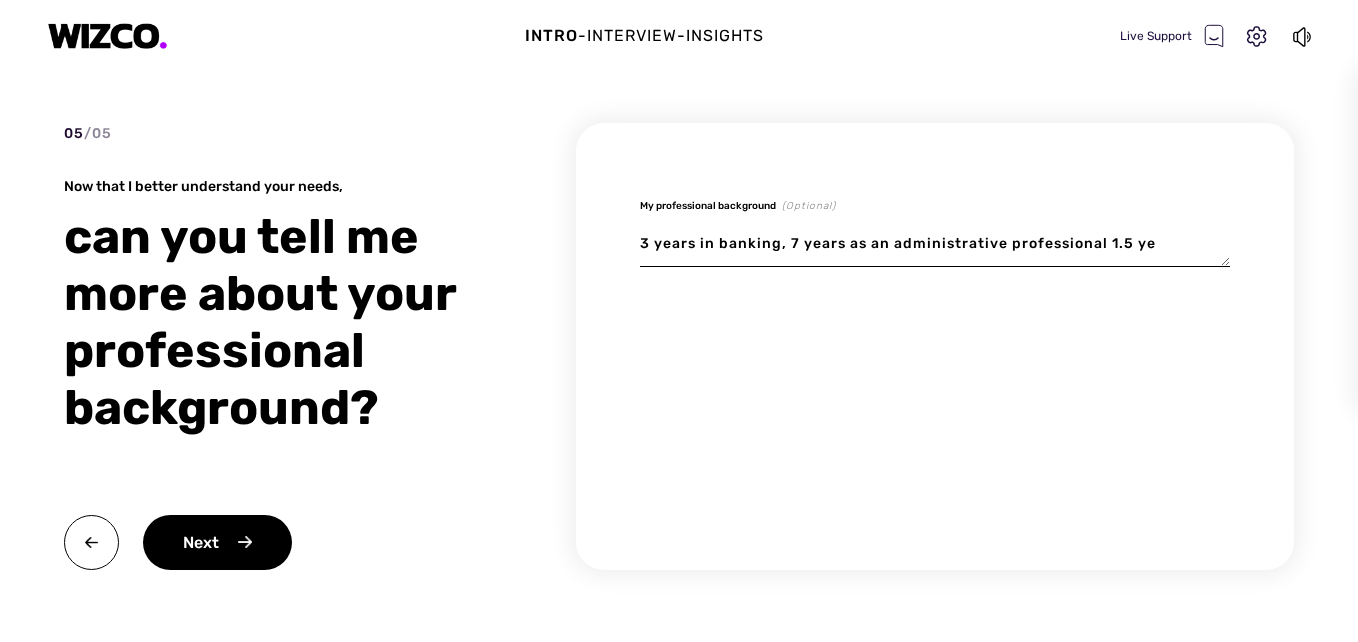 type on "x" 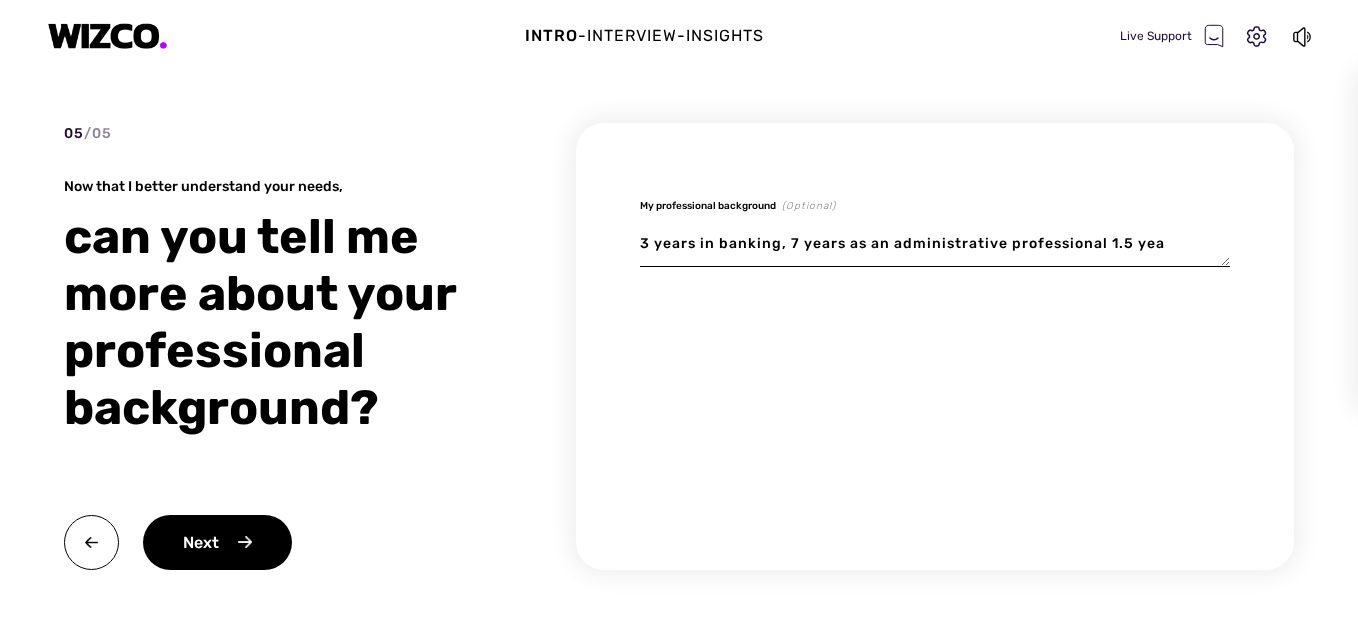 type on "x" 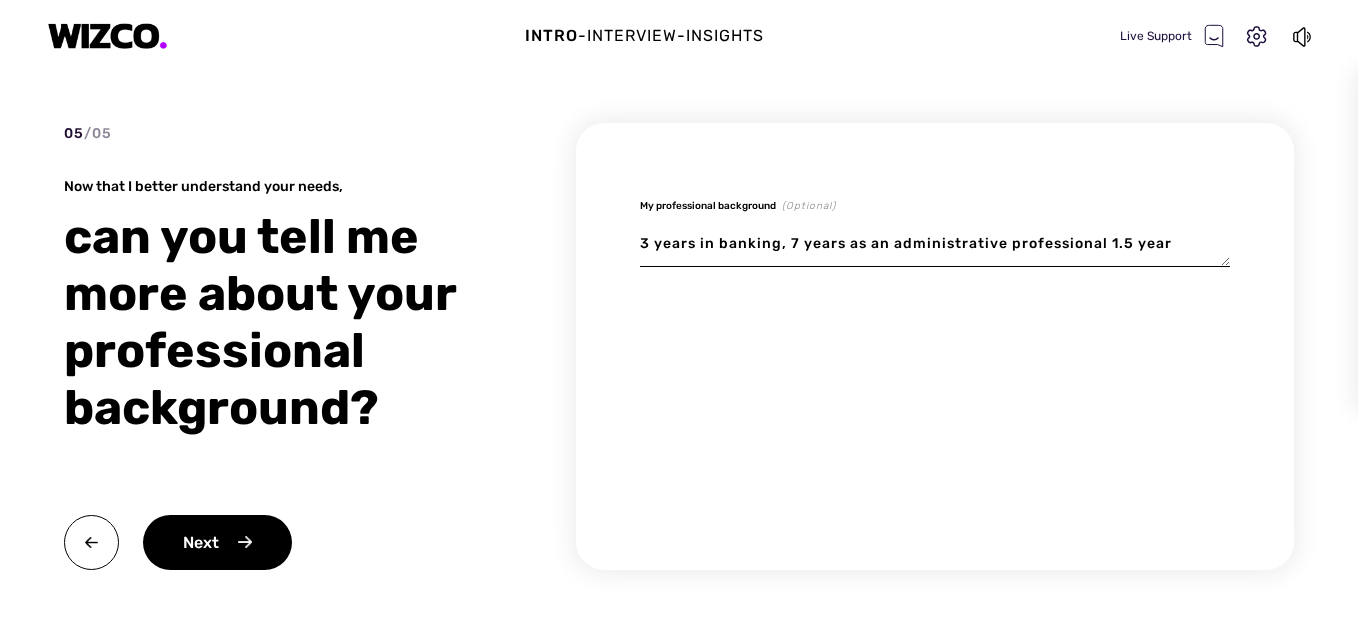 type on "x" 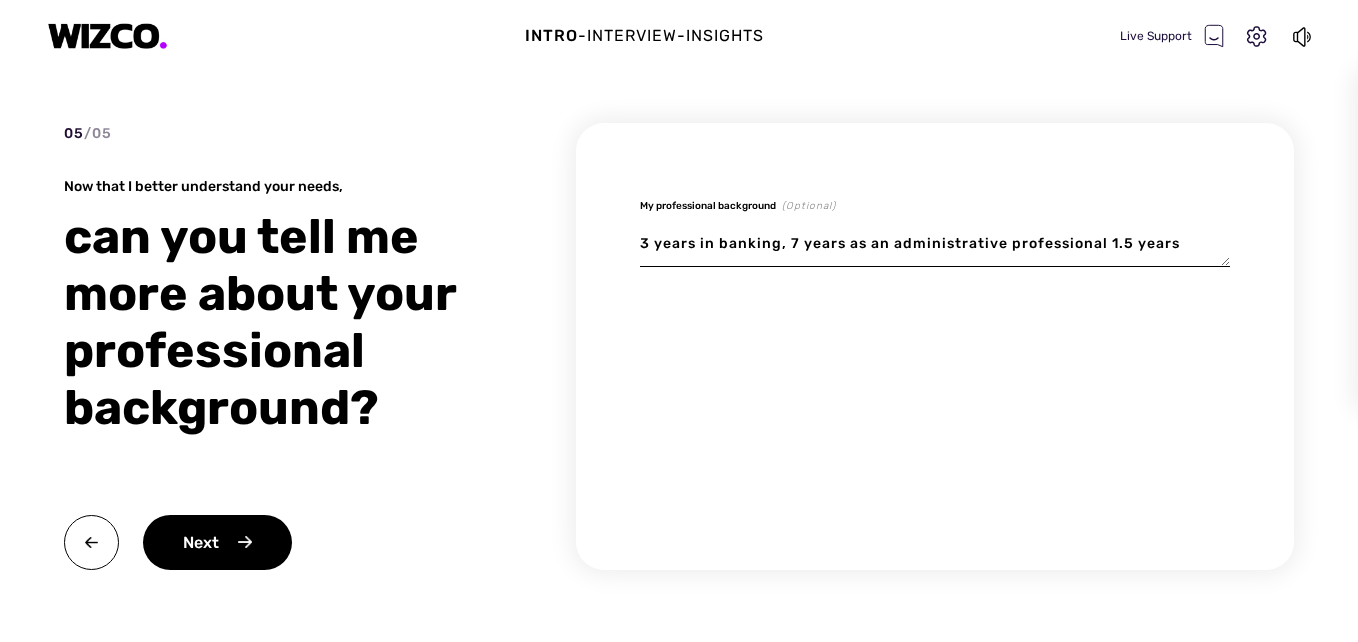 type on "x" 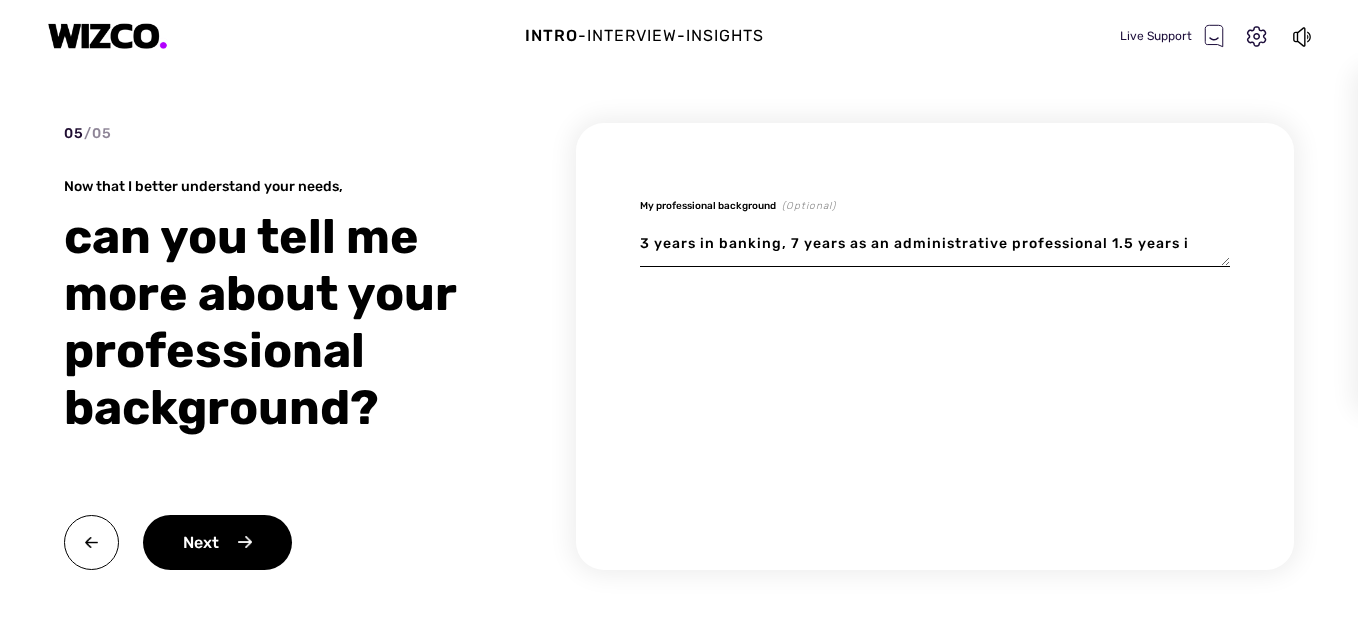 type on "x" 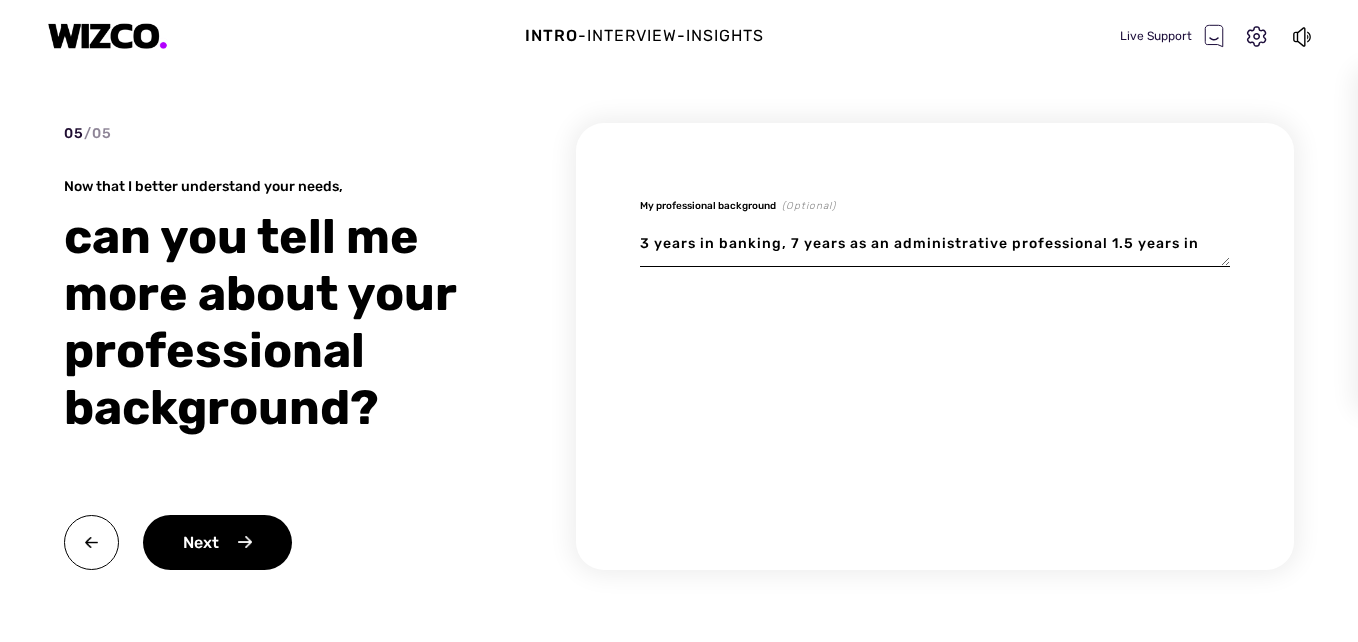 type on "x" 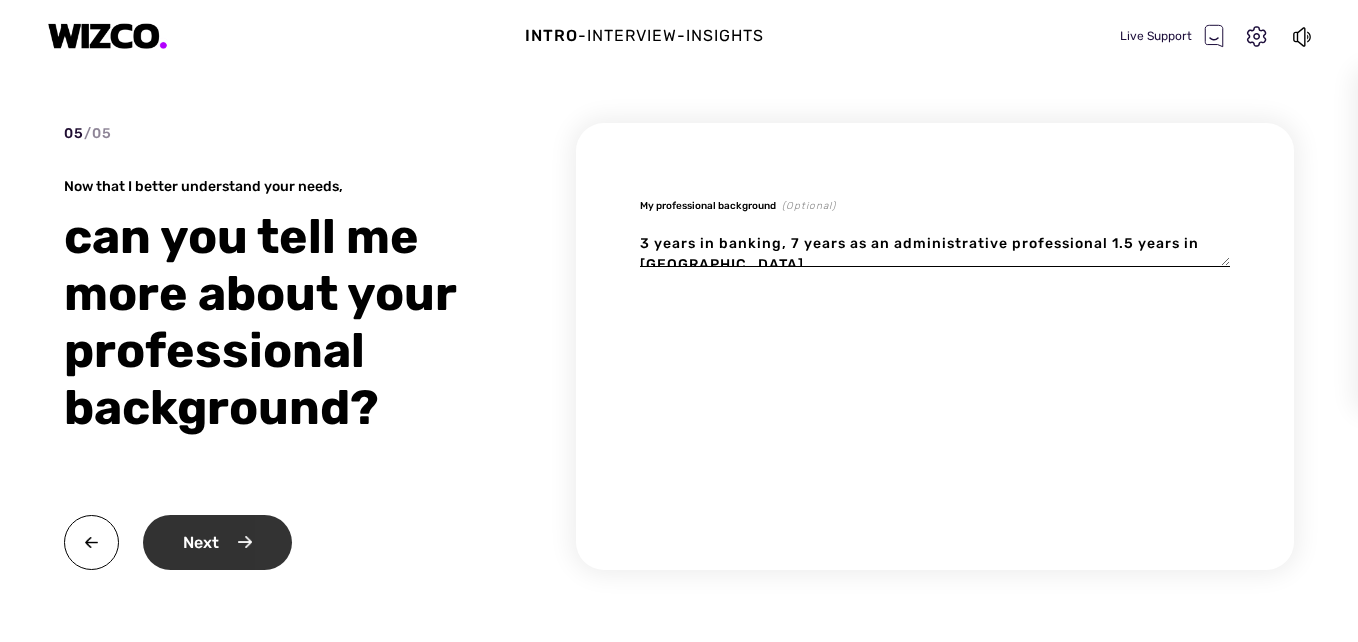click on "Next" at bounding box center (217, 542) 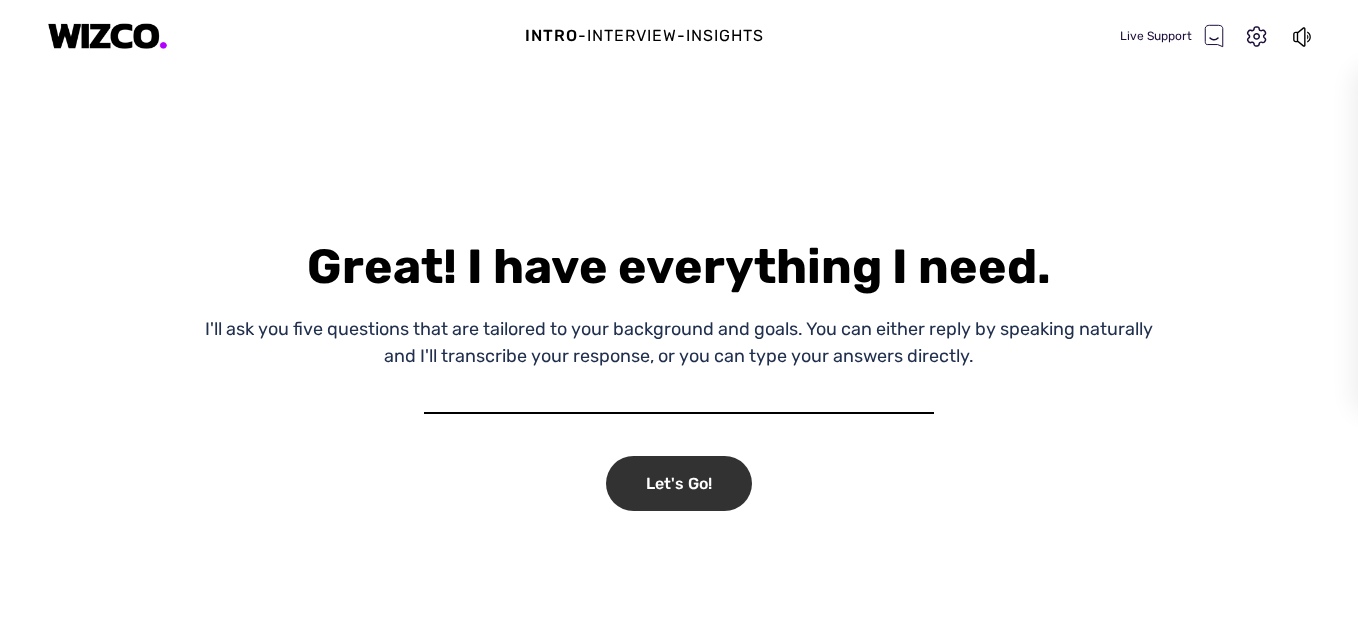 click on "Let's Go!" at bounding box center [679, 483] 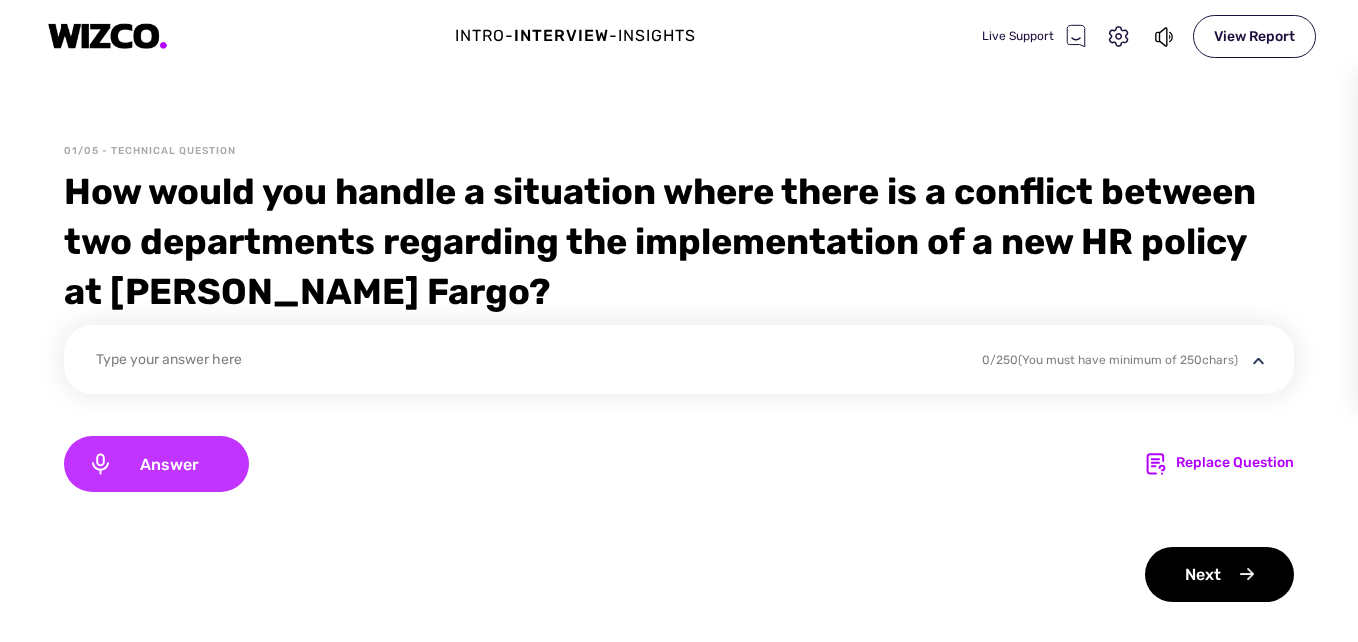 click on "Answer" at bounding box center (169, 464) 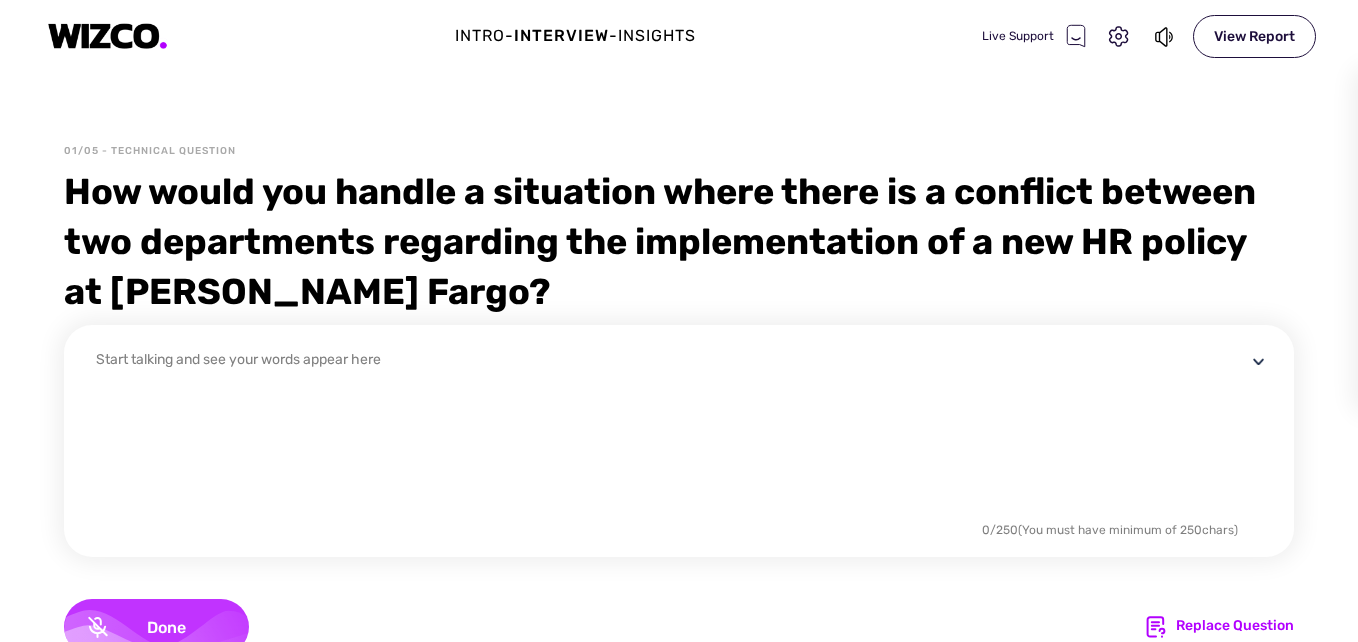 click 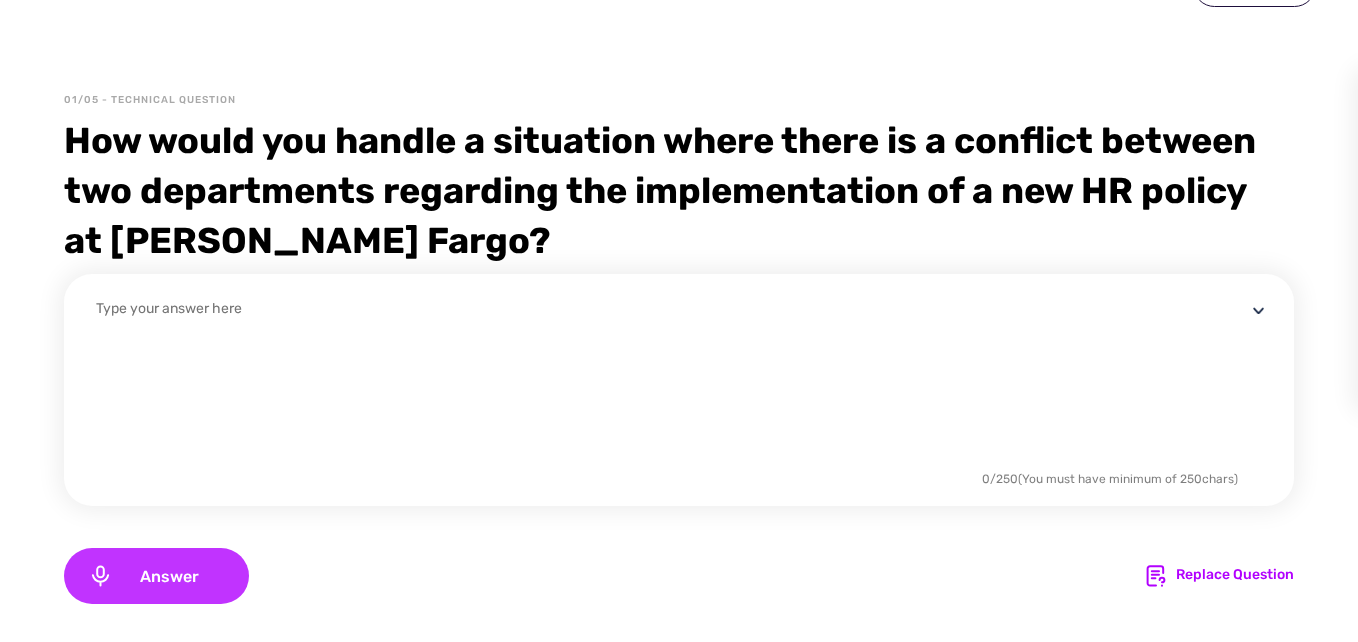 scroll, scrollTop: 52, scrollLeft: 0, axis: vertical 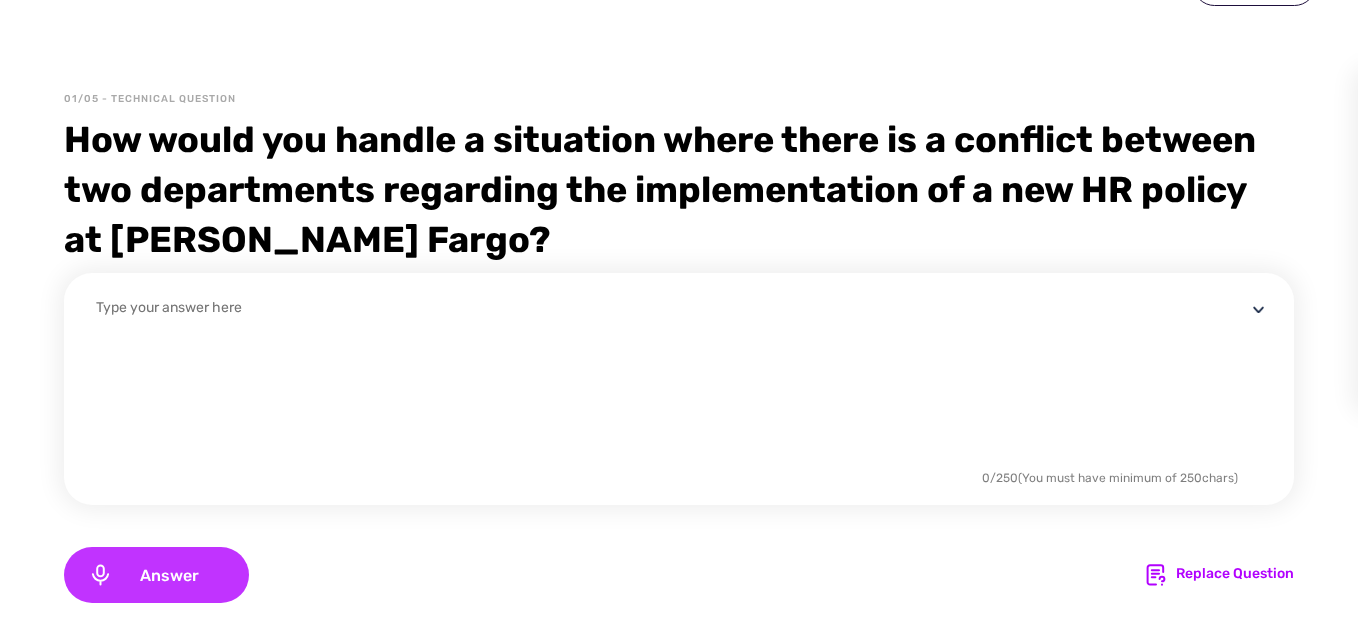 click on "Answer" at bounding box center (169, 575) 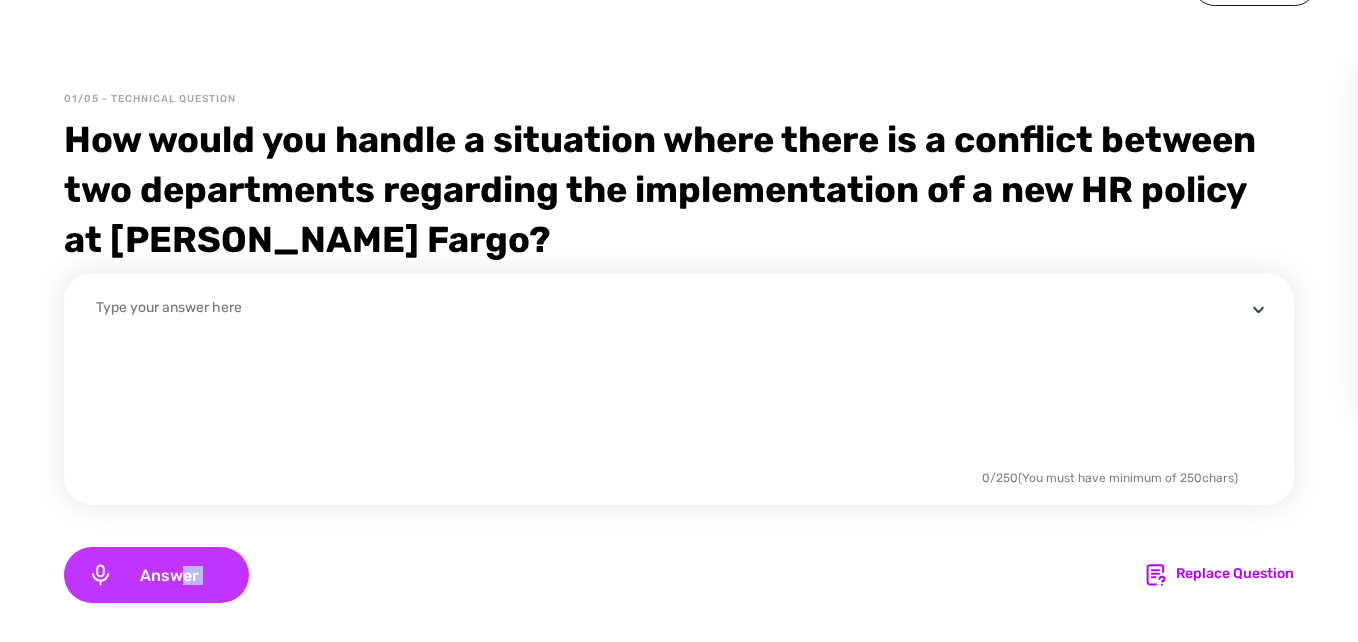 click on "Answer" at bounding box center [169, 575] 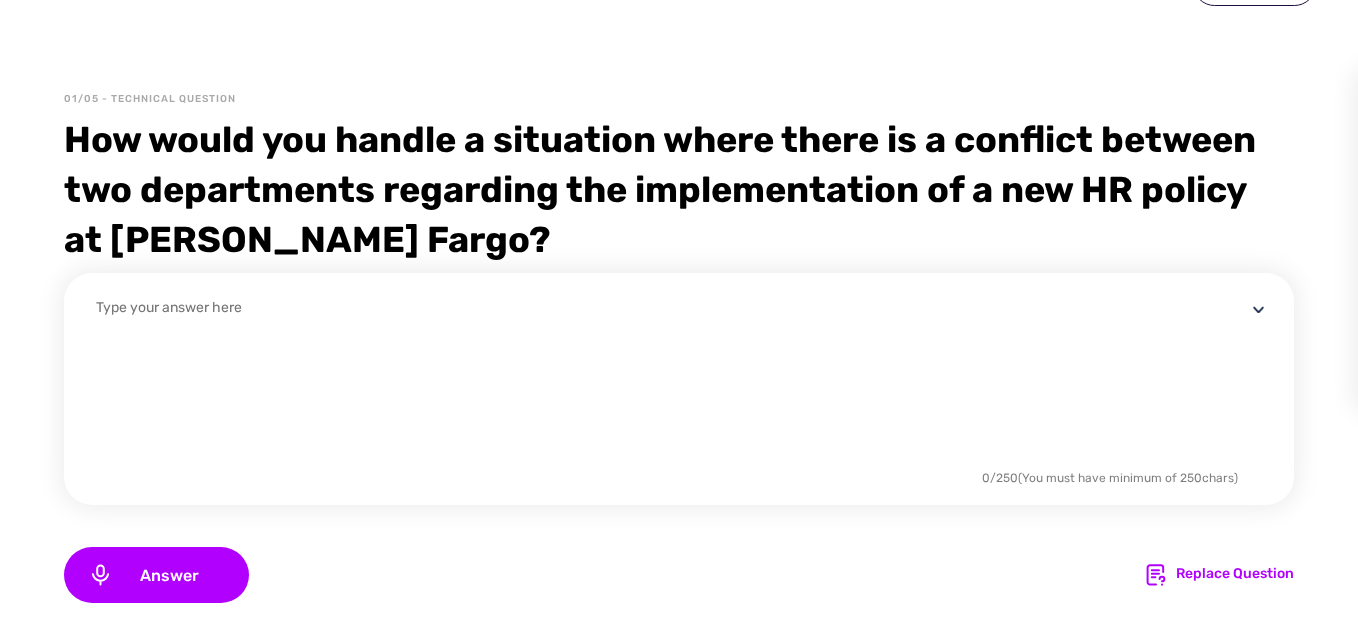 click at bounding box center [671, 381] 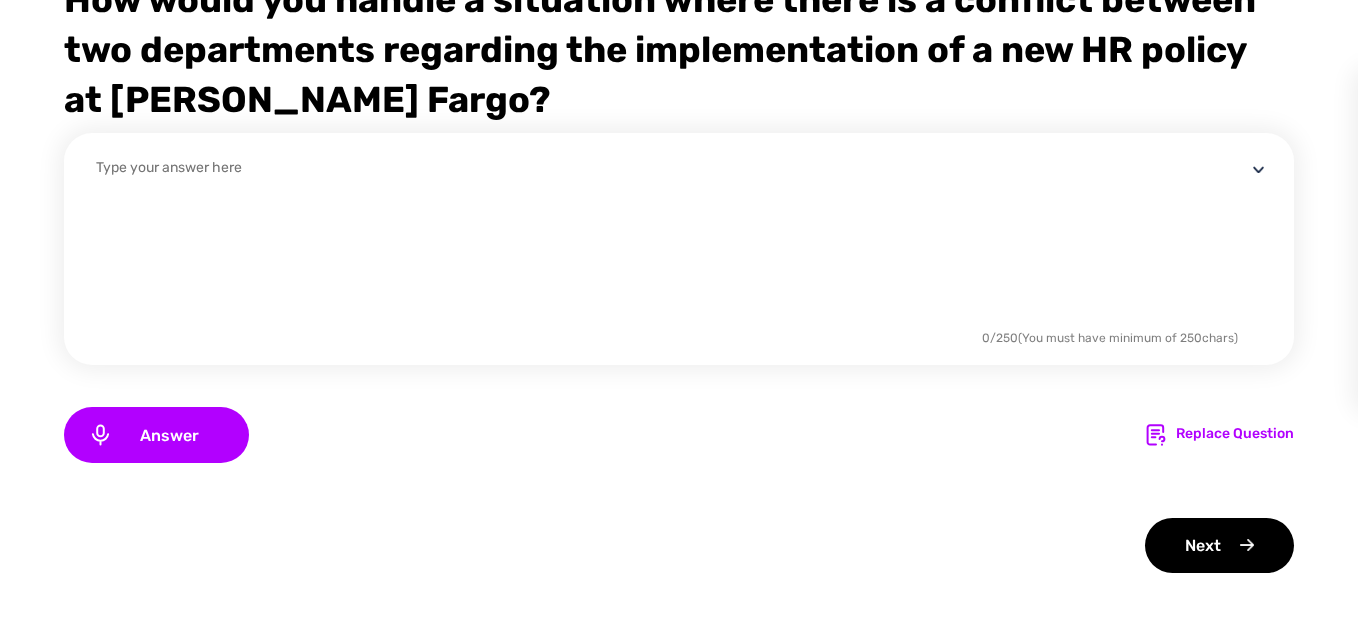scroll, scrollTop: 195, scrollLeft: 0, axis: vertical 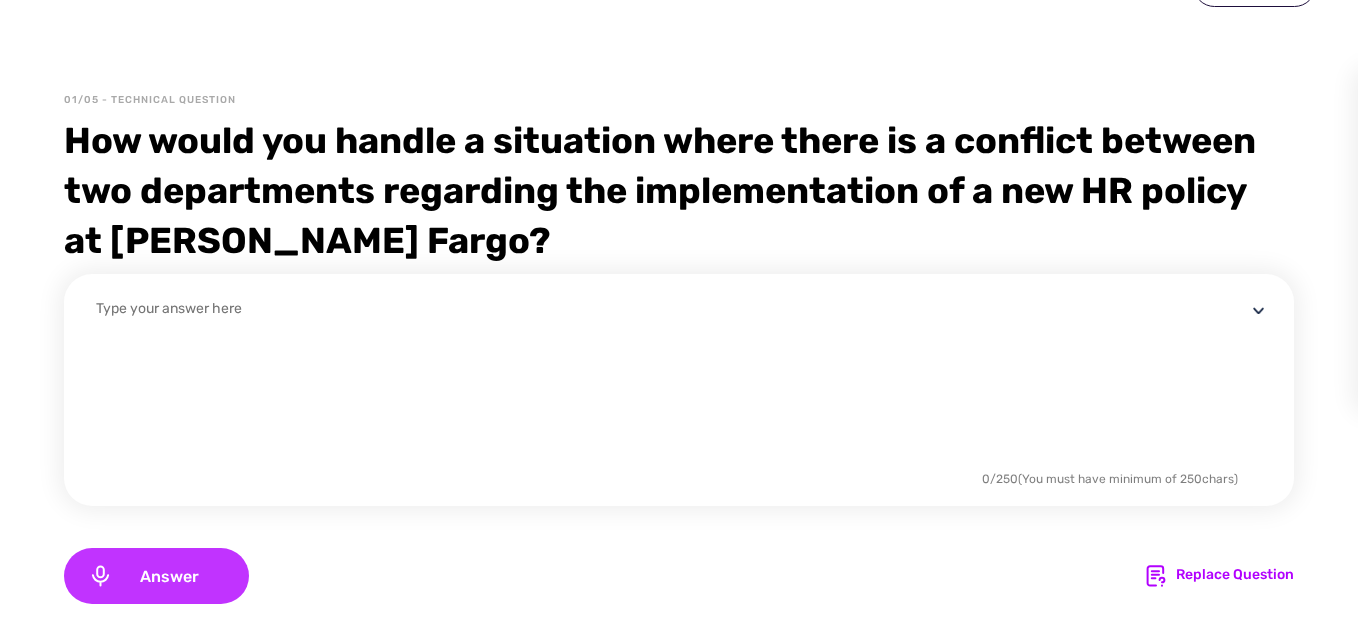 click on "Answer" at bounding box center [156, 576] 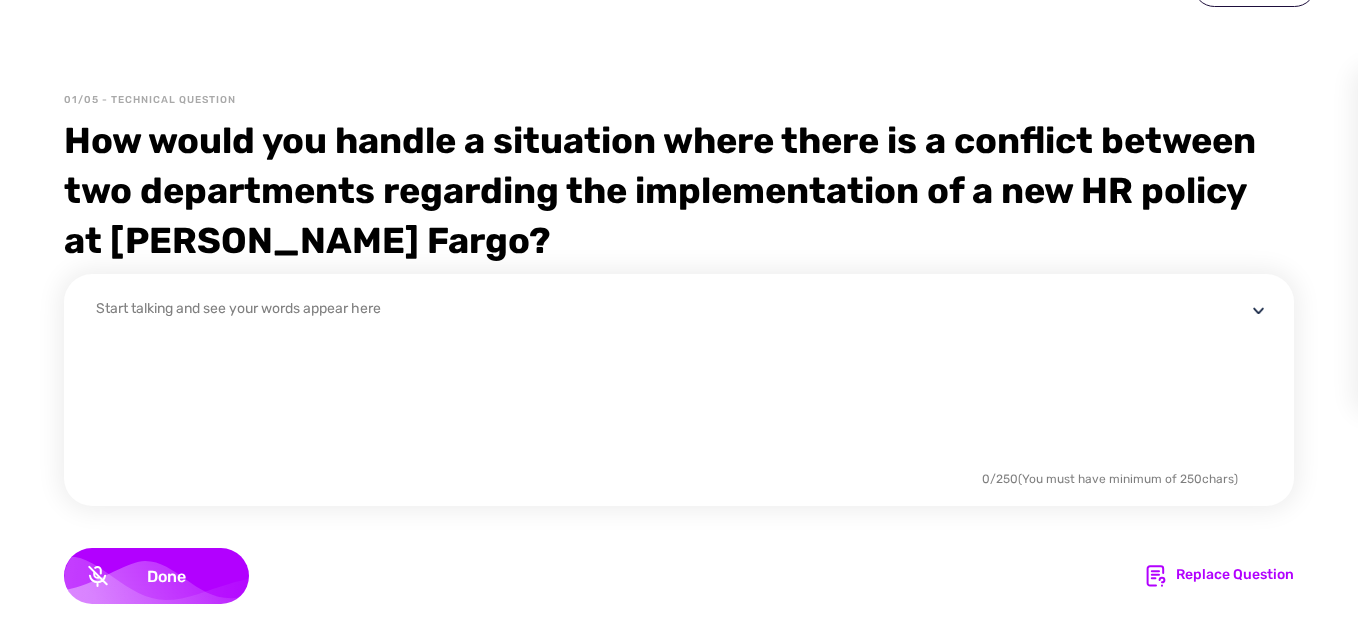 click on "Start talking and see your words appear here" at bounding box center (671, 402) 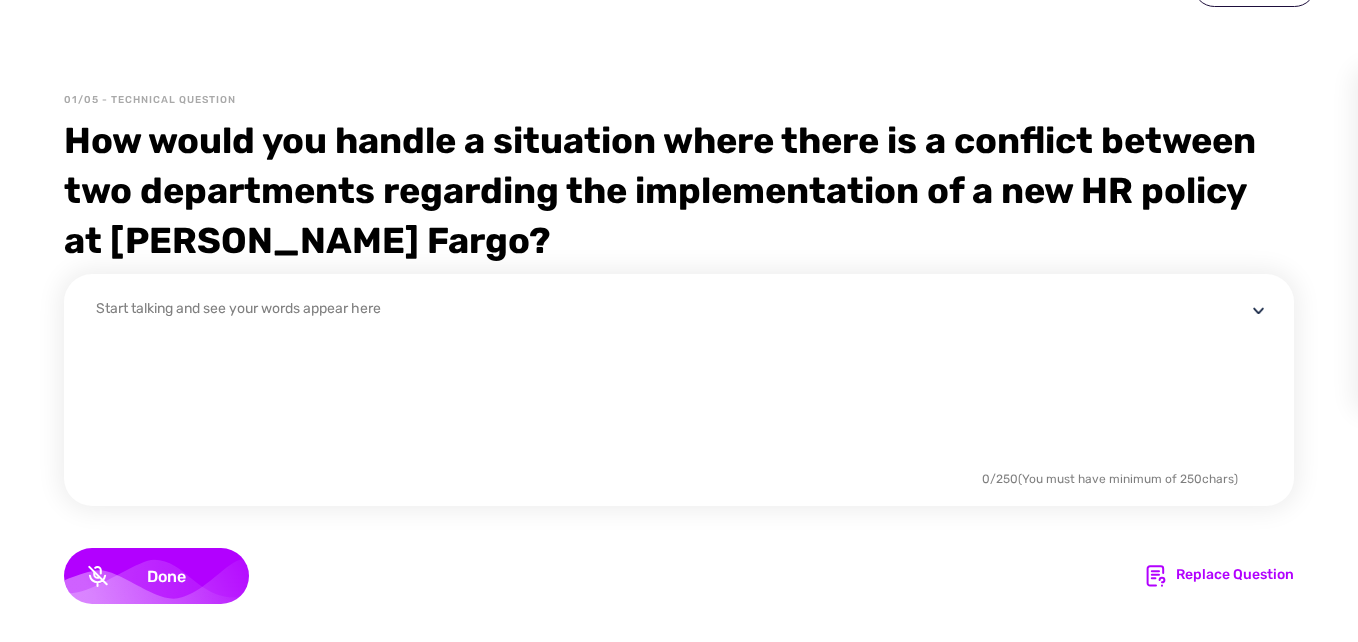 click on "Start talking and see your words appear here" at bounding box center [671, 402] 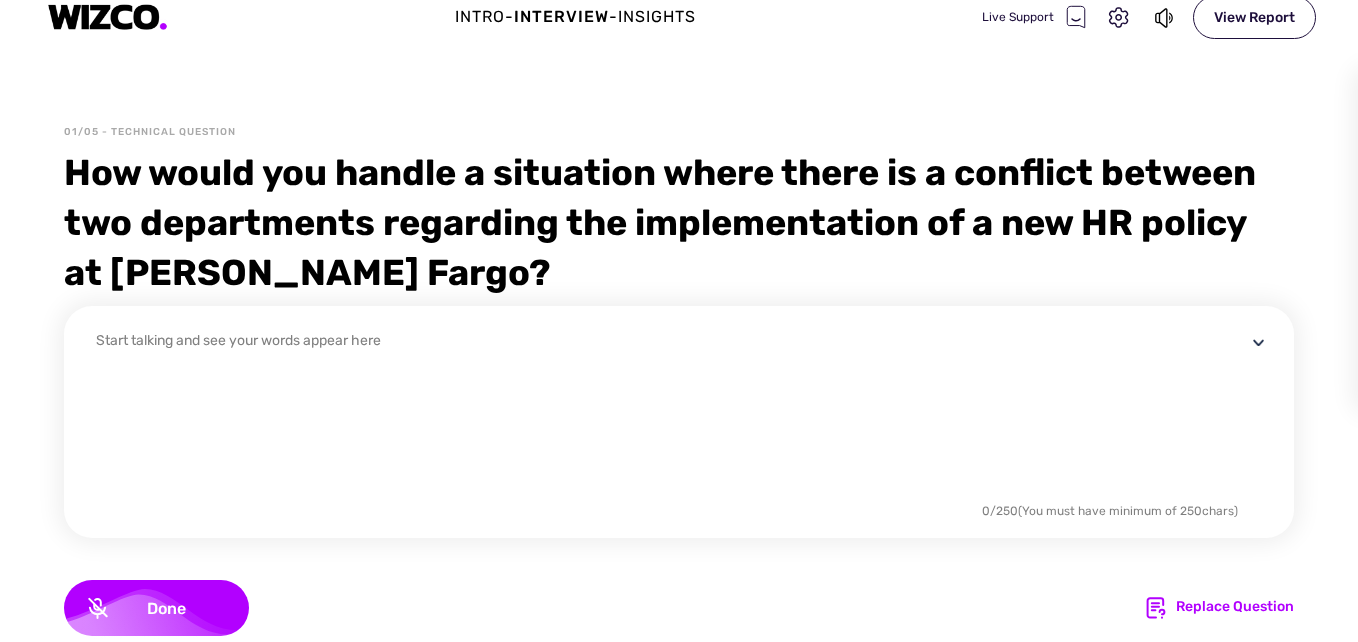scroll, scrollTop: 24, scrollLeft: 0, axis: vertical 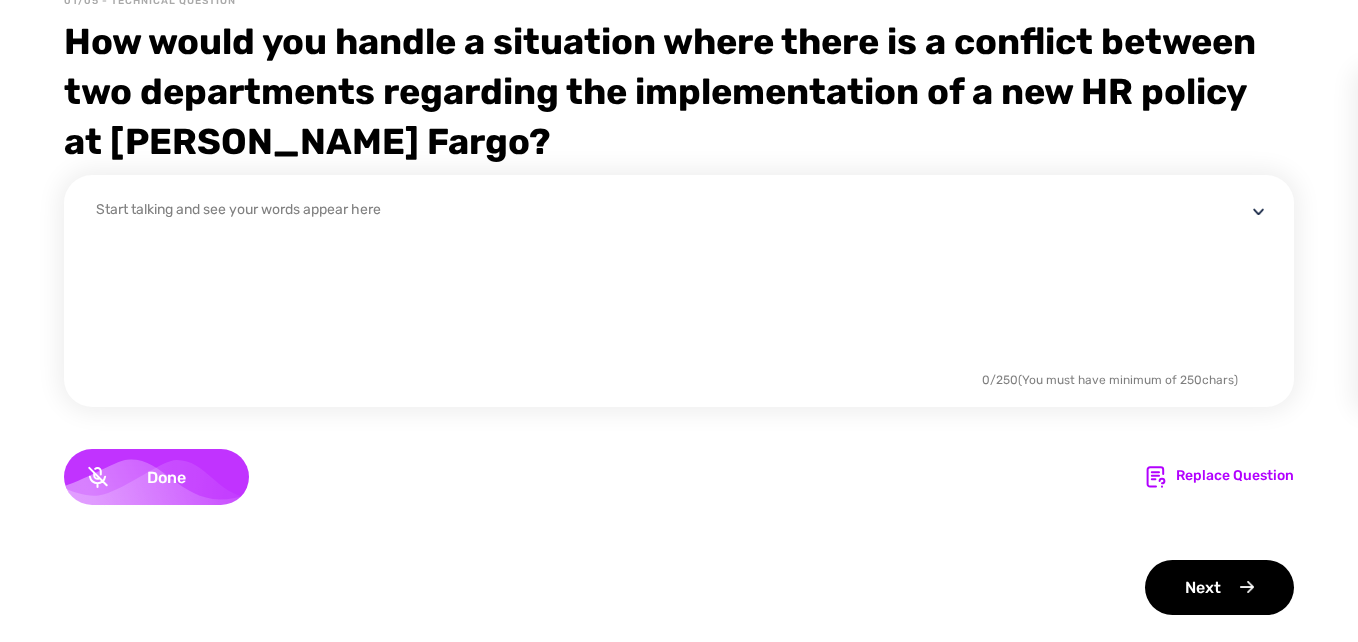 click on "Done" at bounding box center [166, 477] 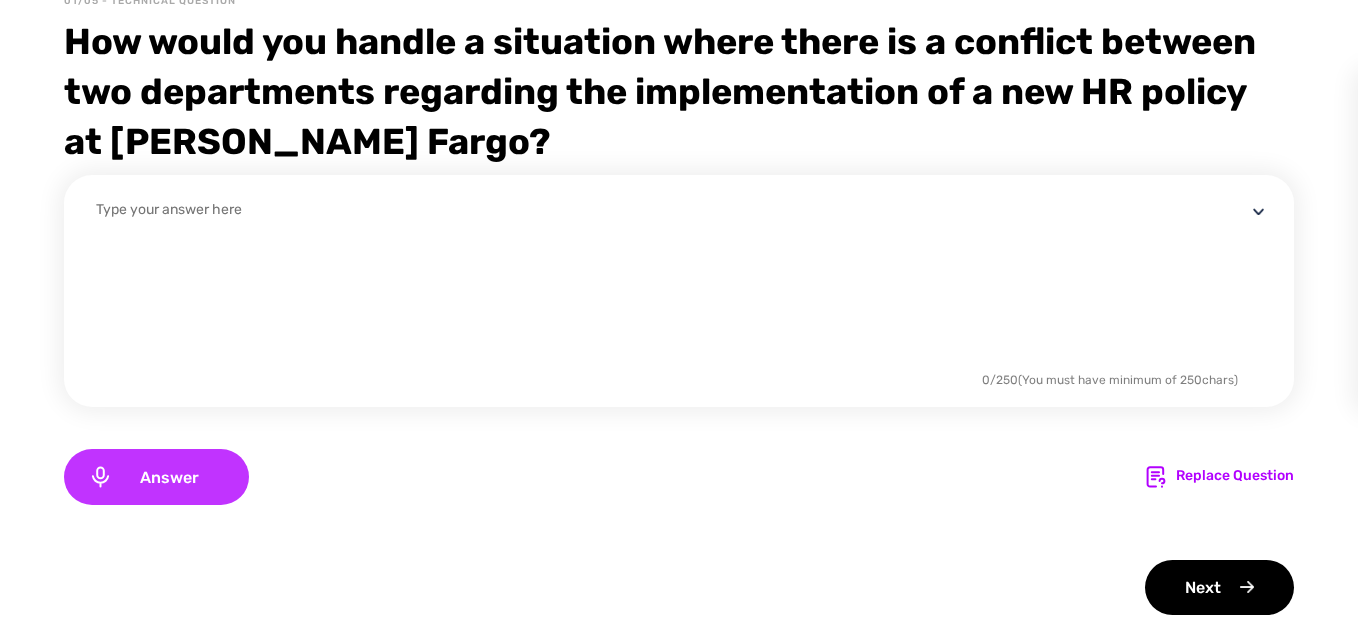 click on "Answer" at bounding box center (169, 477) 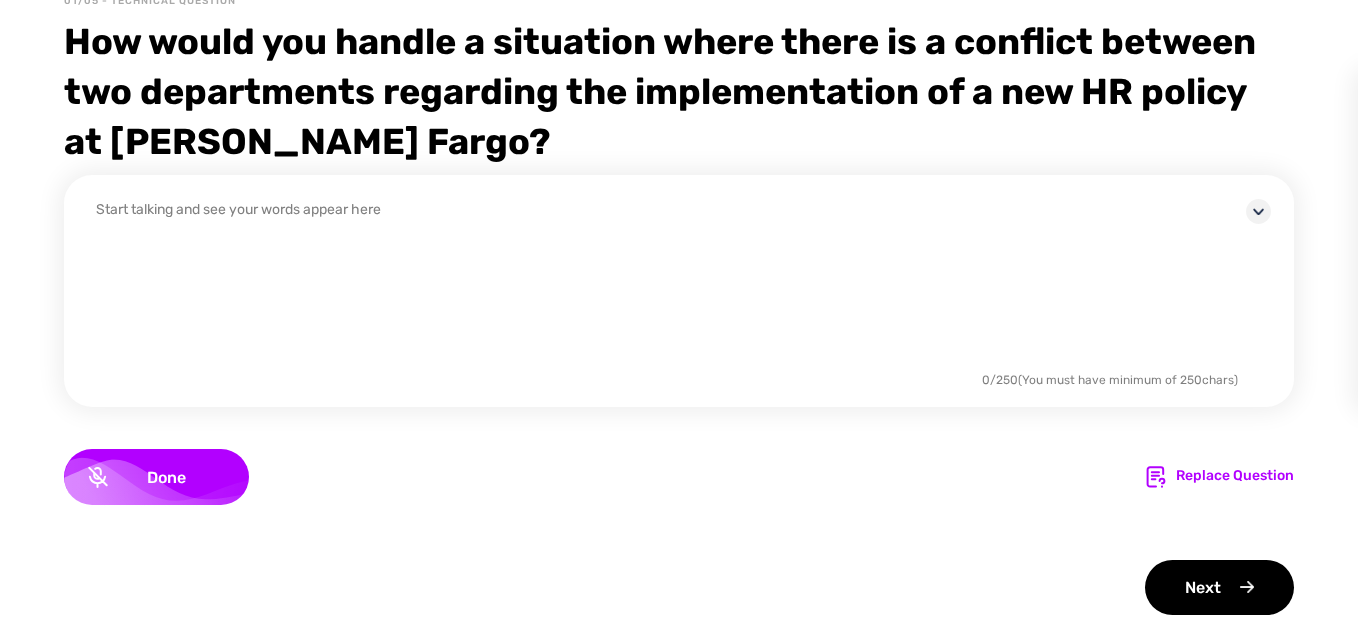 click 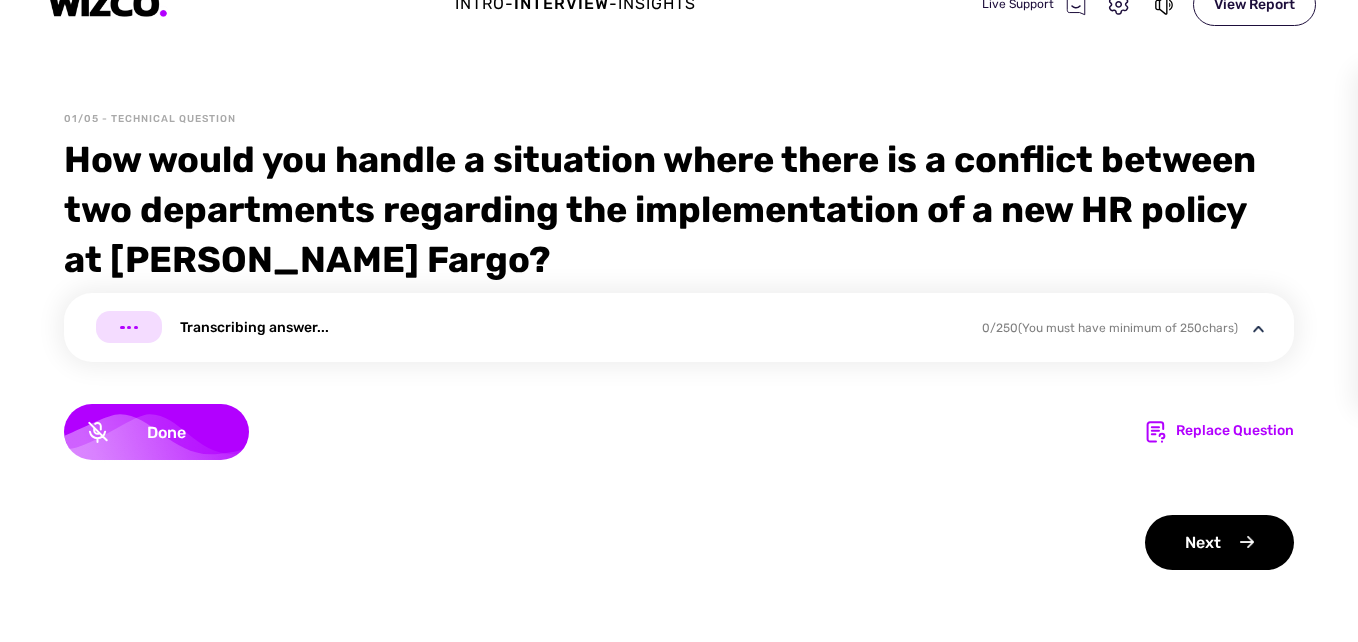 scroll, scrollTop: 32, scrollLeft: 0, axis: vertical 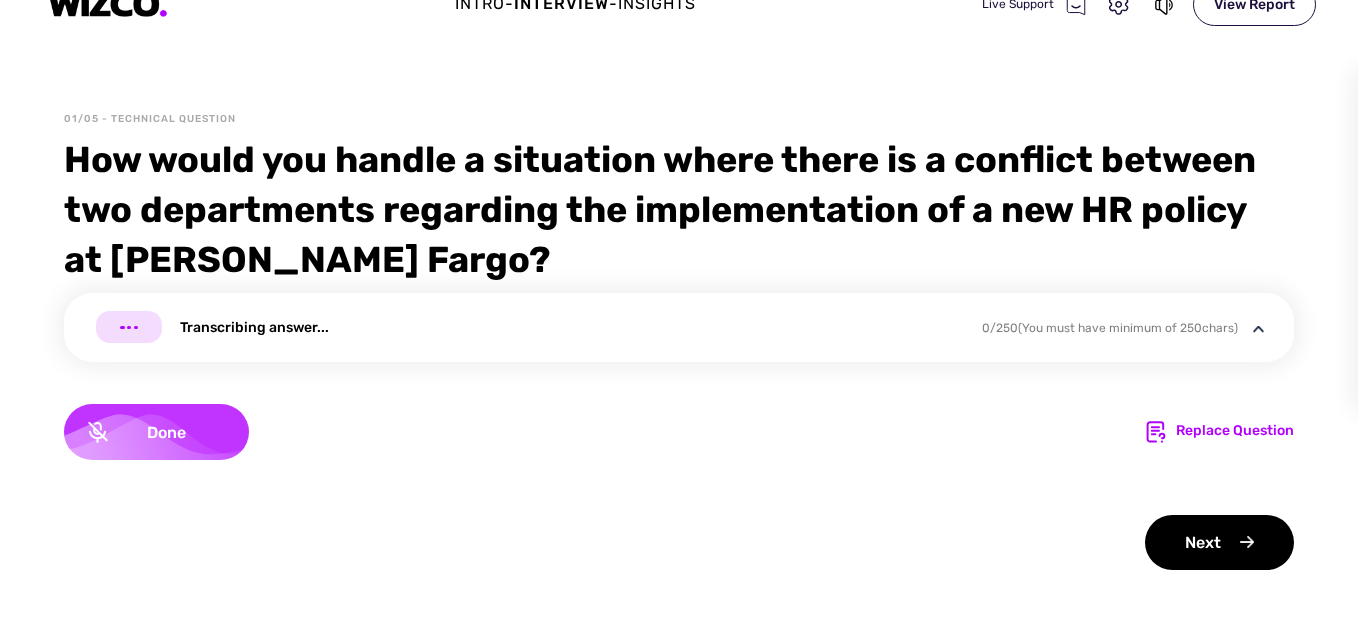 click on "Done" at bounding box center (166, 432) 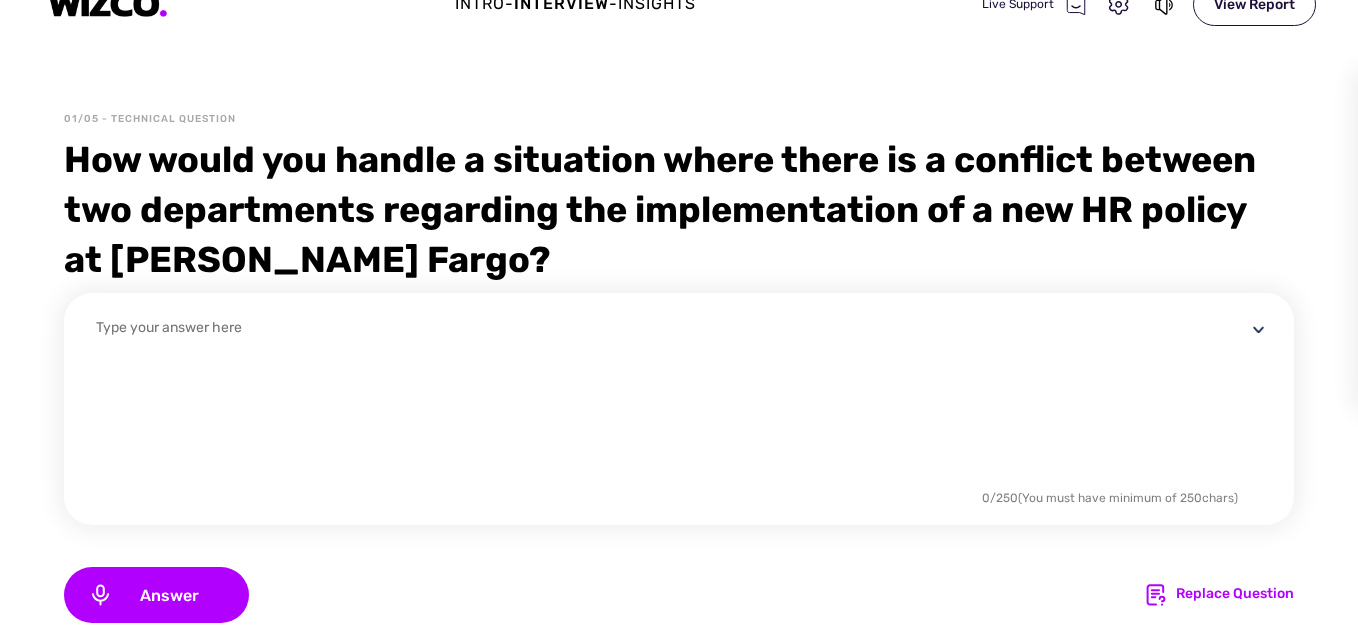 click at bounding box center (671, 401) 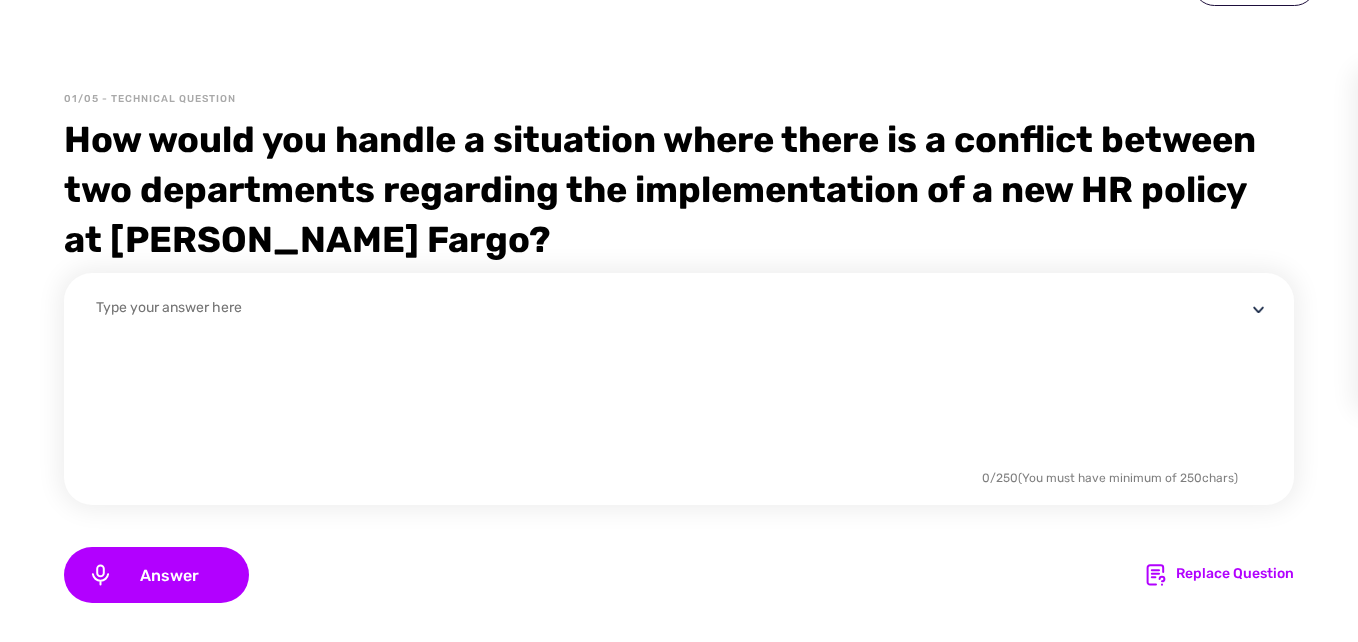 scroll, scrollTop: 41, scrollLeft: 0, axis: vertical 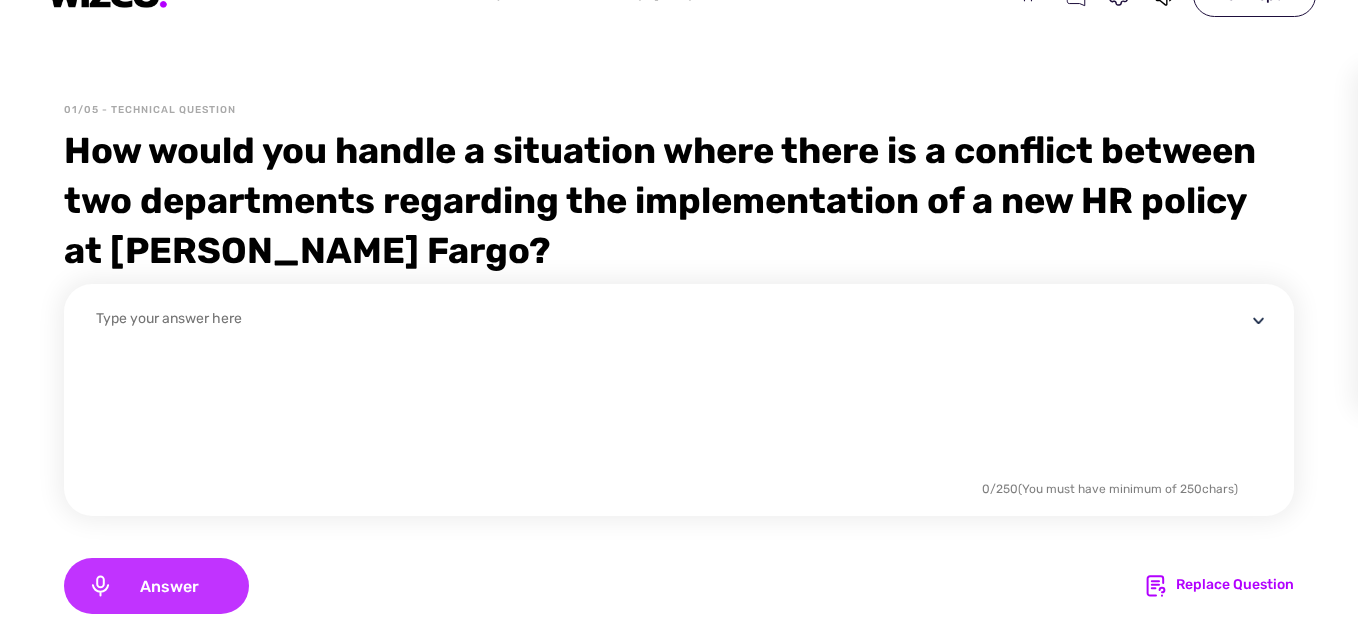 click on "Answer" at bounding box center (156, 586) 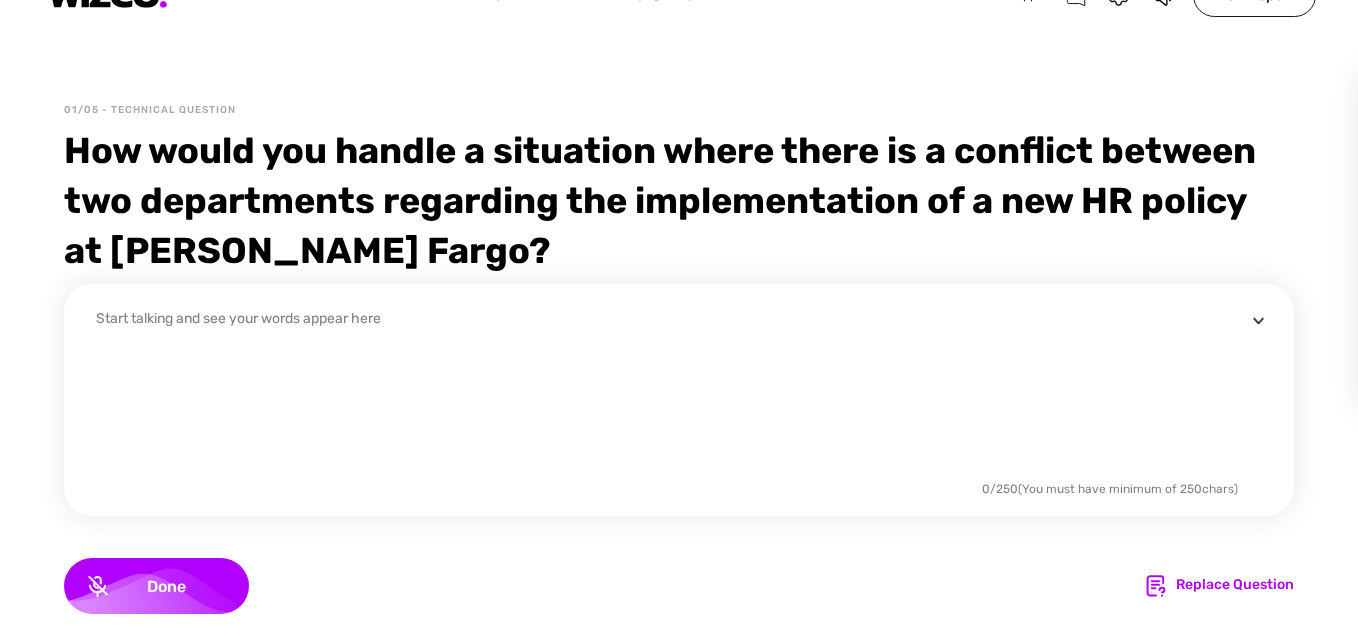 click on "Start talking and see your words appear here" at bounding box center (671, 412) 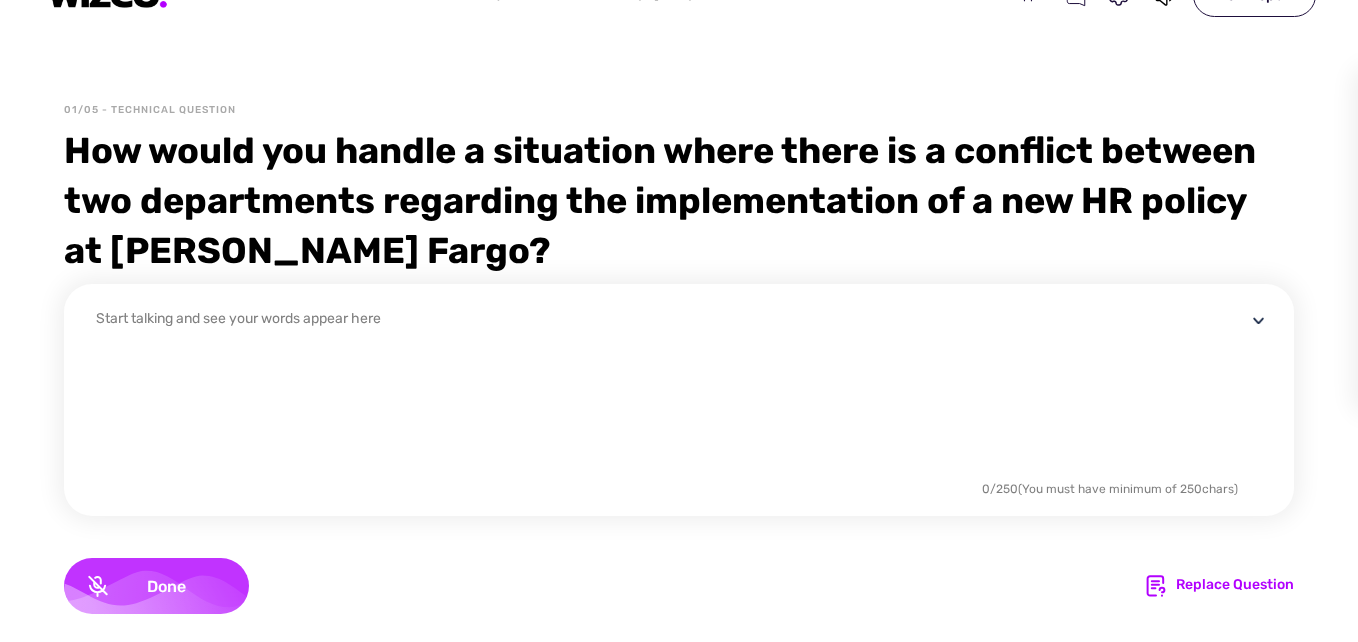 click on "Done" at bounding box center (156, 586) 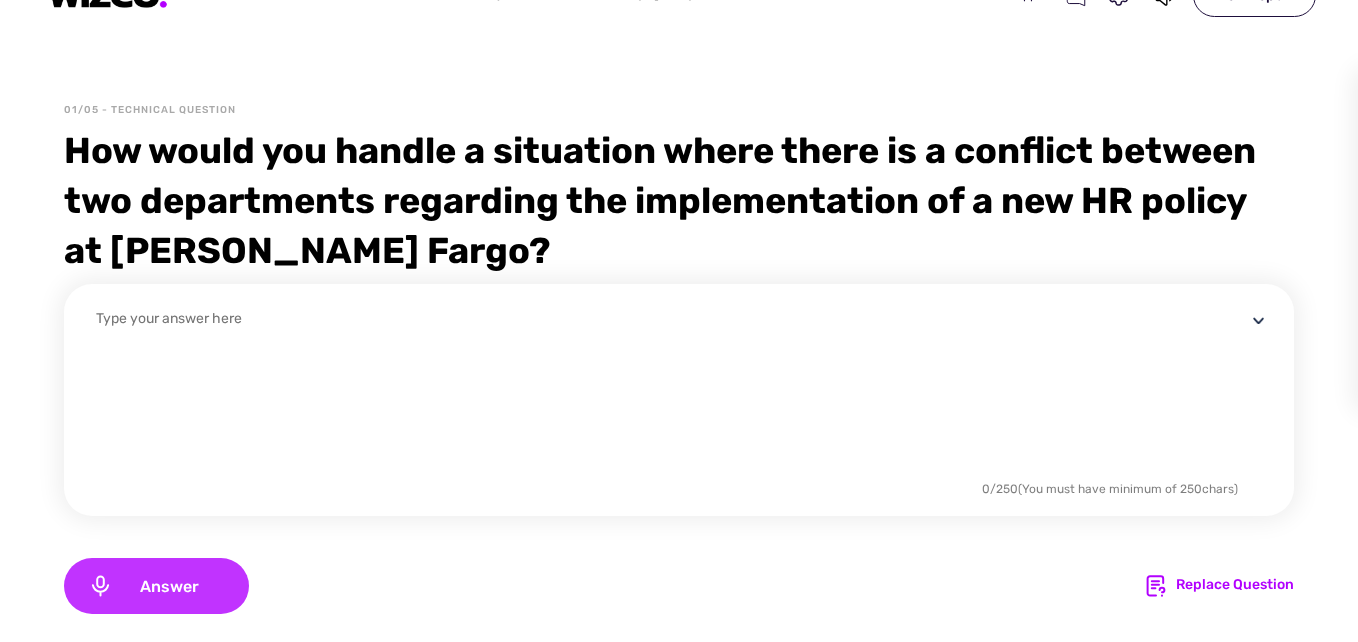 click on "Answer" at bounding box center [156, 586] 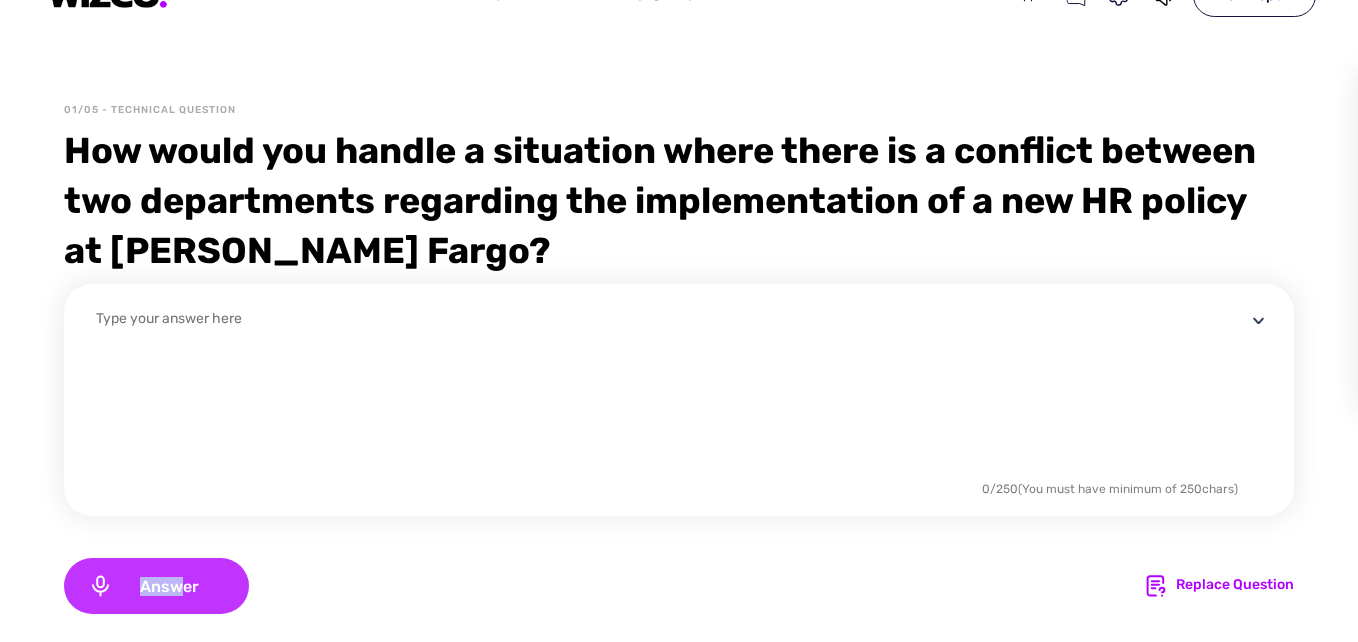 click on "Answer" at bounding box center [156, 586] 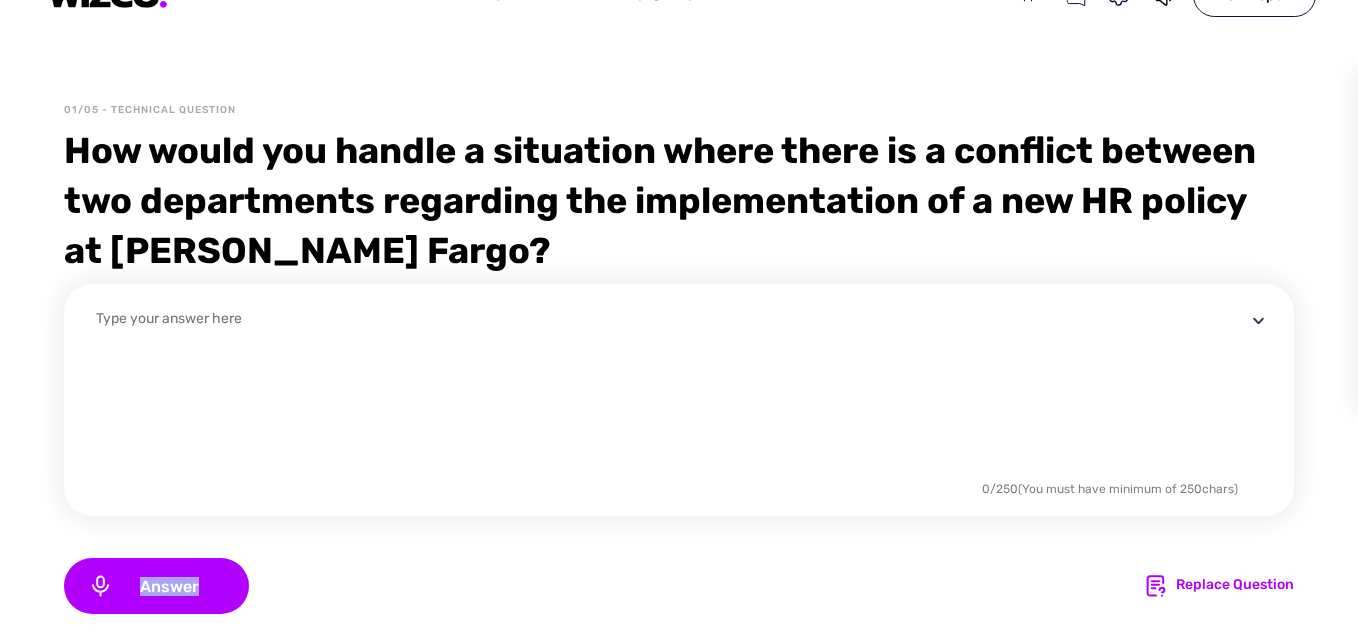 drag, startPoint x: 172, startPoint y: 597, endPoint x: 289, endPoint y: 577, distance: 118.69709 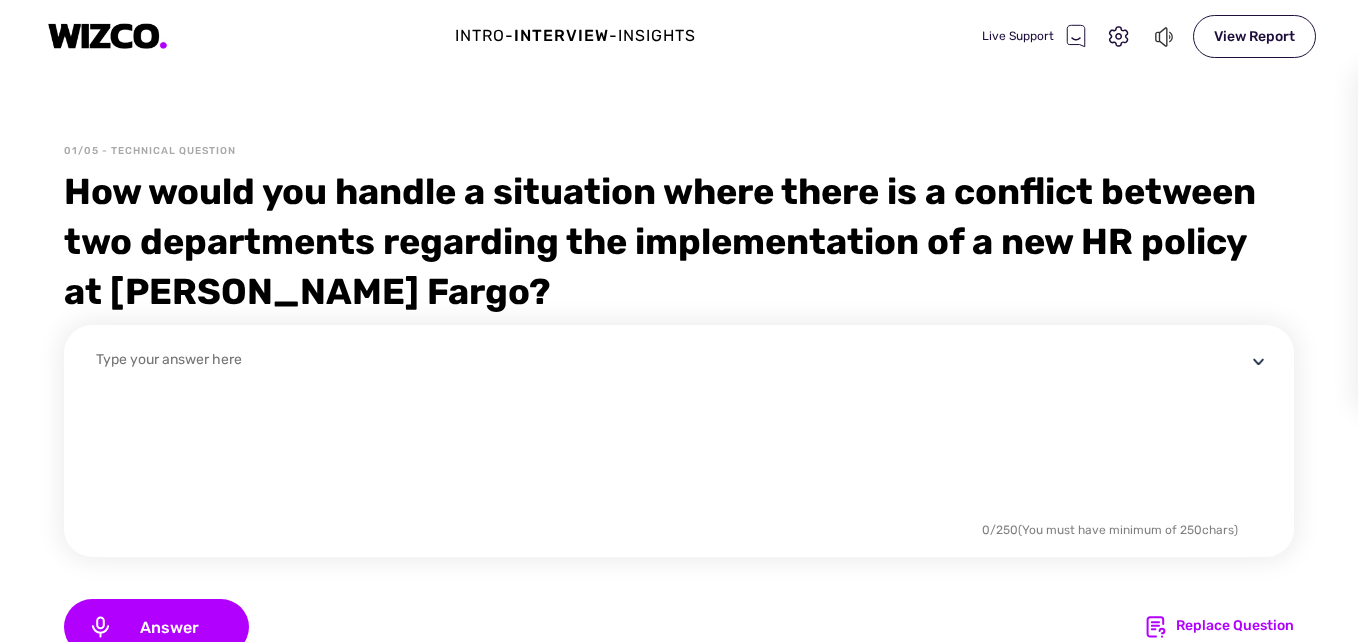 click 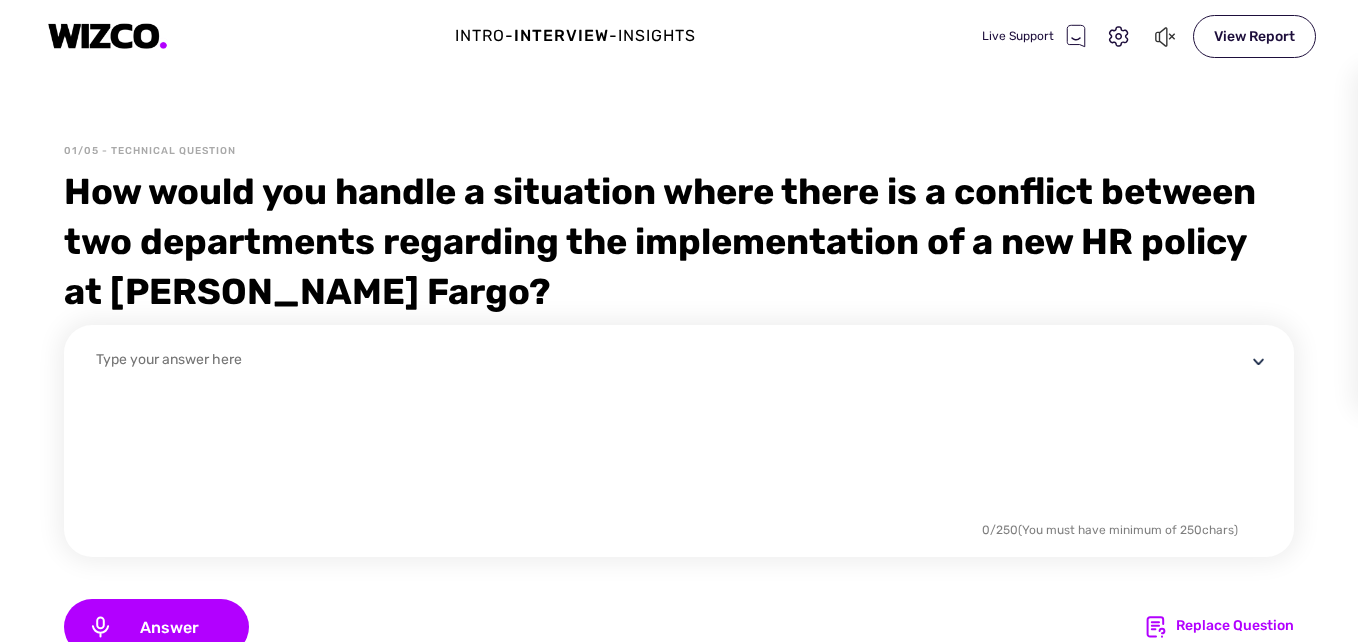 click 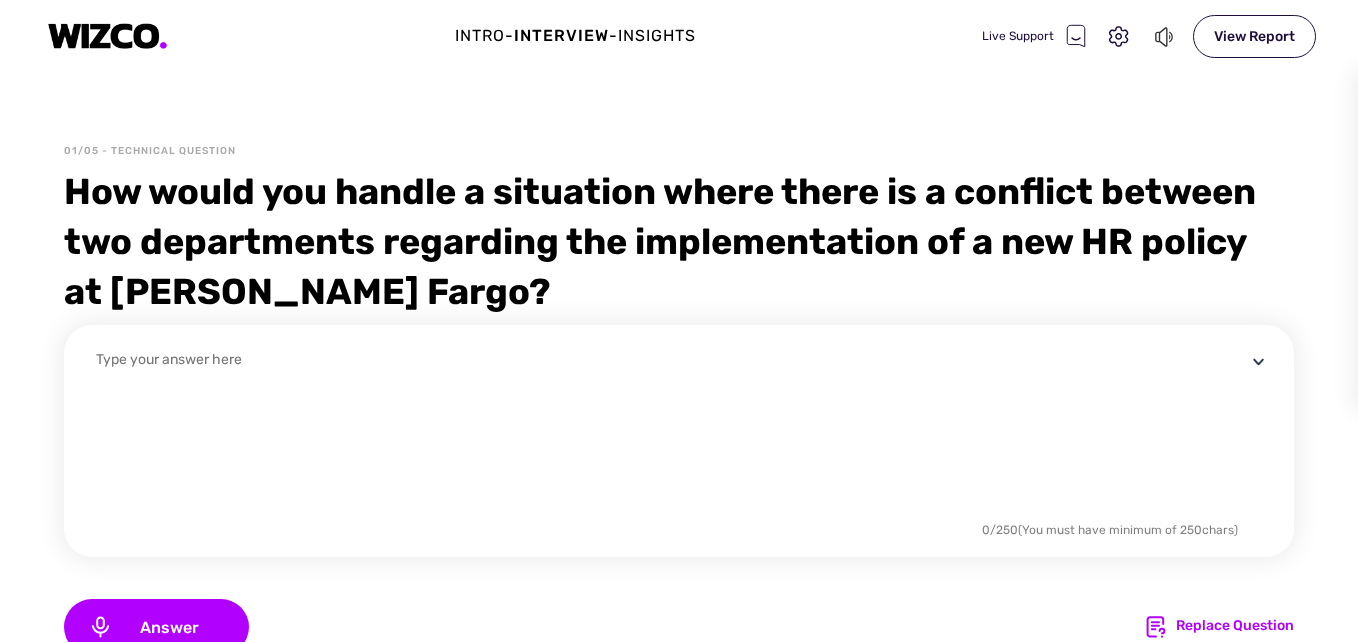 click at bounding box center [671, 433] 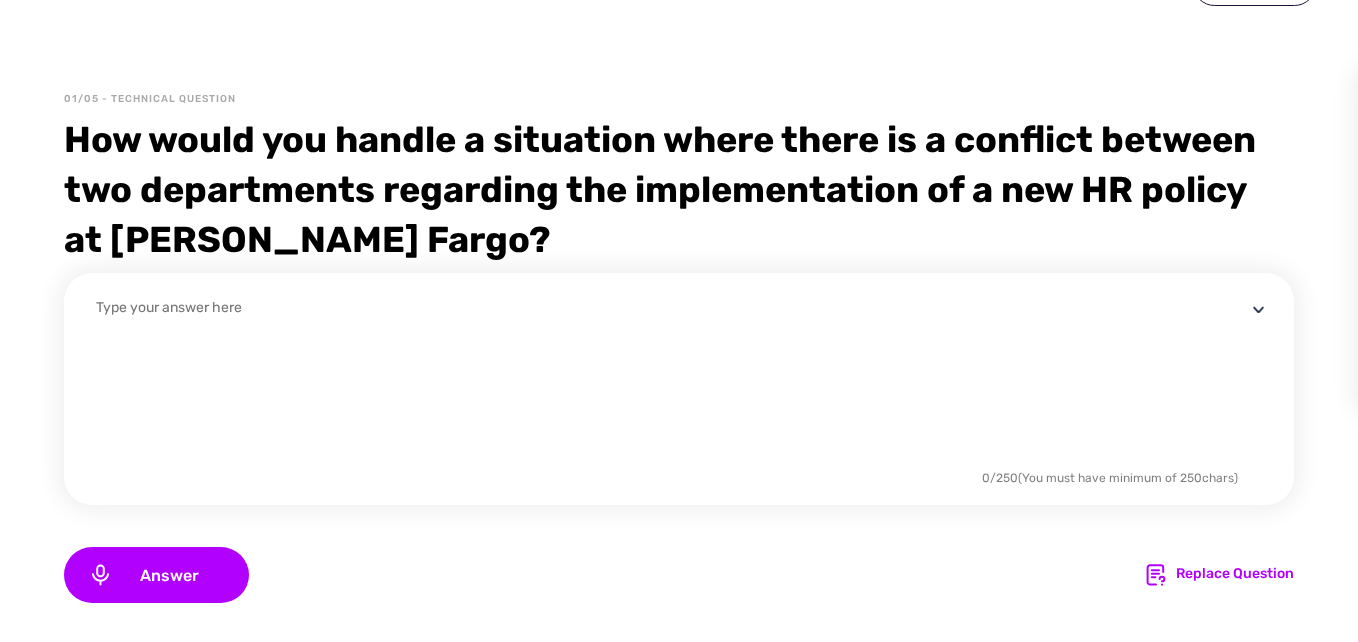 scroll, scrollTop: 58, scrollLeft: 0, axis: vertical 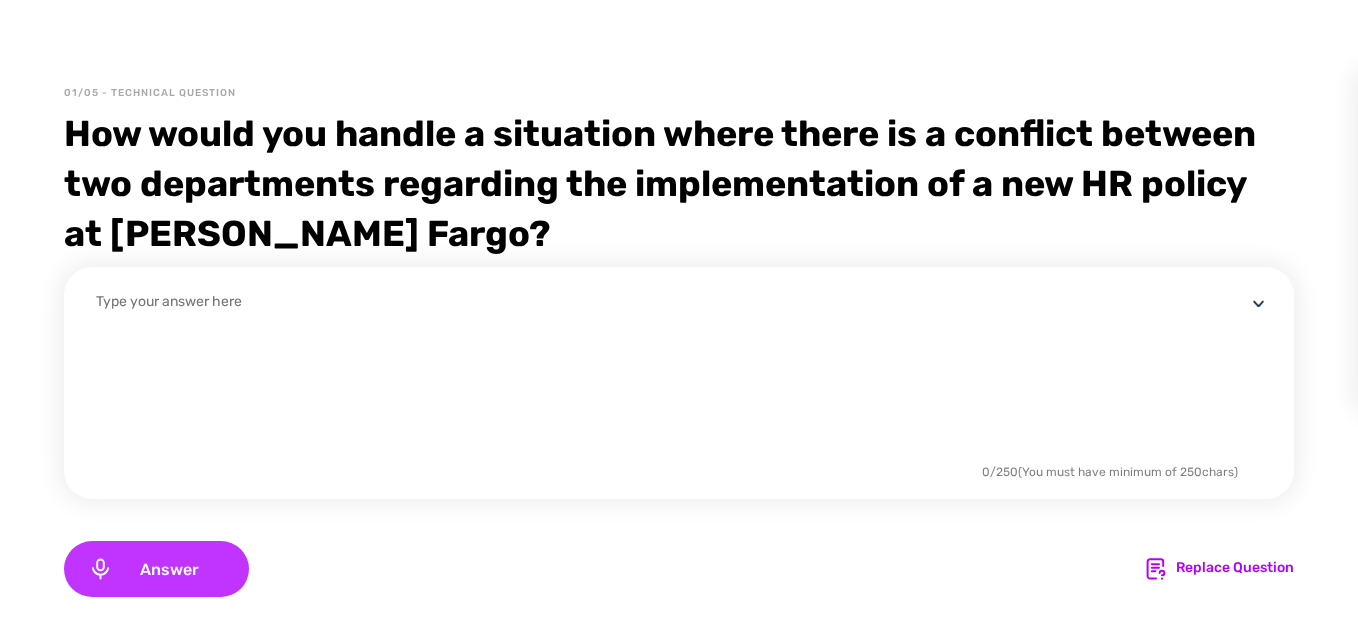 click on "Answer" at bounding box center (169, 569) 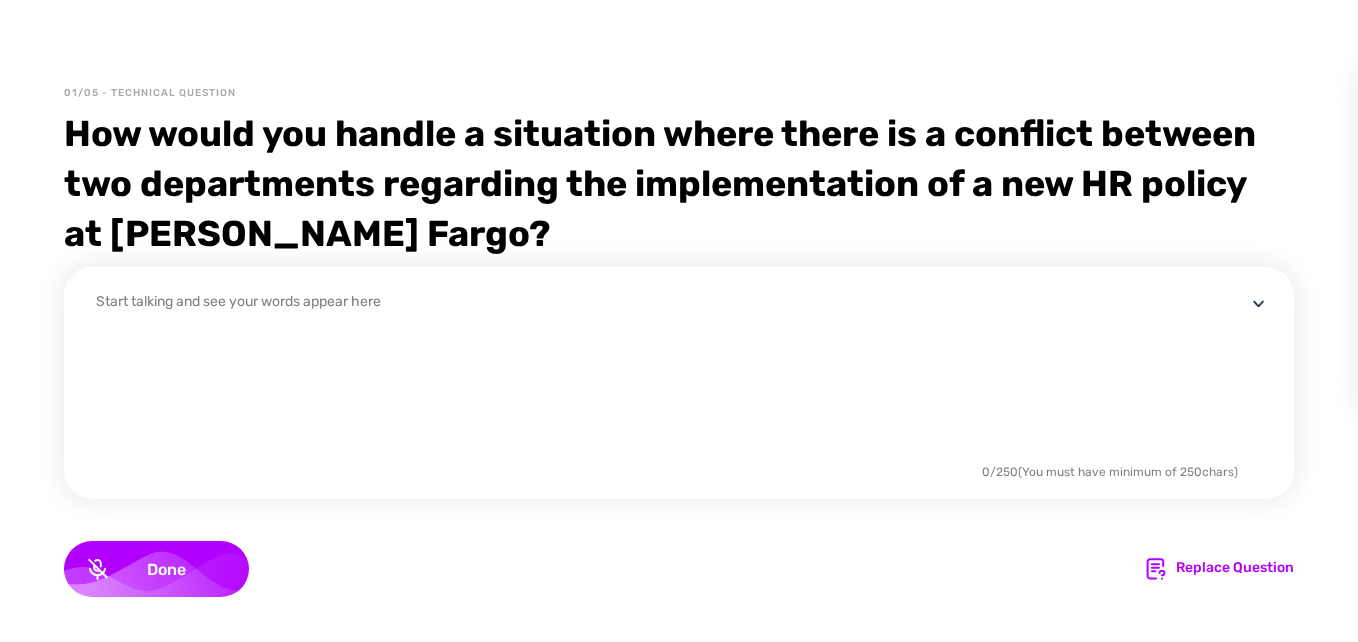 click on "Start talking and see your words appear here" at bounding box center (671, 395) 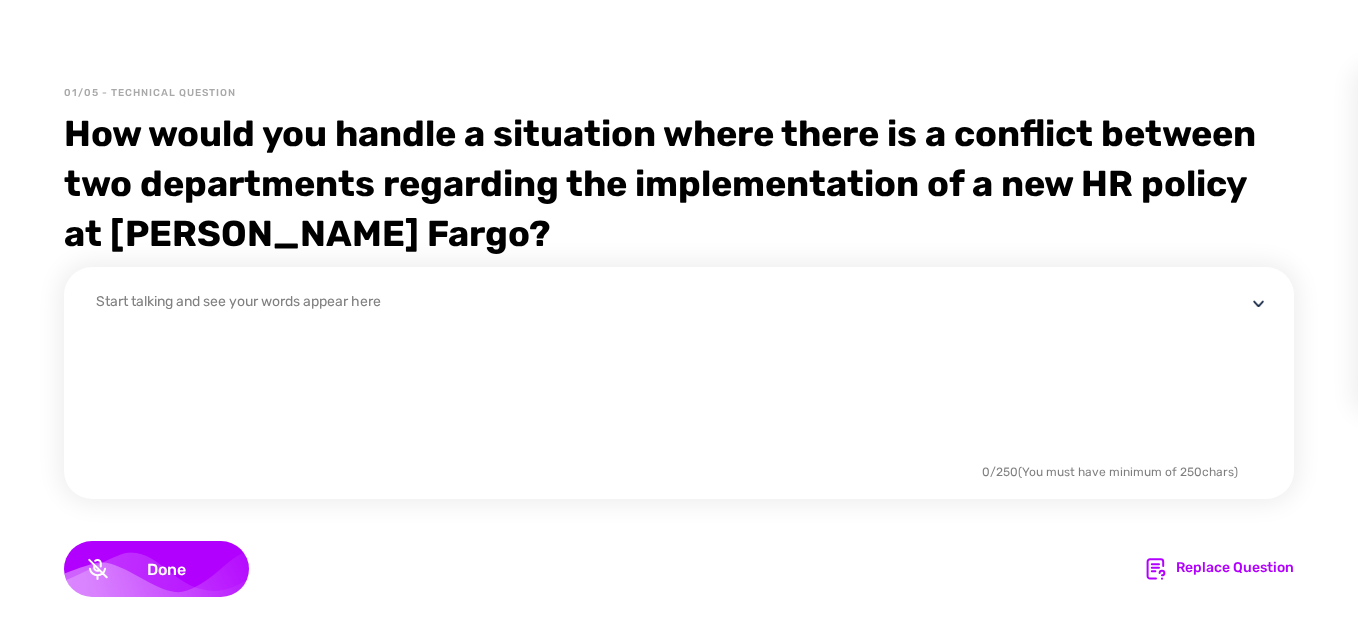 click on "Start talking and see your words appear here" at bounding box center (671, 395) 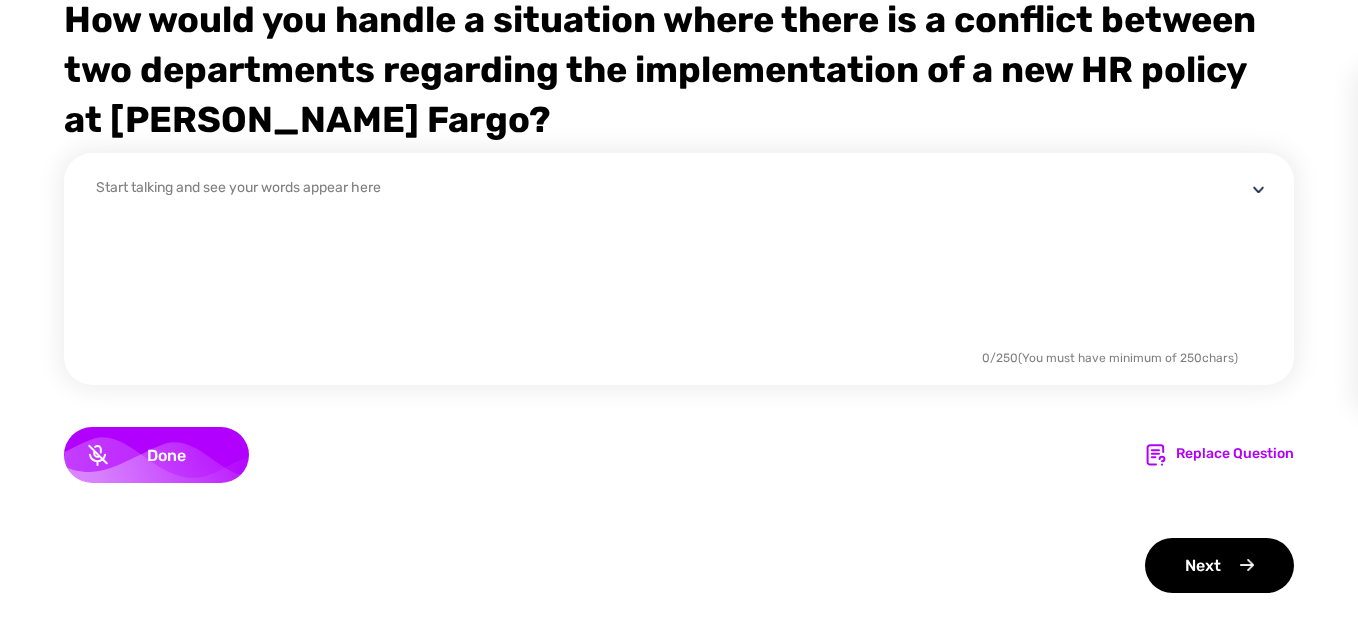 scroll, scrollTop: 195, scrollLeft: 0, axis: vertical 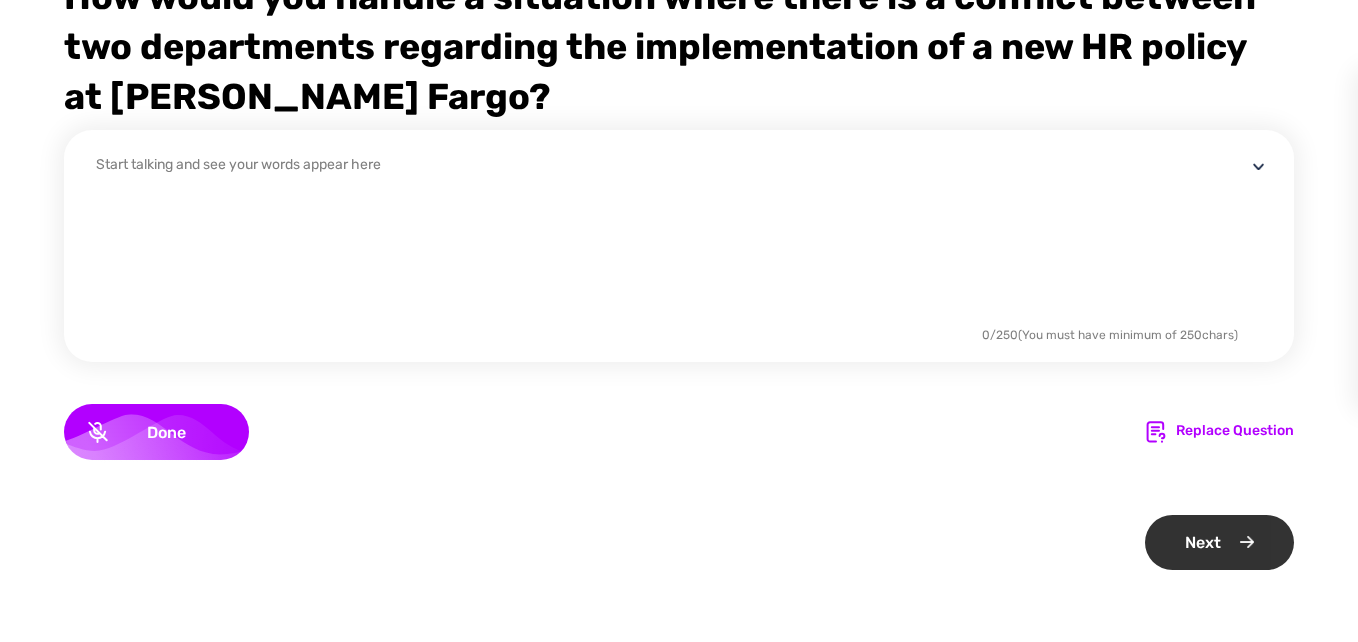 click on "Next" at bounding box center [1219, 542] 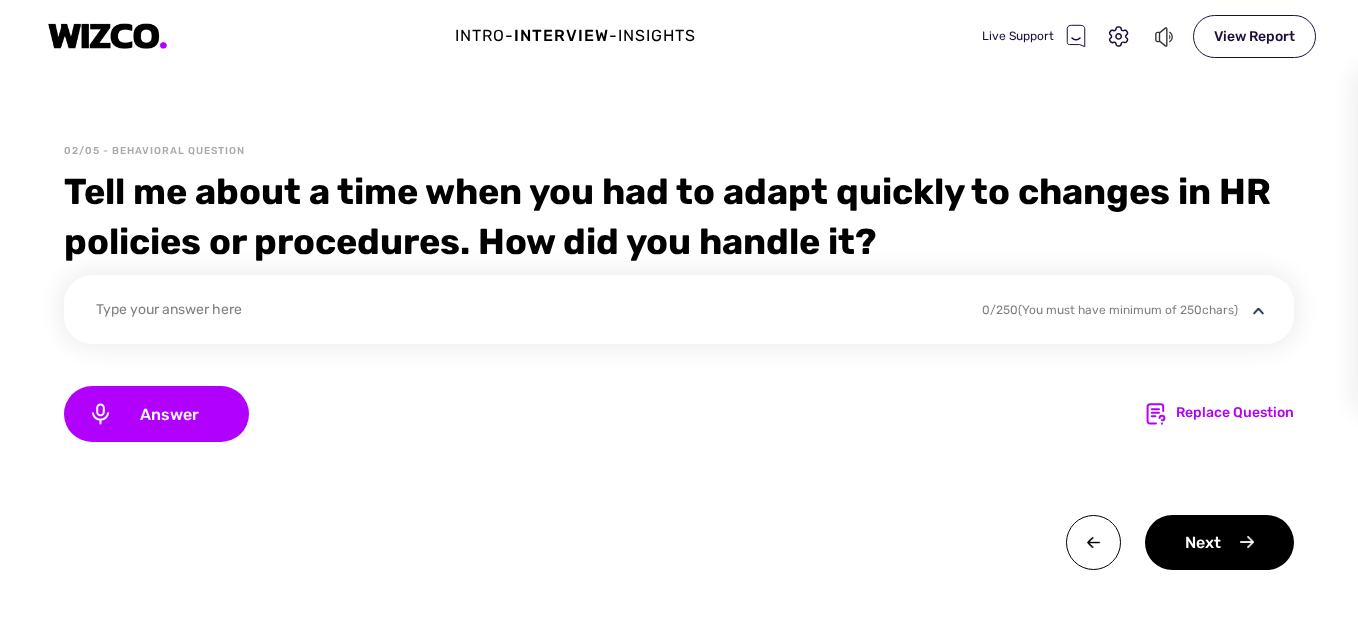 click on "Type your answer here" at bounding box center (526, 312) 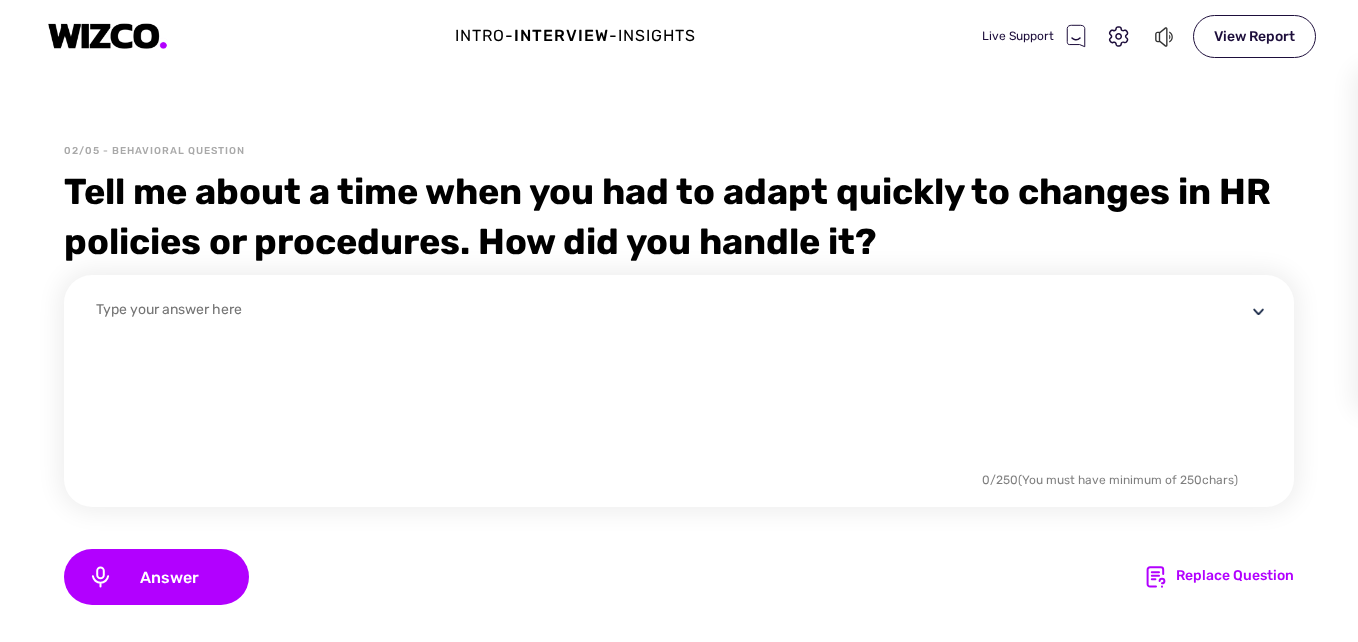 click at bounding box center [671, 383] 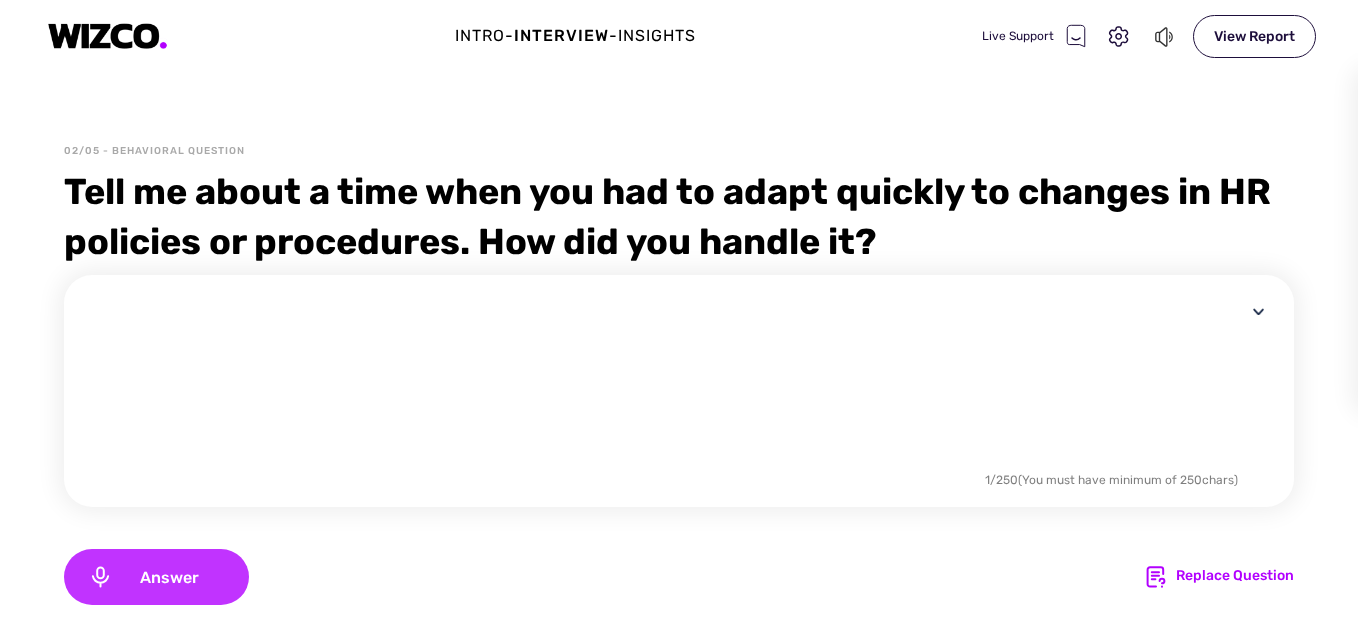 click on "Answer" at bounding box center [169, 577] 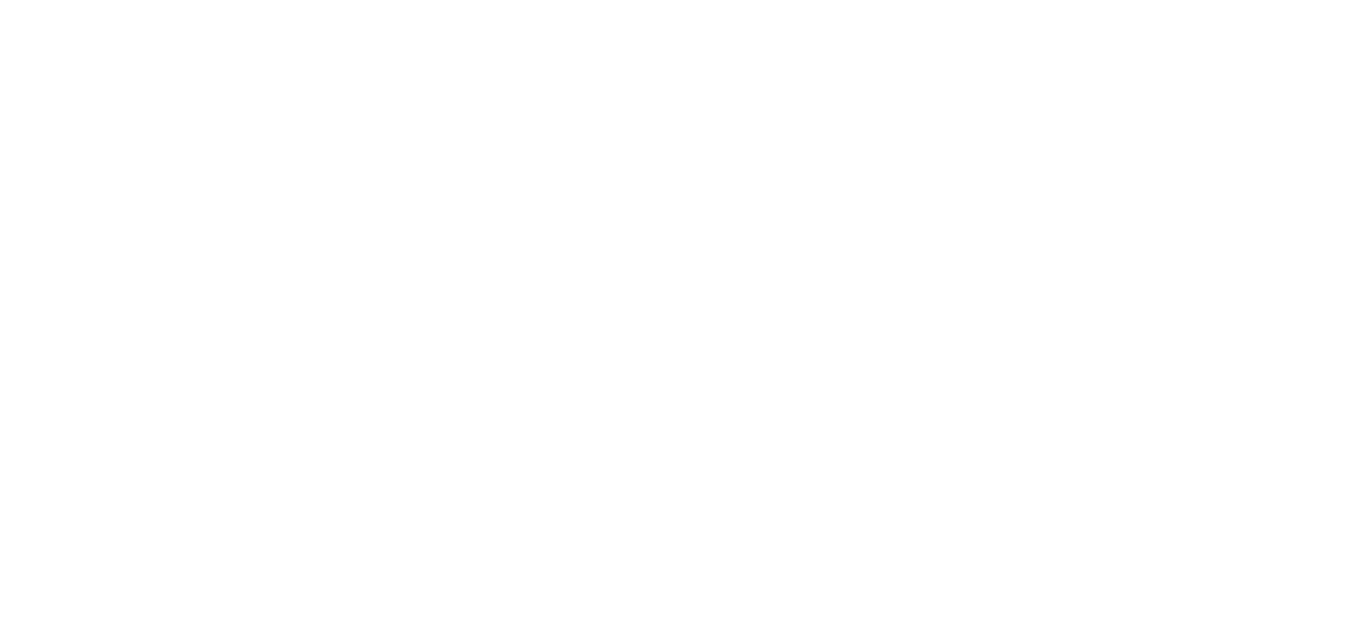 scroll, scrollTop: 0, scrollLeft: 0, axis: both 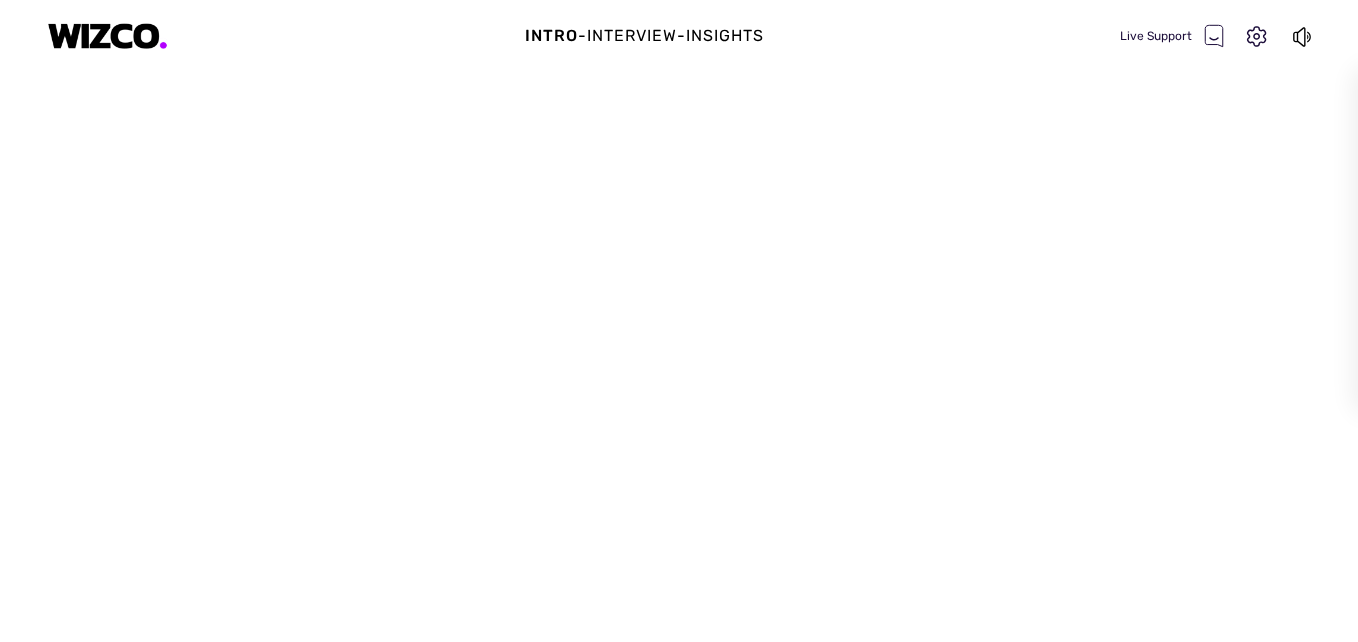 select on "default" 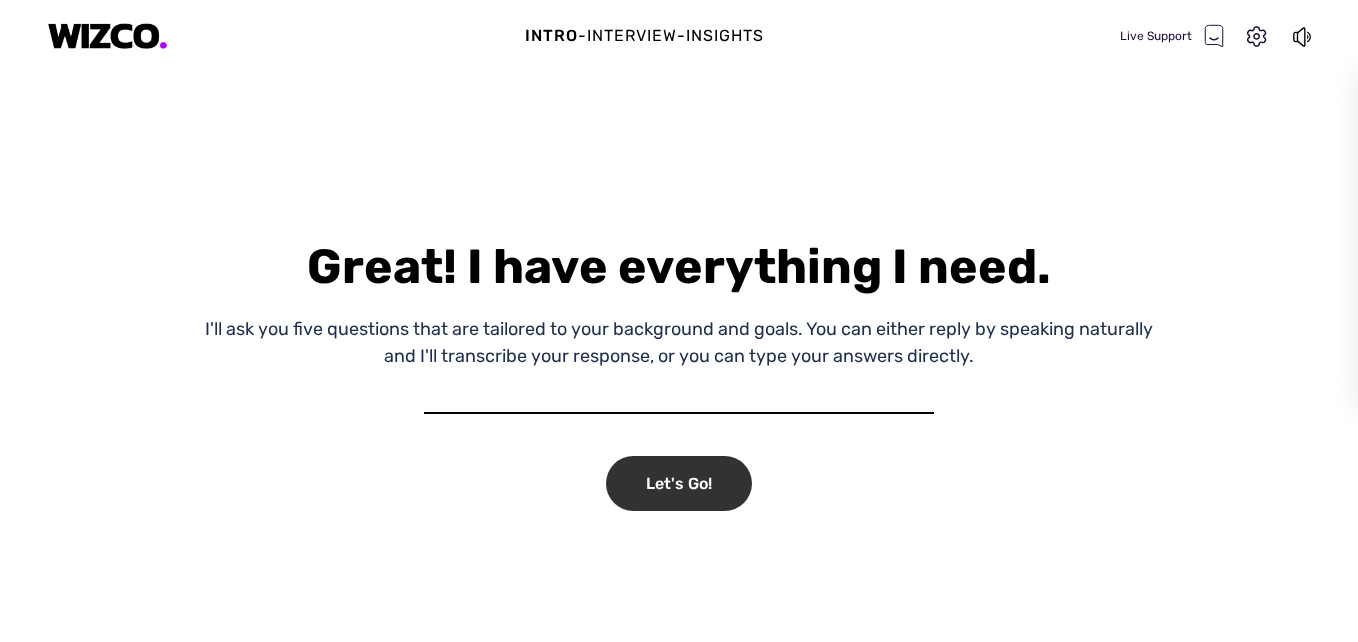 click on "Let's Go!" at bounding box center (679, 483) 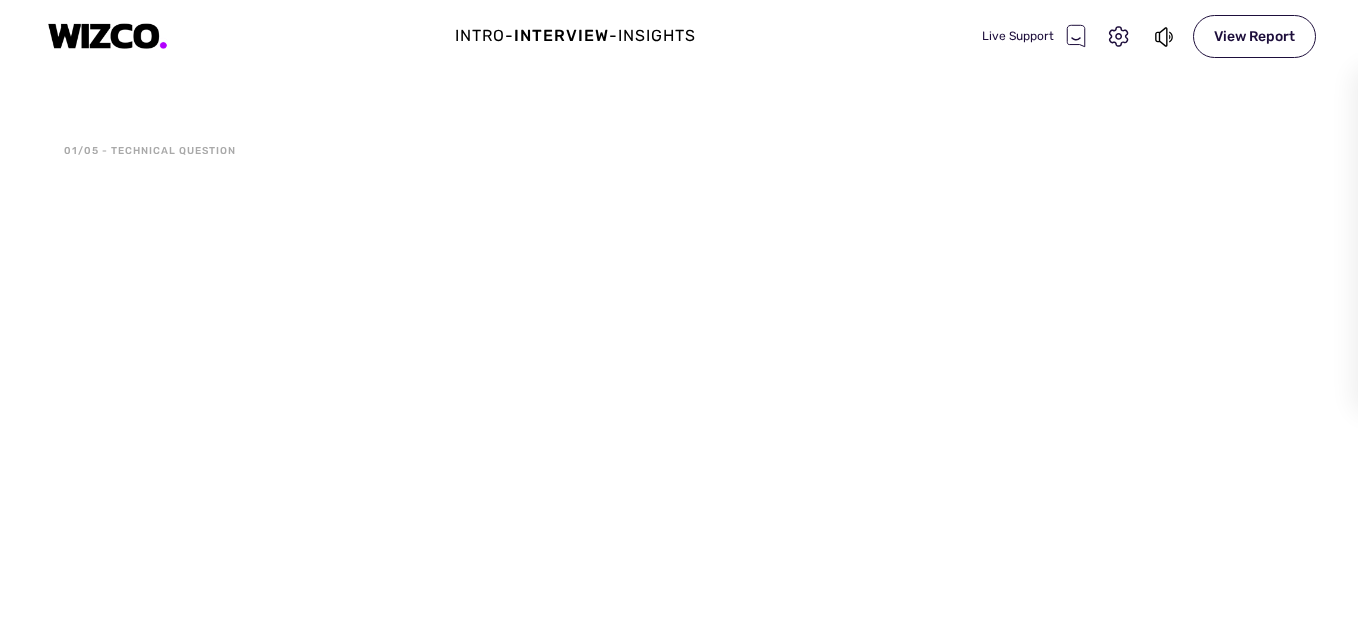 select on "default" 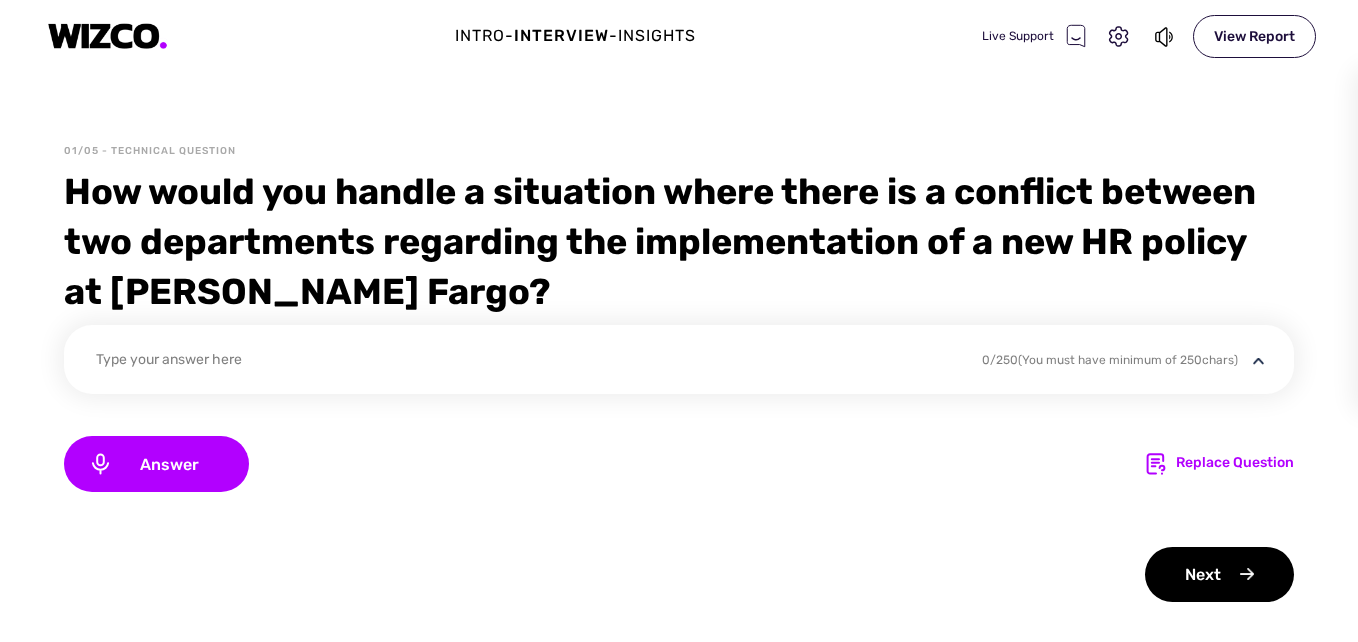 scroll, scrollTop: 32, scrollLeft: 0, axis: vertical 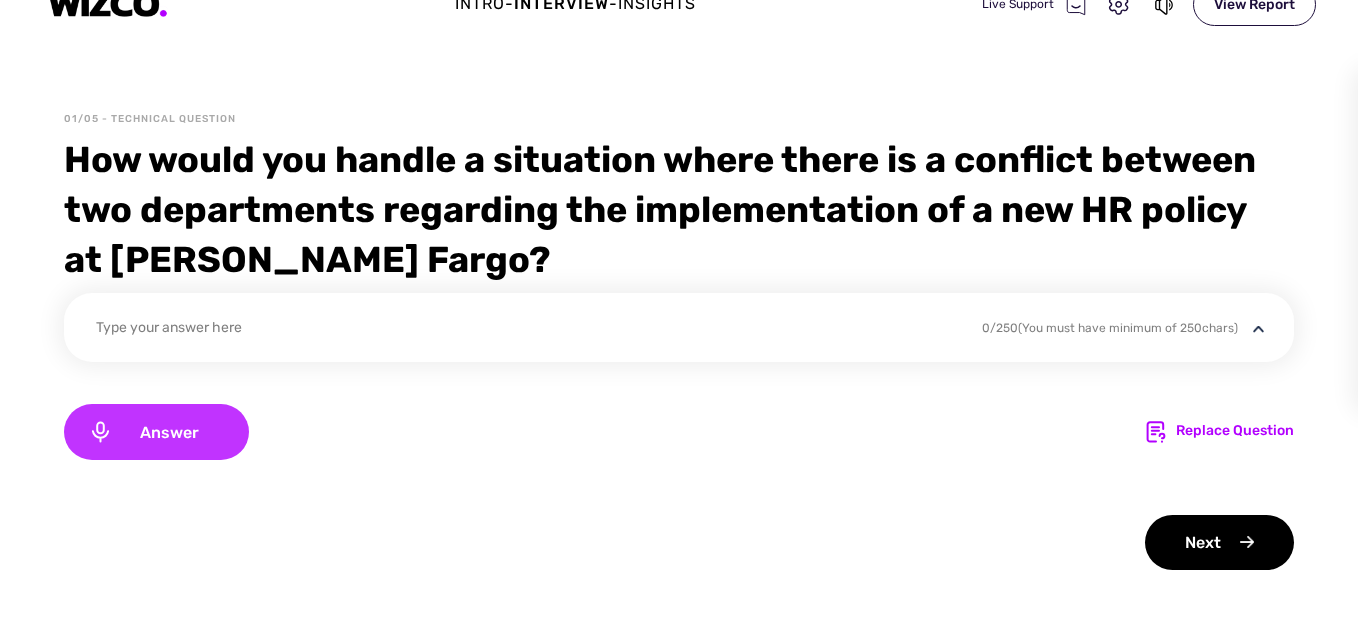 click on "Answer" at bounding box center (169, 432) 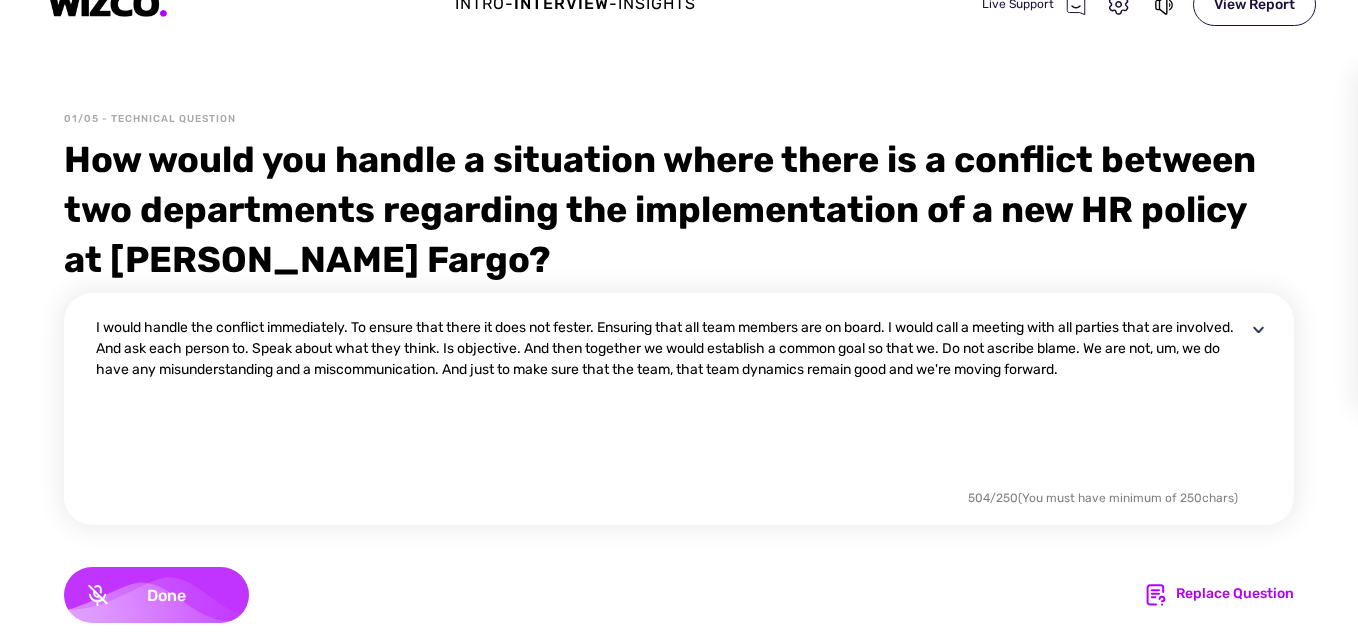 click on "Done" at bounding box center (166, 595) 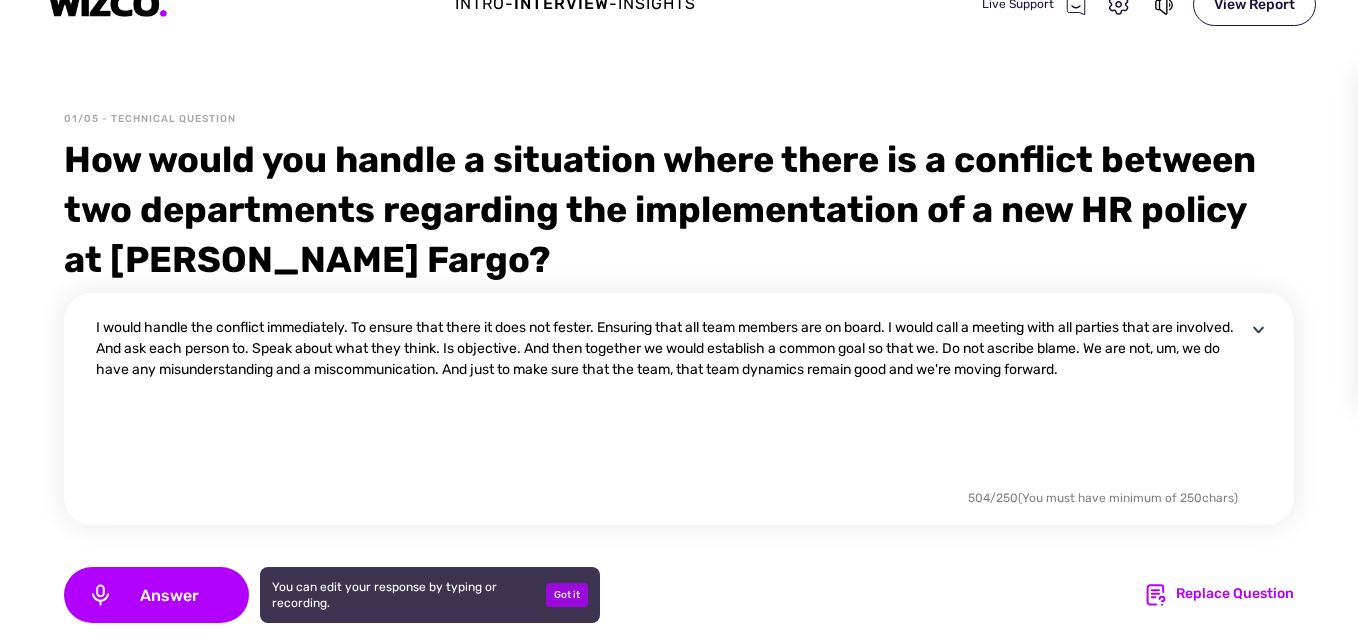 click on "Got it" at bounding box center [567, 595] 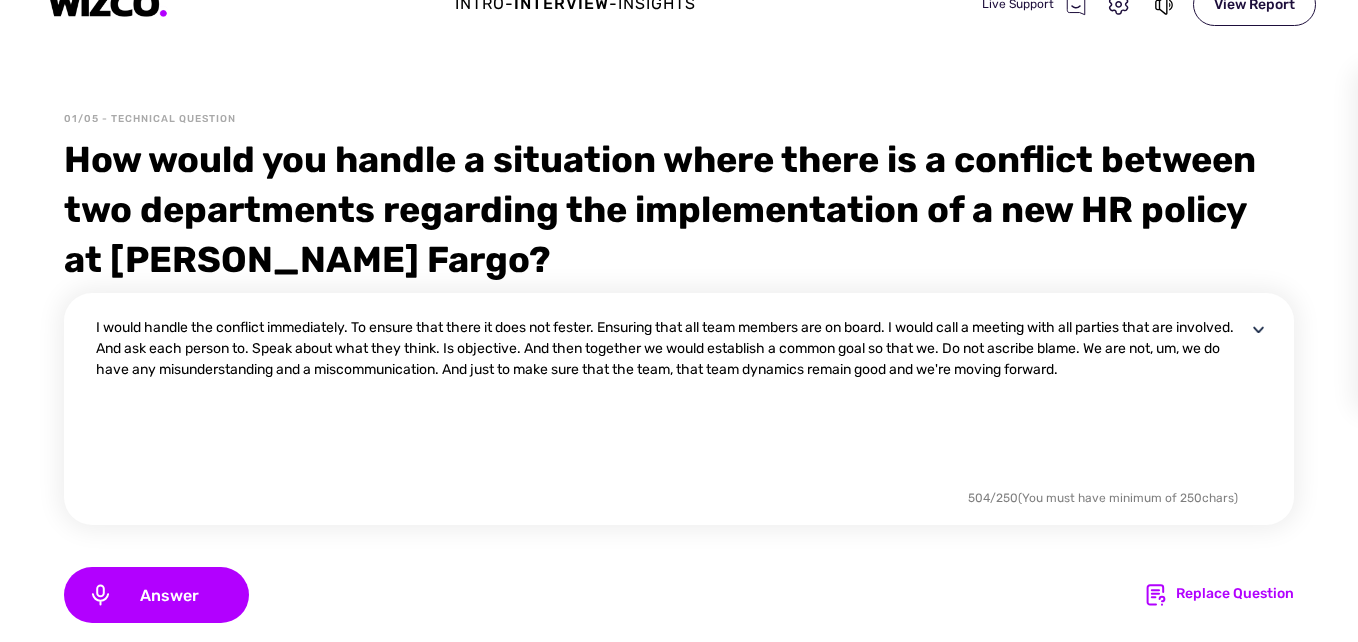 scroll, scrollTop: 0, scrollLeft: 0, axis: both 